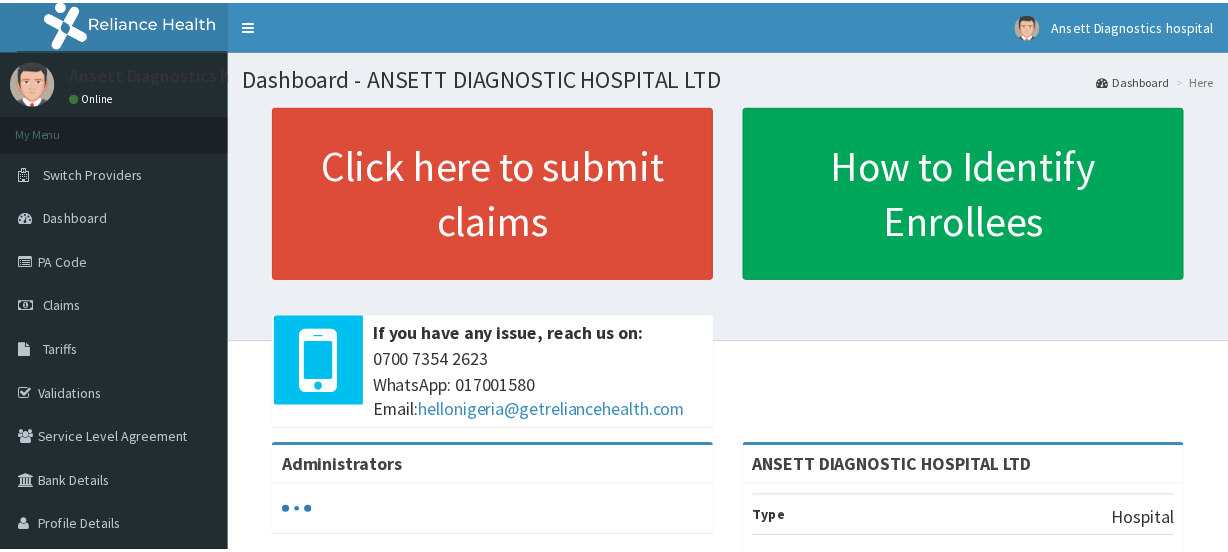 scroll, scrollTop: 0, scrollLeft: 0, axis: both 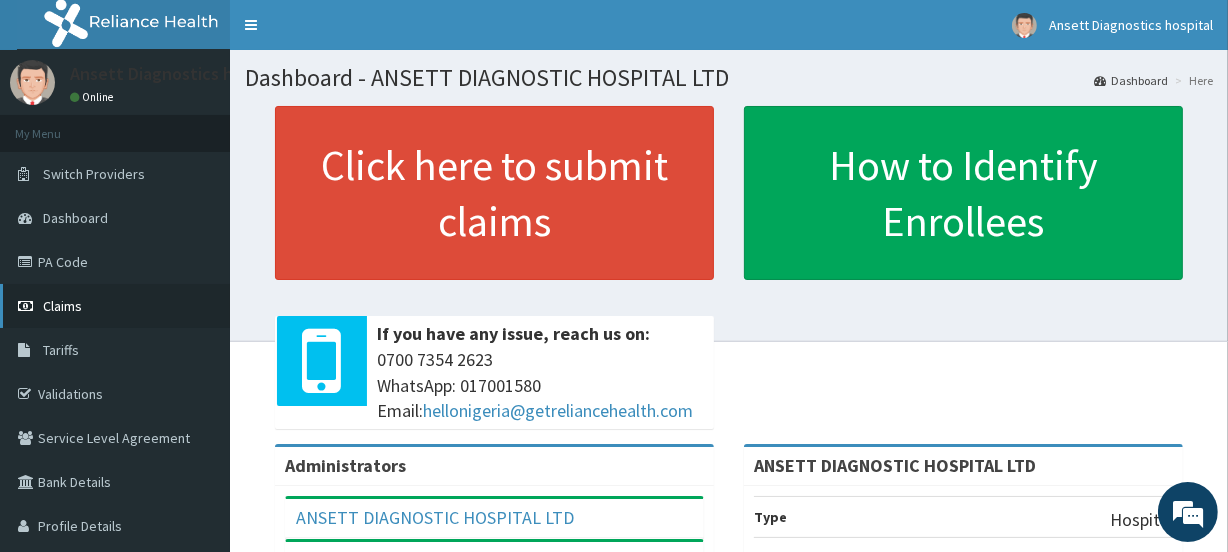 click on "Claims" at bounding box center [62, 306] 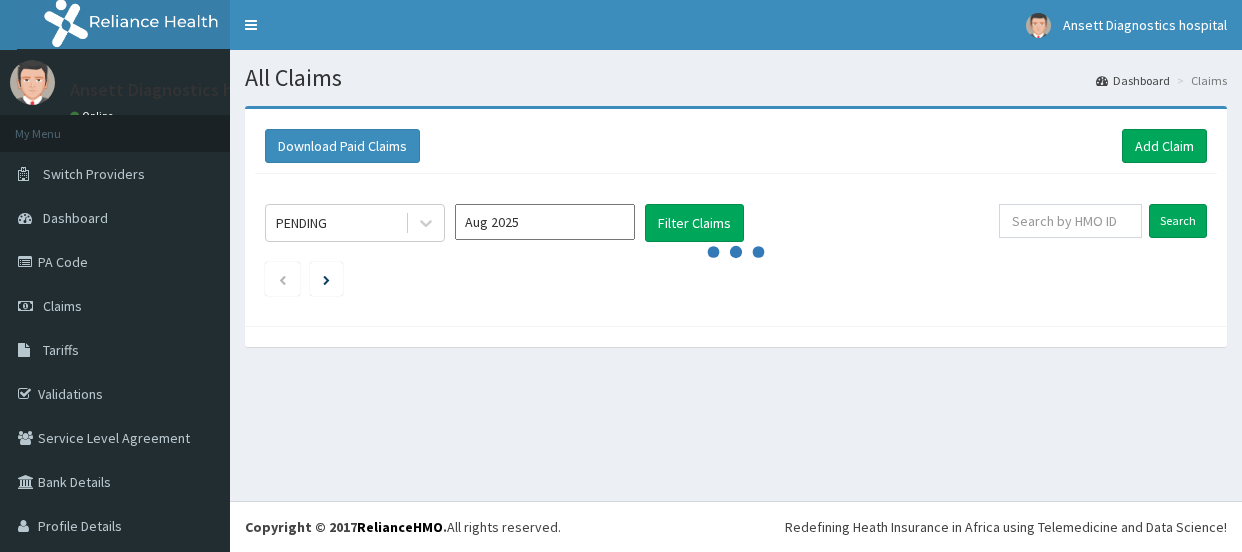 scroll, scrollTop: 0, scrollLeft: 0, axis: both 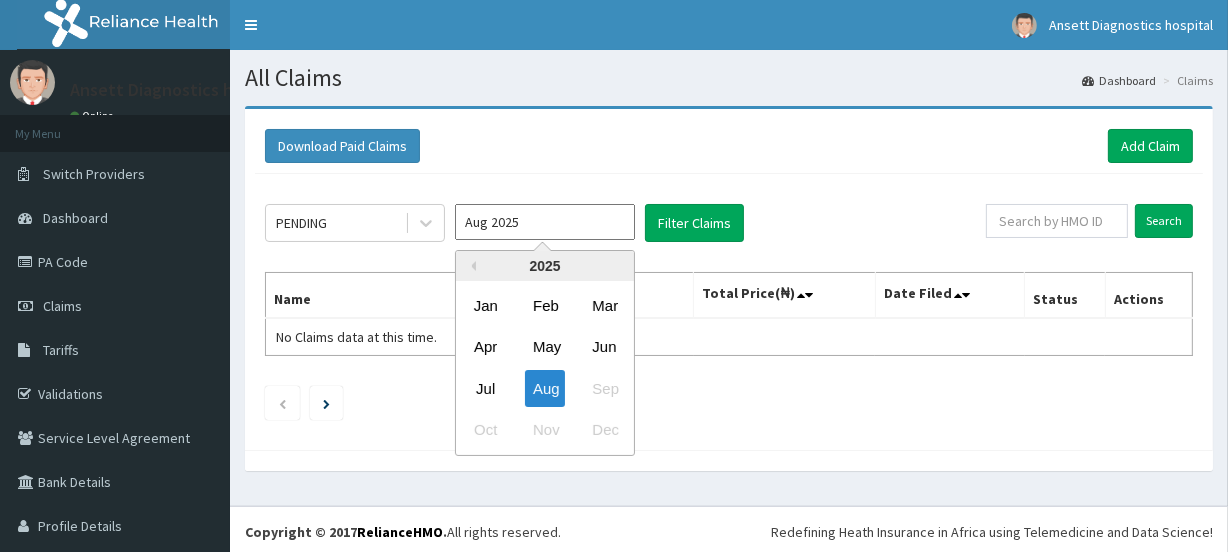 click on "Aug 2025" at bounding box center [545, 222] 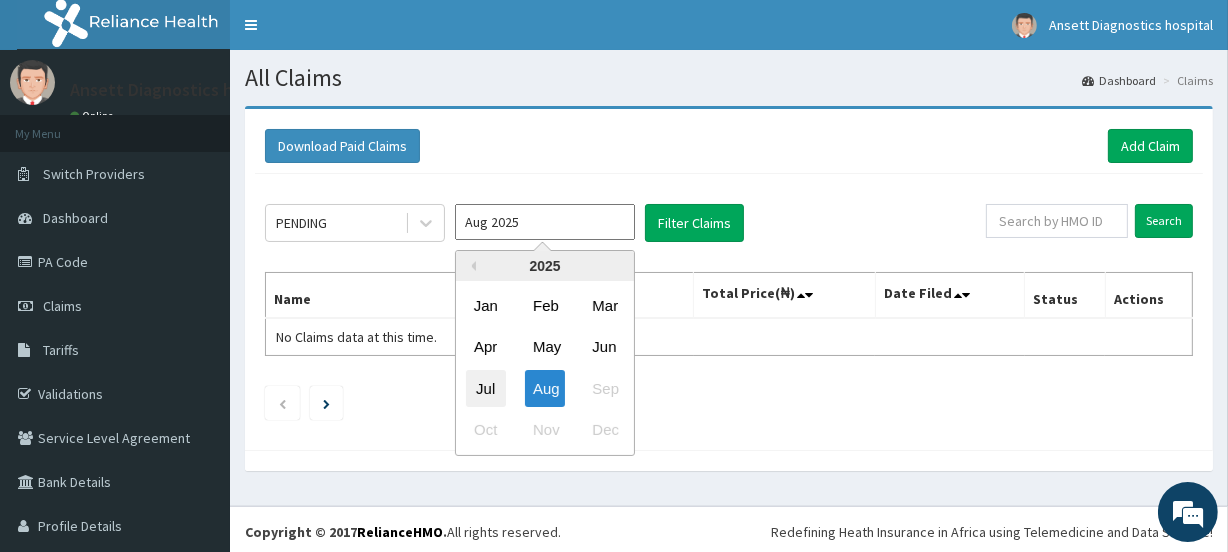 click on "Jul" at bounding box center [486, 388] 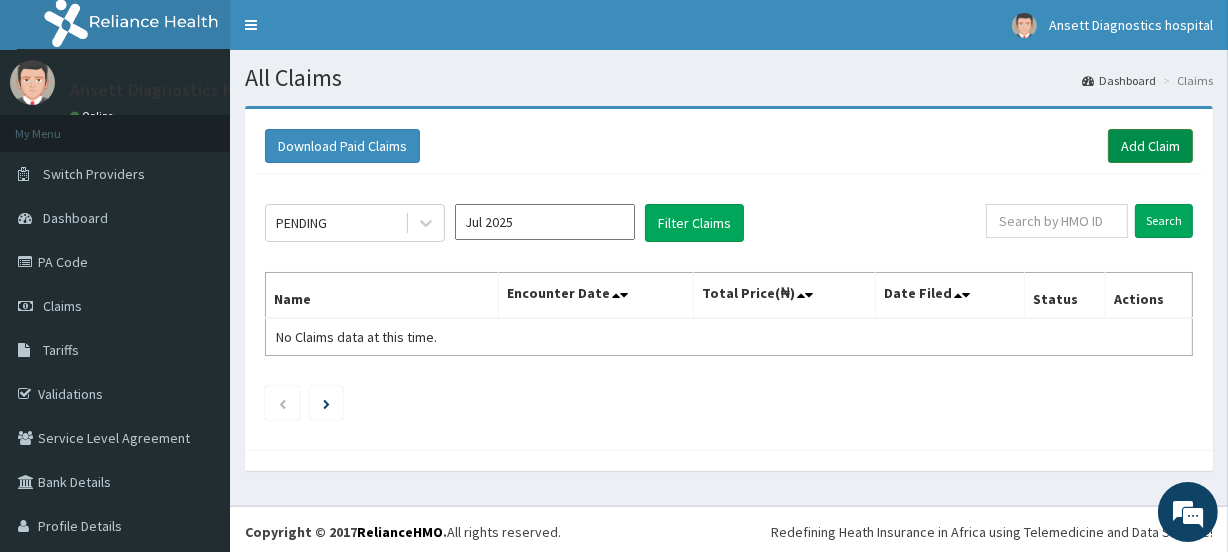 click on "Add Claim" at bounding box center (1150, 146) 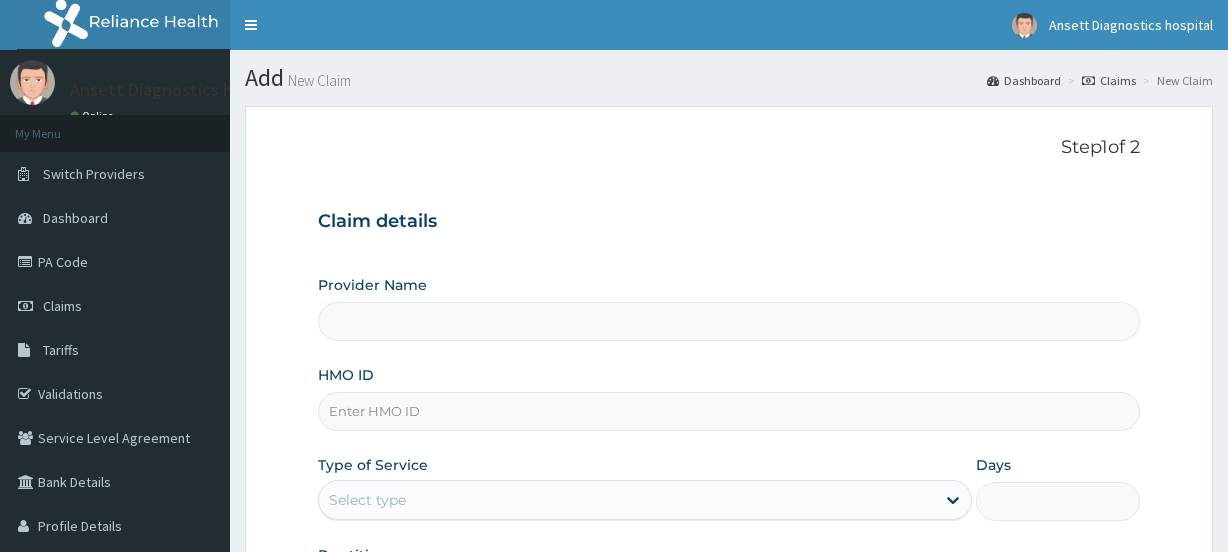 scroll, scrollTop: 0, scrollLeft: 0, axis: both 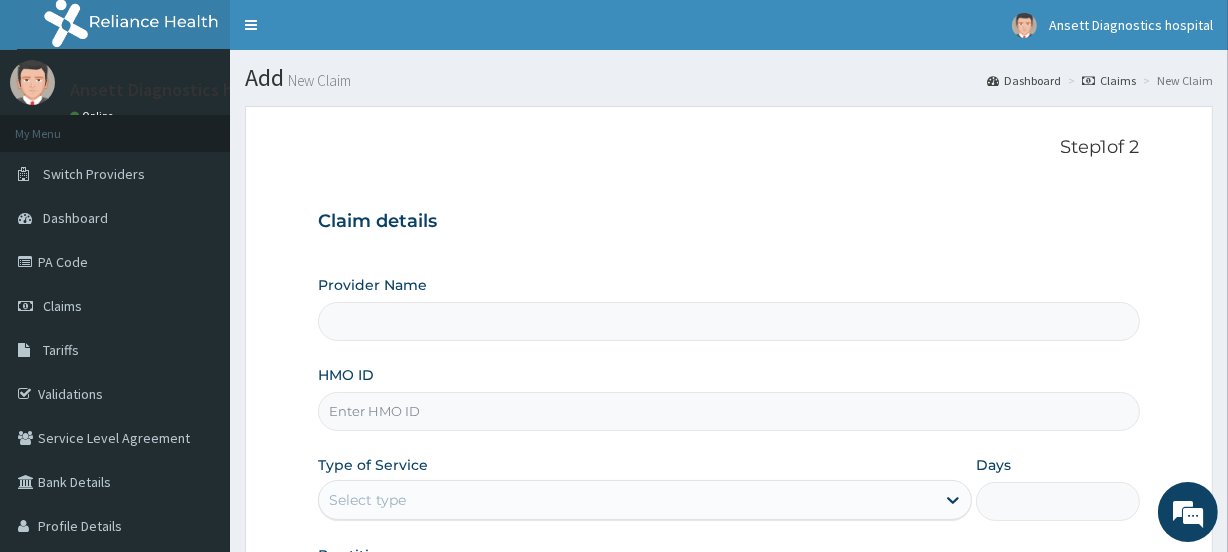 type on "ANSETT DIAGNOSTIC HOSPITAL LTD" 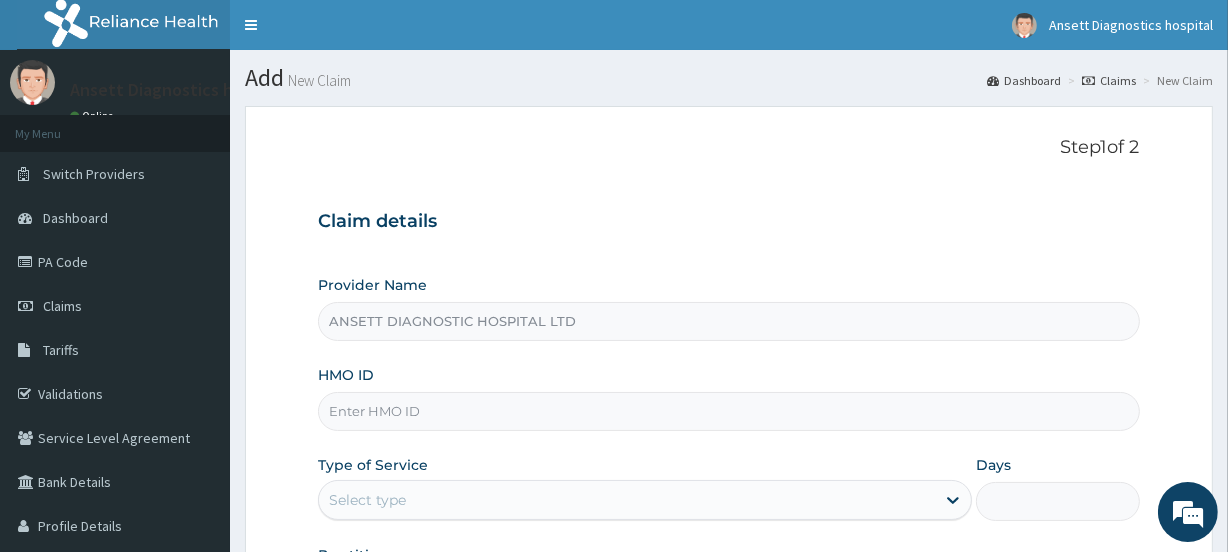 click on "ANSETT DIAGNOSTIC HOSPITAL LTD" at bounding box center (728, 321) 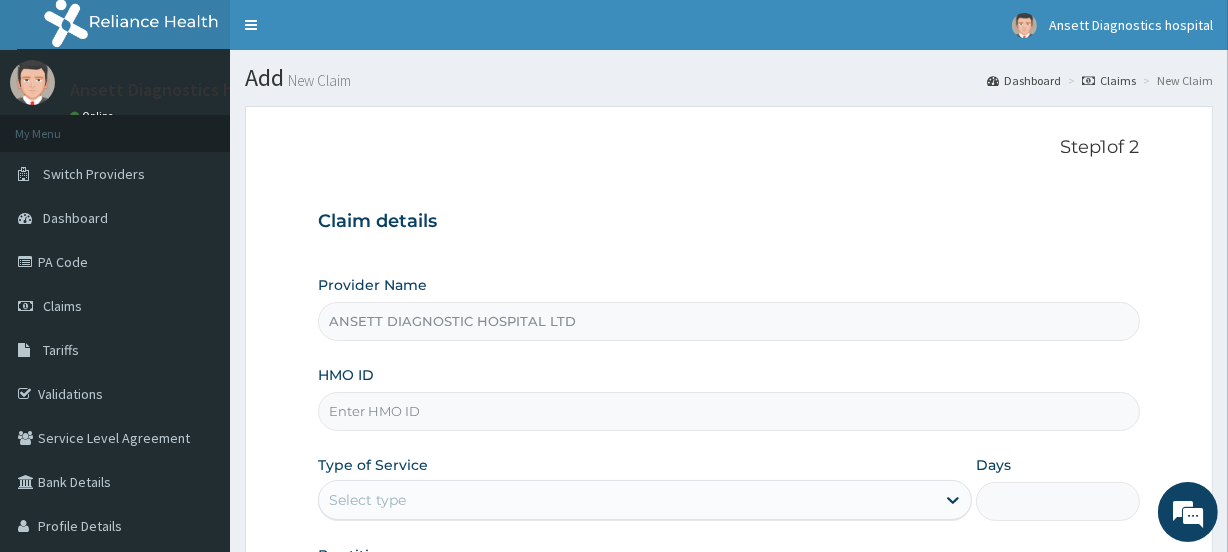 scroll, scrollTop: 0, scrollLeft: 0, axis: both 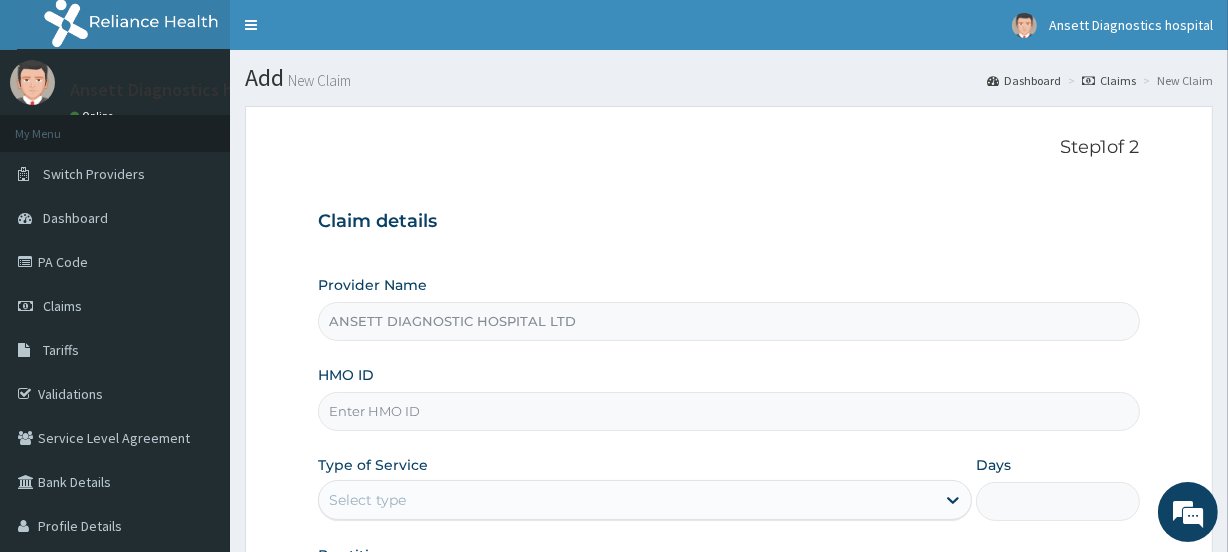 click on "HMO ID" at bounding box center [728, 411] 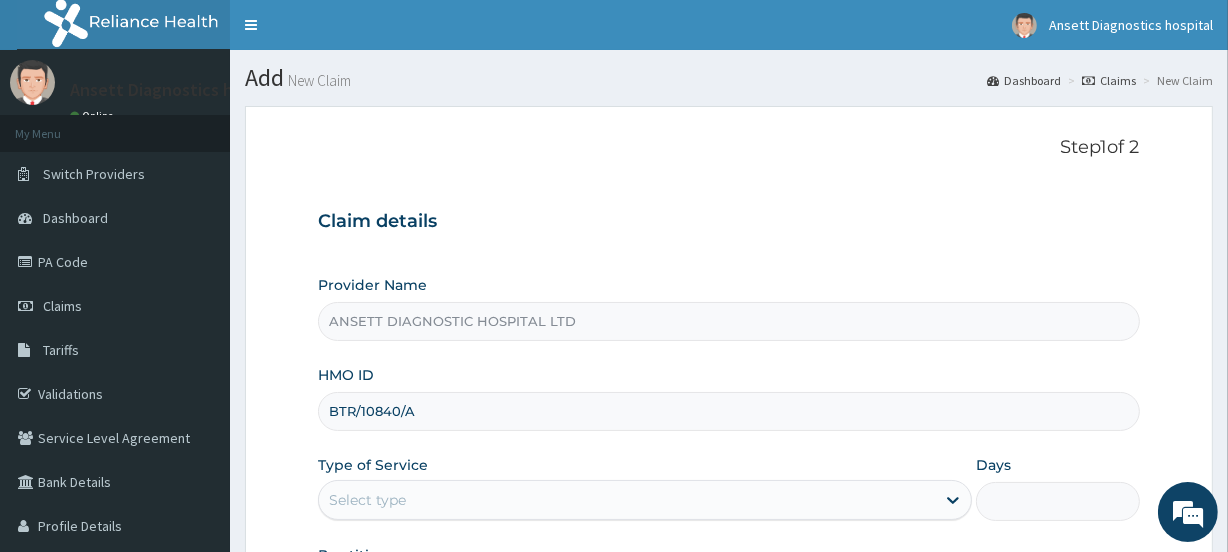 click on "BTR/10840/A" at bounding box center (728, 411) 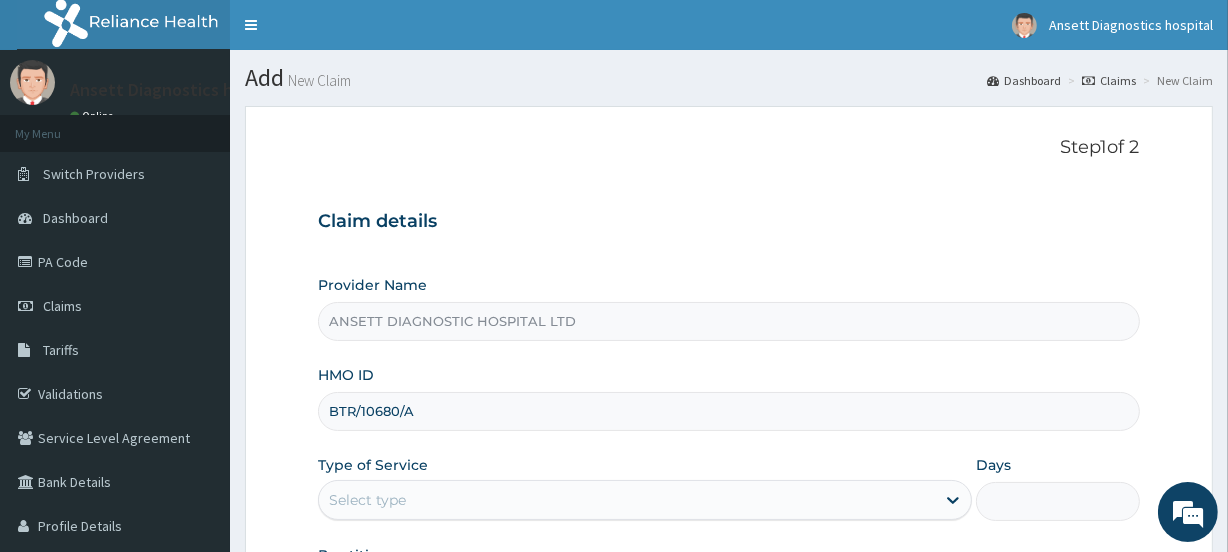 scroll, scrollTop: 181, scrollLeft: 0, axis: vertical 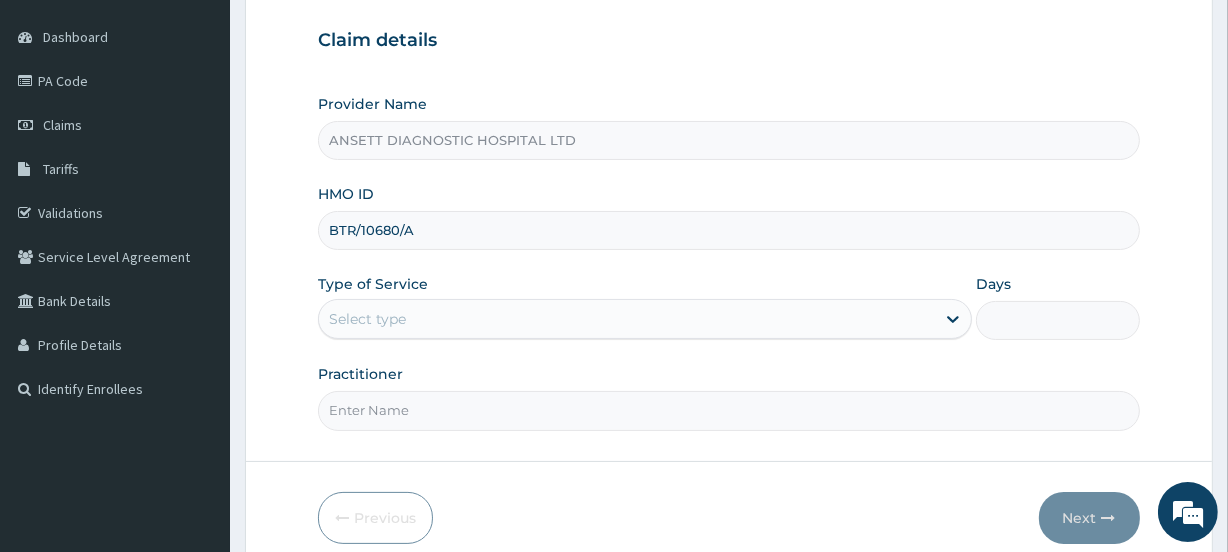 type on "BTR/10680/A" 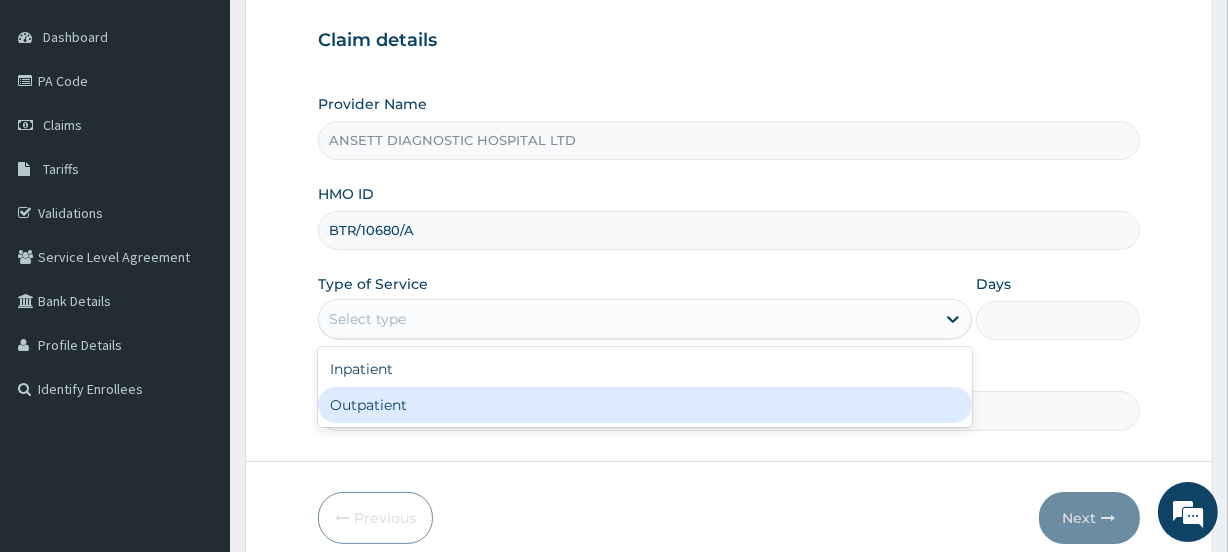 click on "Outpatient" at bounding box center [645, 405] 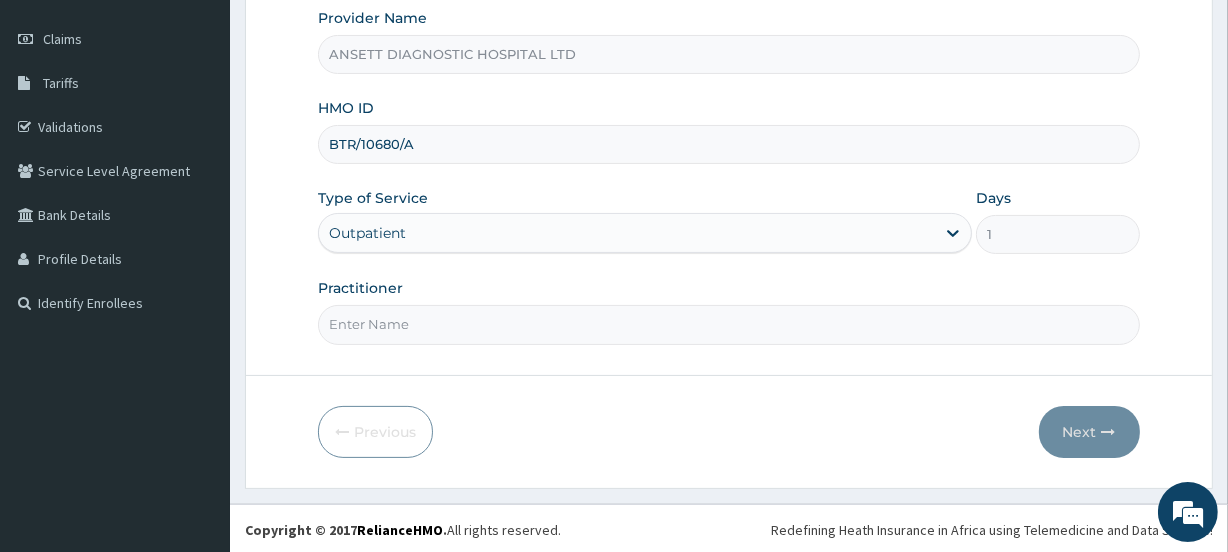 scroll, scrollTop: 268, scrollLeft: 0, axis: vertical 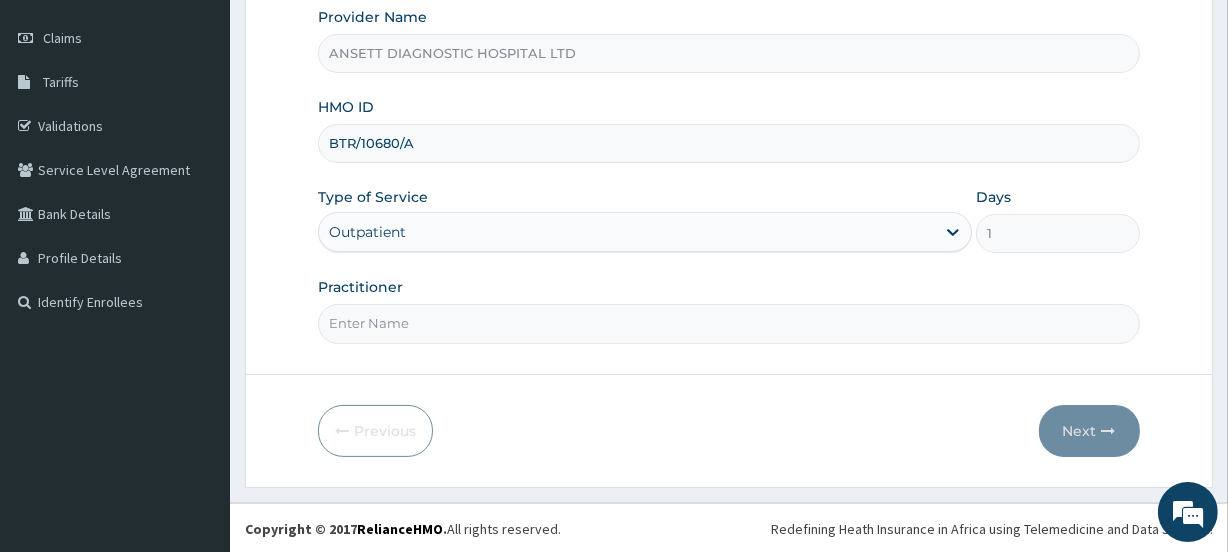 click on "Practitioner" at bounding box center [728, 323] 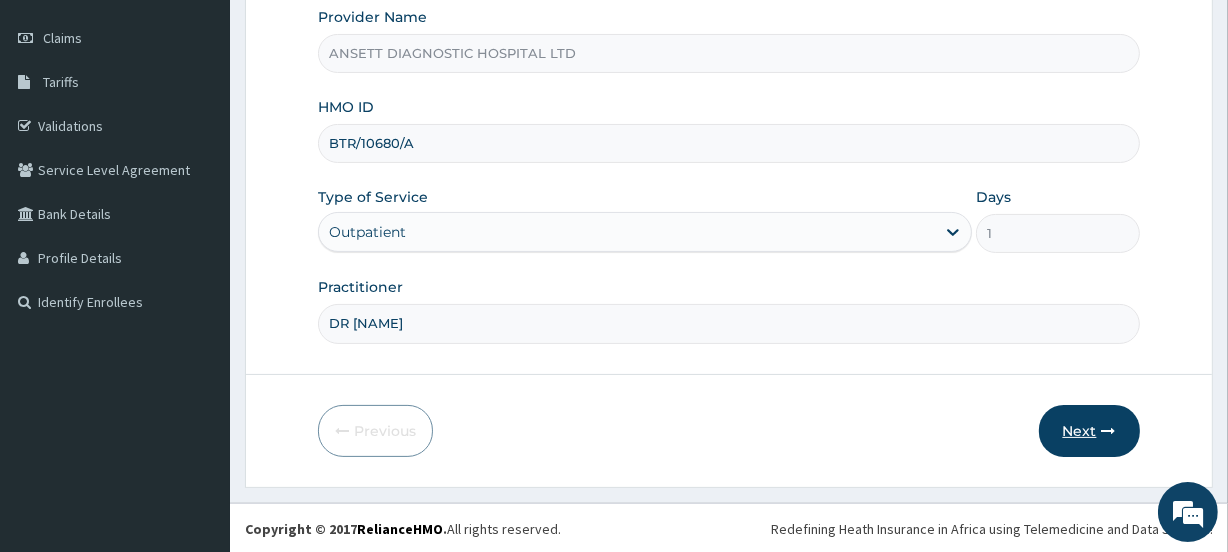 type on "DR ABRAHAM" 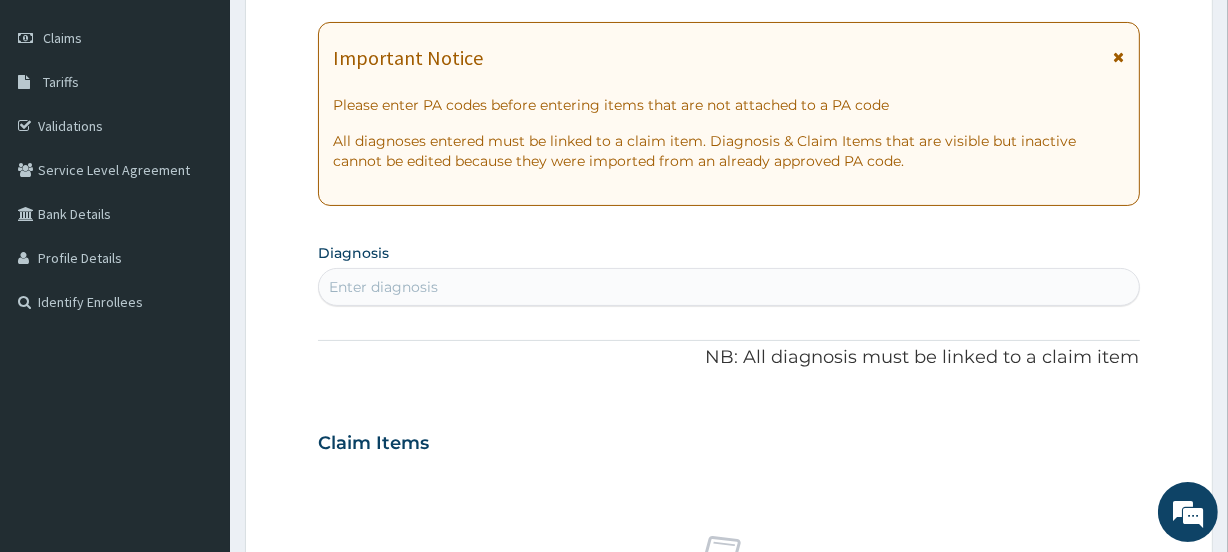 scroll, scrollTop: 0, scrollLeft: 0, axis: both 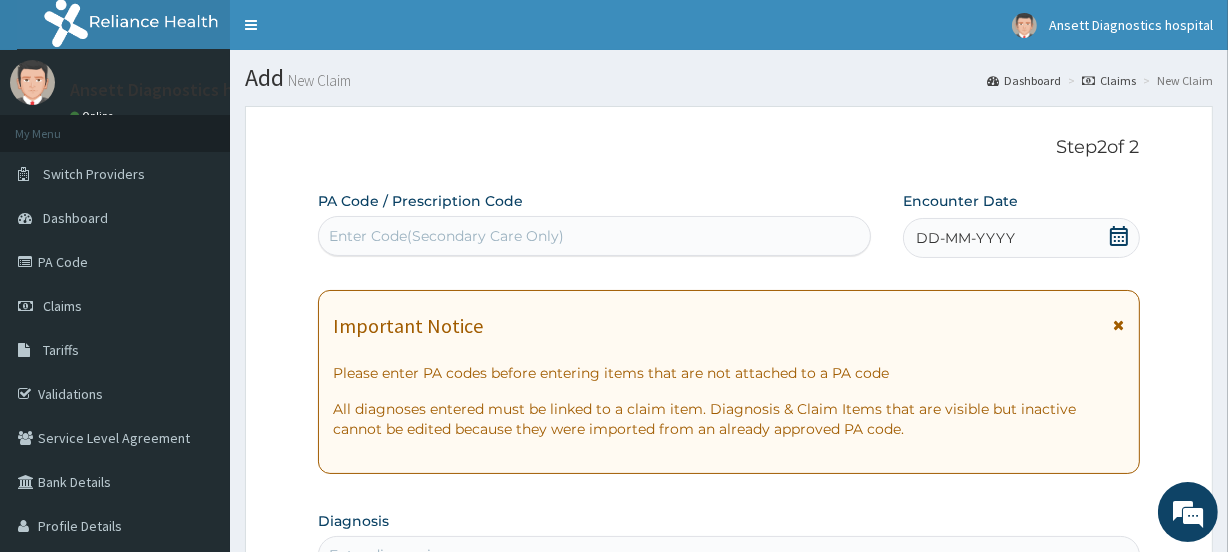 click on "Enter Code(Secondary Care Only)" at bounding box center (446, 236) 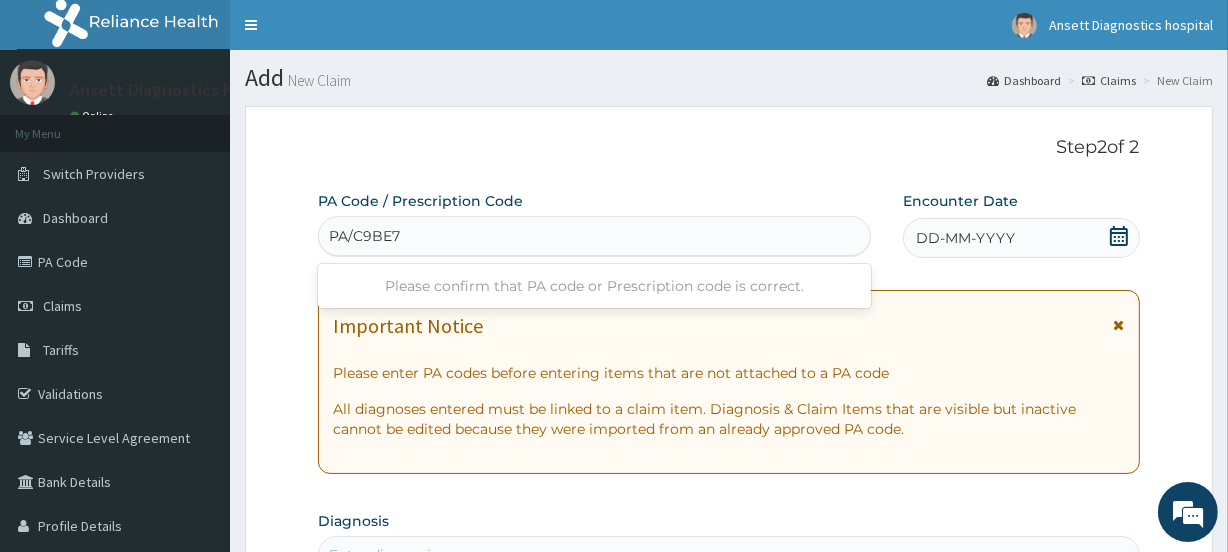 type on "PA/C9BE7A" 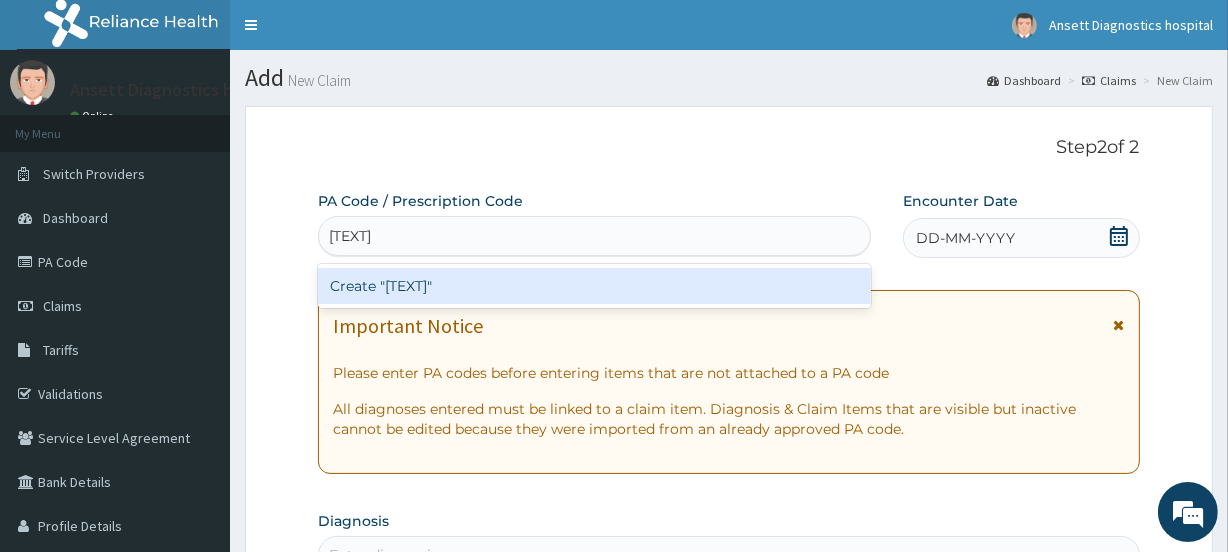 click on "Create "PA/C9BE7A"" at bounding box center (594, 286) 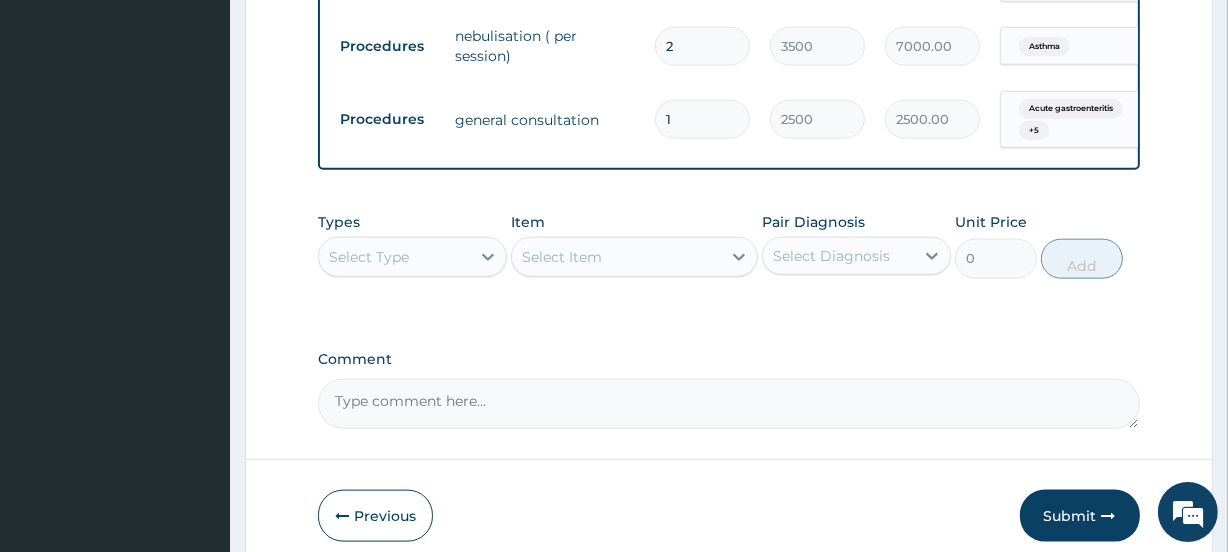 scroll, scrollTop: 2090, scrollLeft: 0, axis: vertical 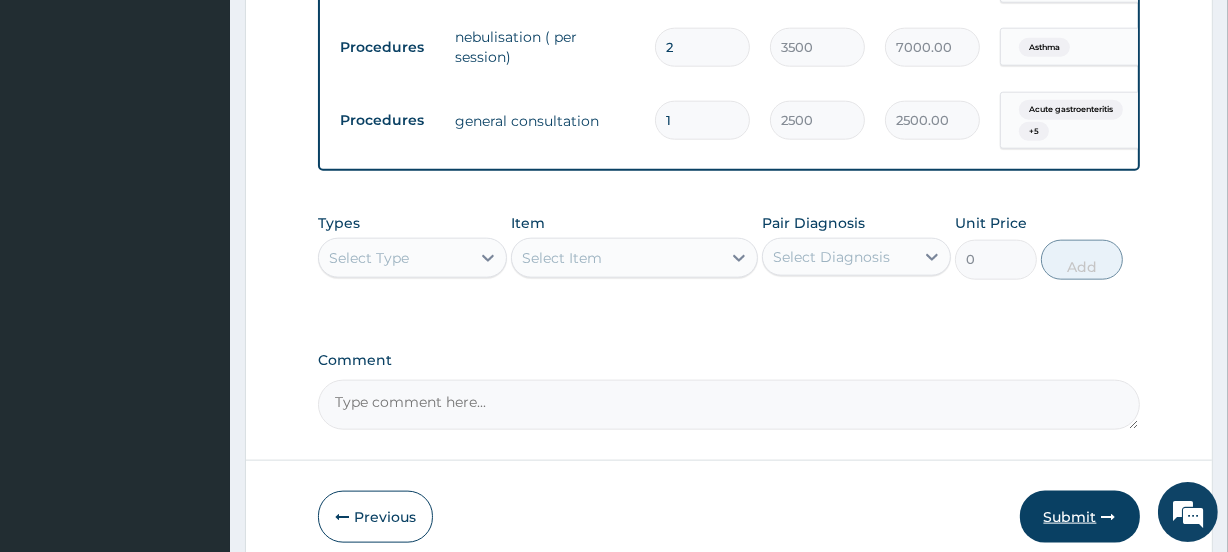 click on "Submit" at bounding box center (1080, 517) 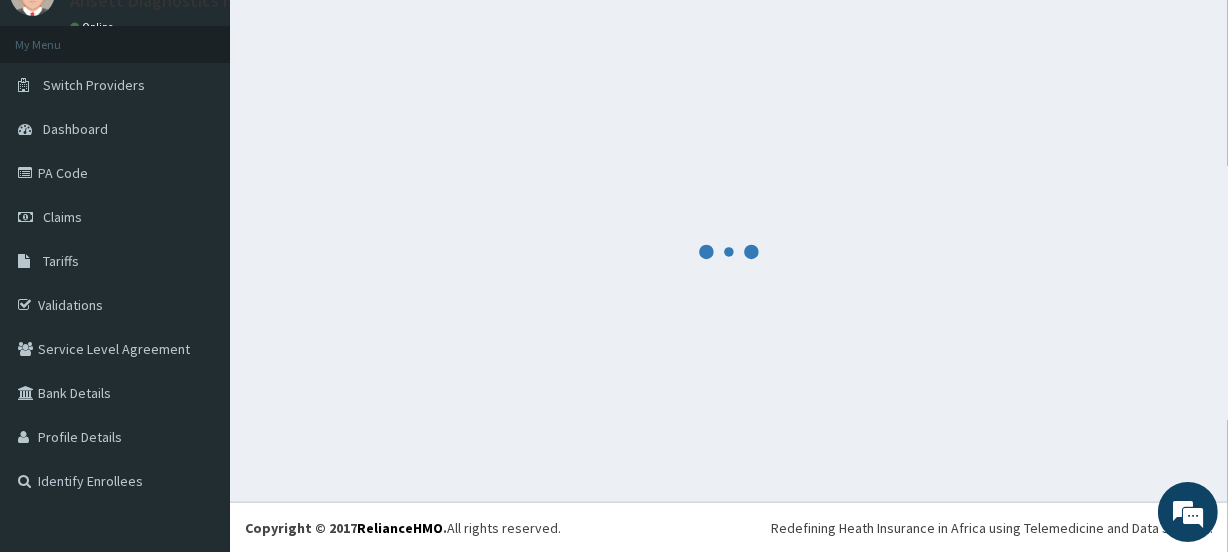 scroll, scrollTop: 2090, scrollLeft: 0, axis: vertical 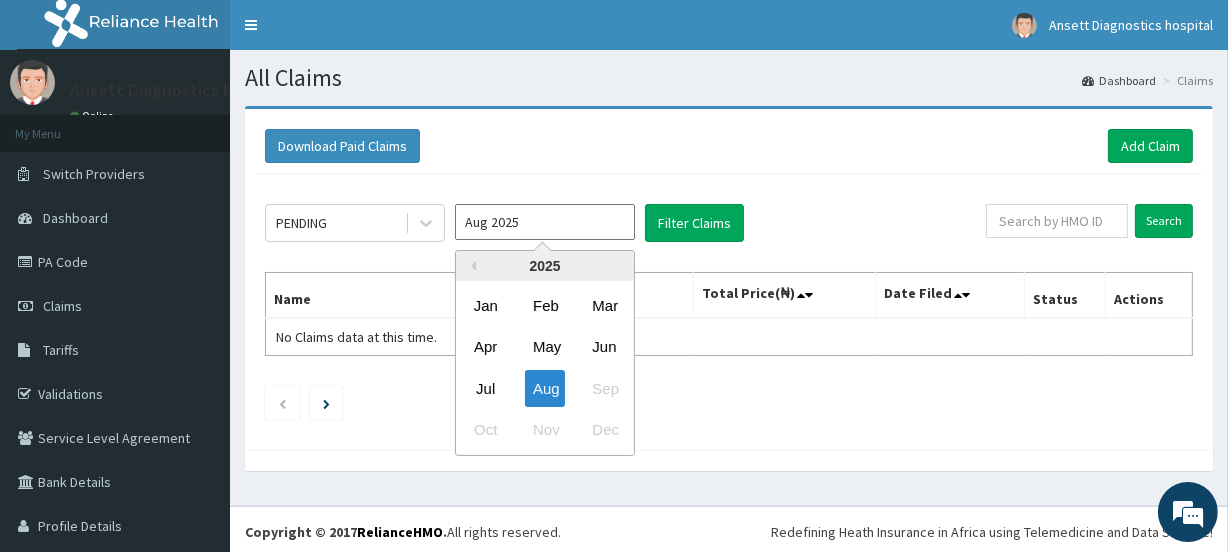 click on "Aug 2025" at bounding box center [545, 222] 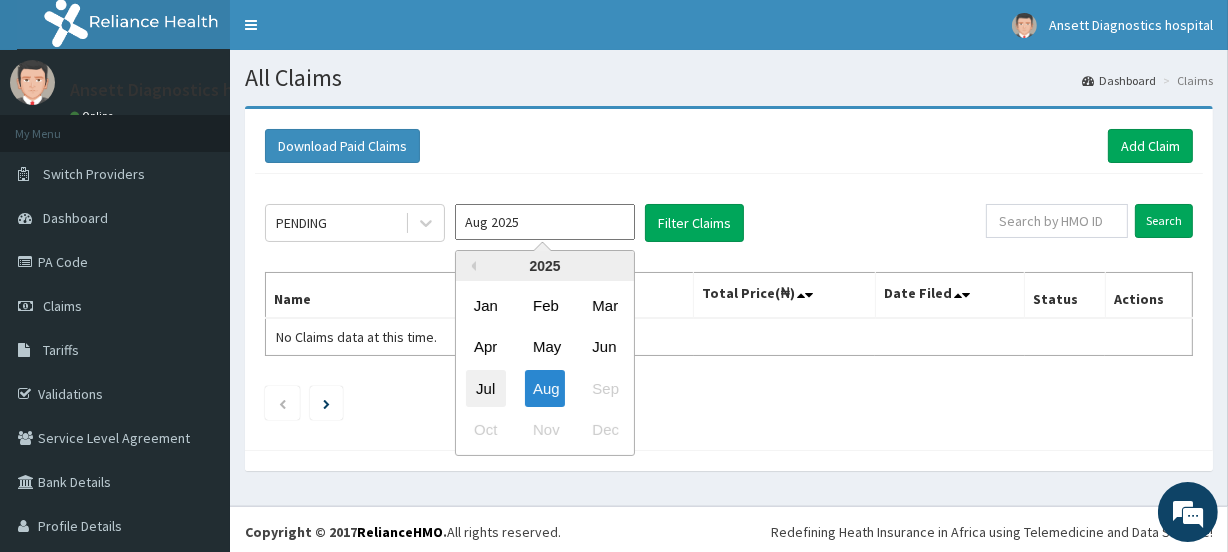 click on "Jul" at bounding box center (486, 388) 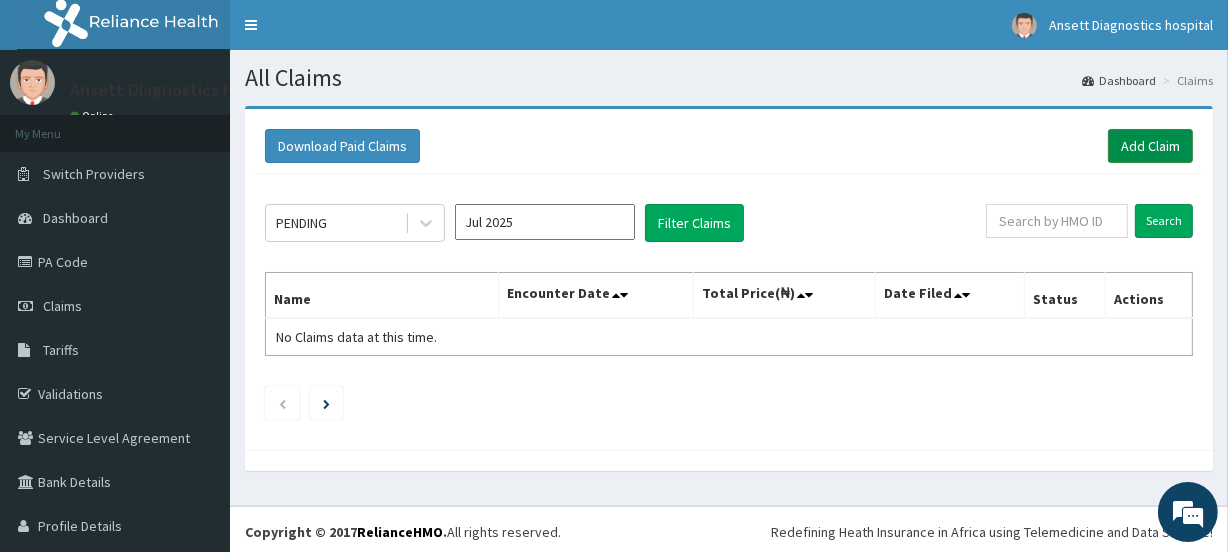click on "Add Claim" at bounding box center [1150, 146] 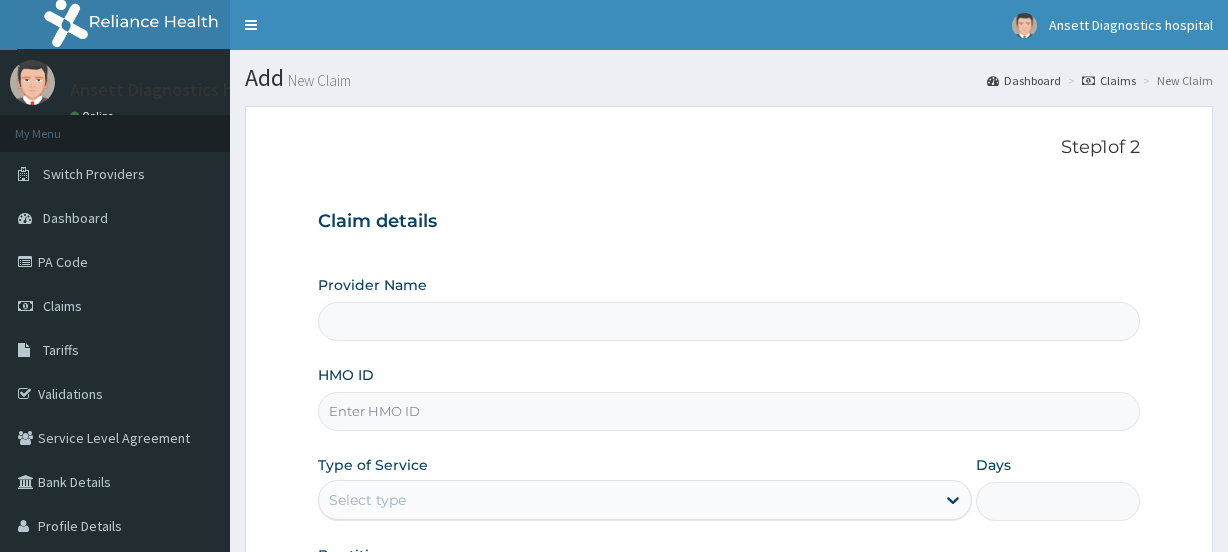 scroll, scrollTop: 0, scrollLeft: 0, axis: both 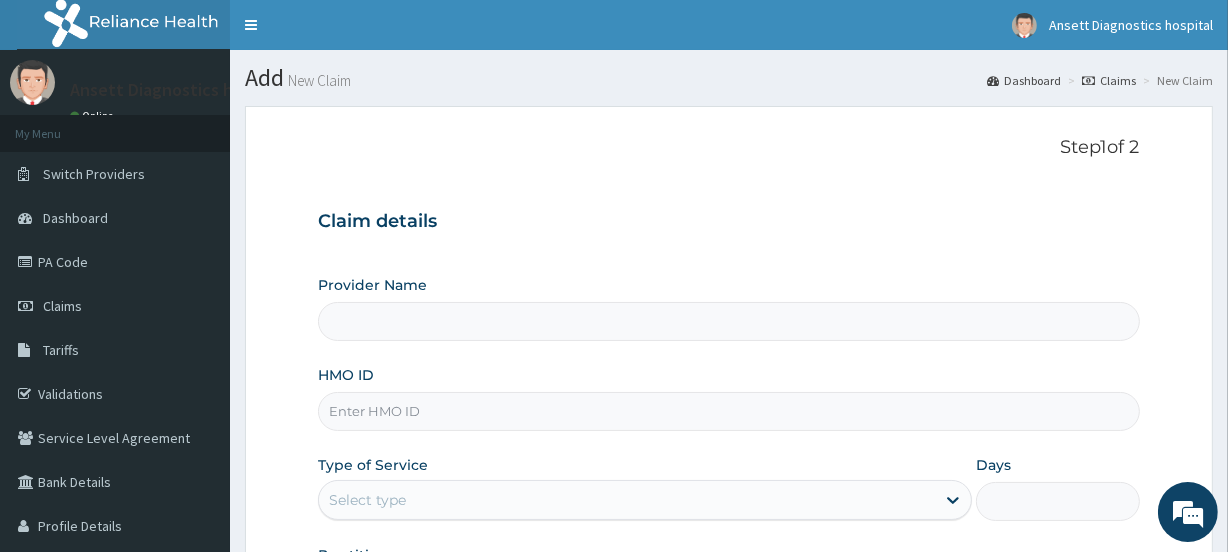 click on "Provider Name" at bounding box center (728, 321) 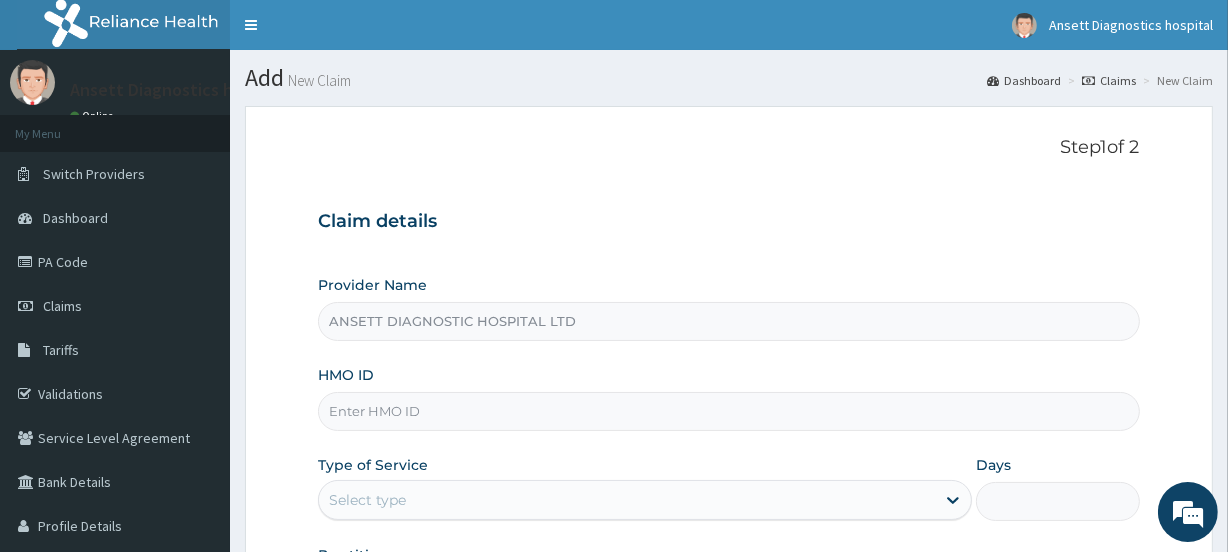 click on "HMO ID" at bounding box center [728, 411] 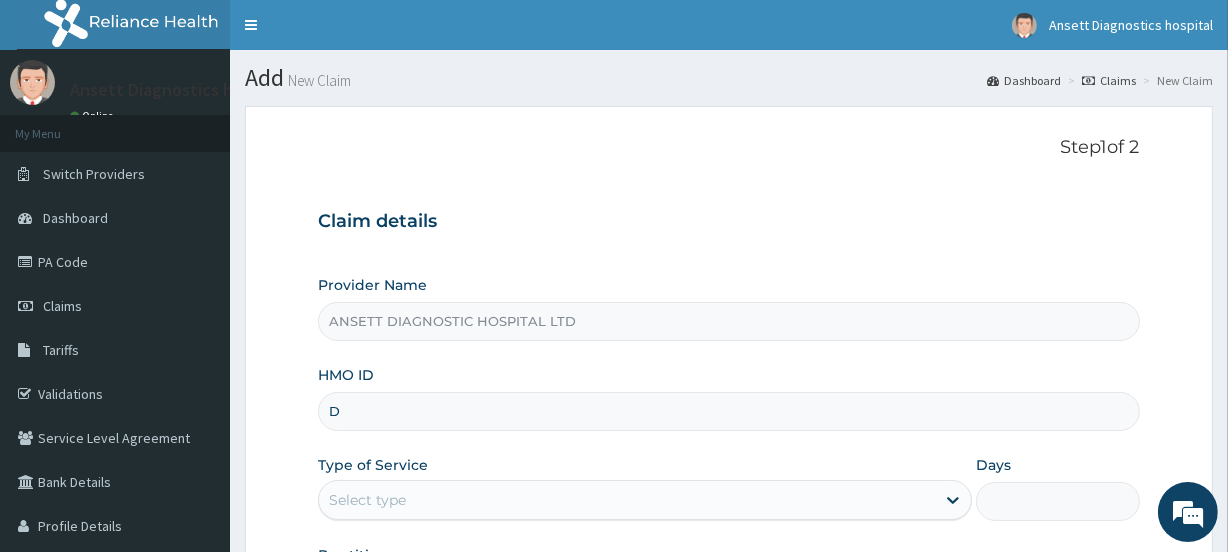 scroll, scrollTop: 0, scrollLeft: 0, axis: both 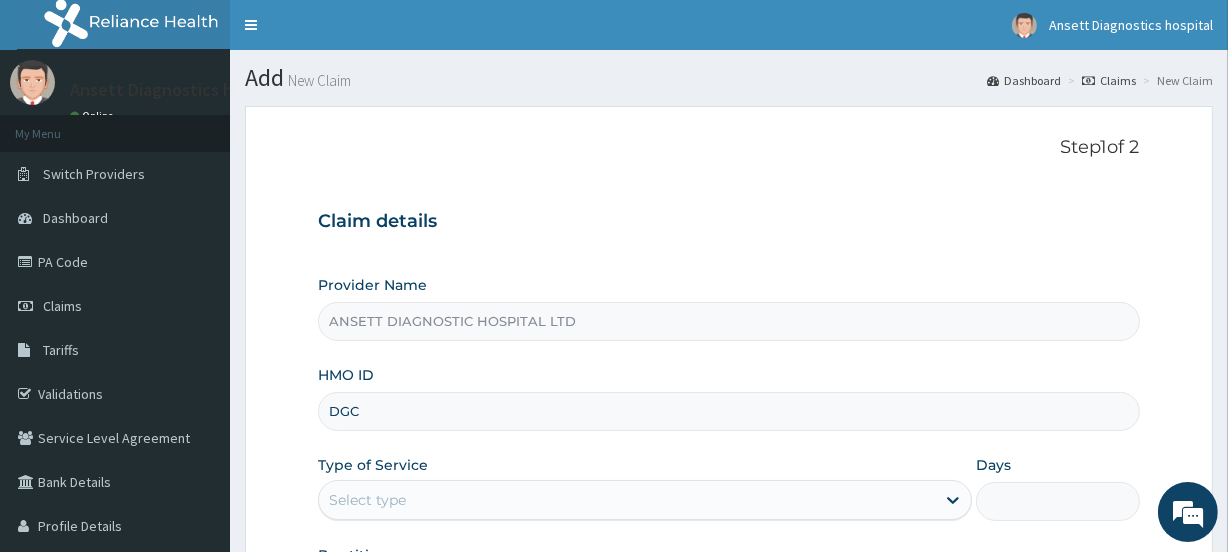 type on "DGC/10362/A" 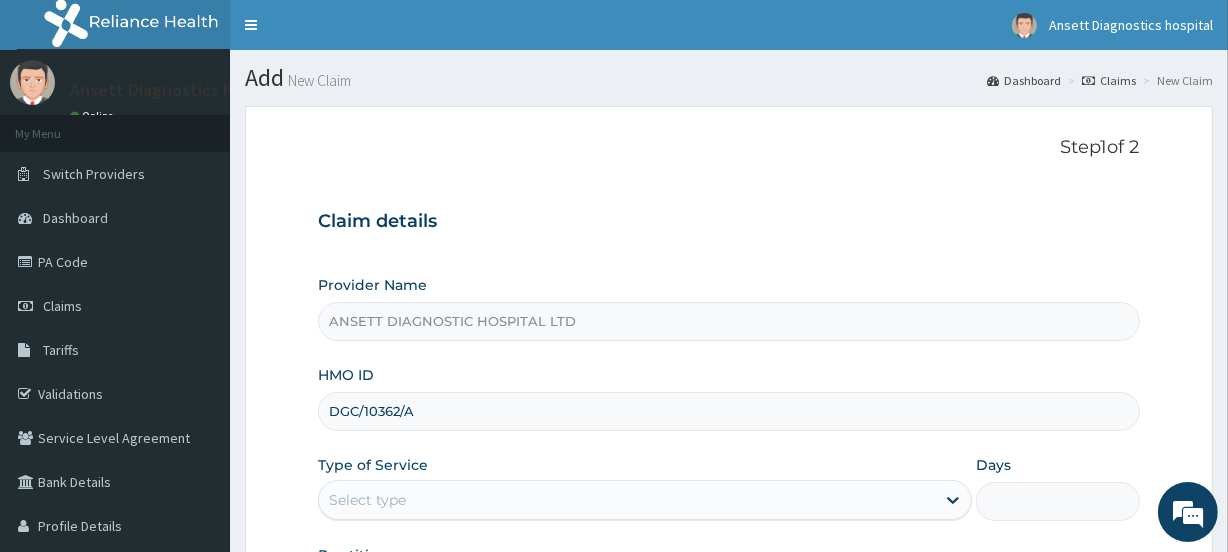 click on "Select type" at bounding box center [367, 500] 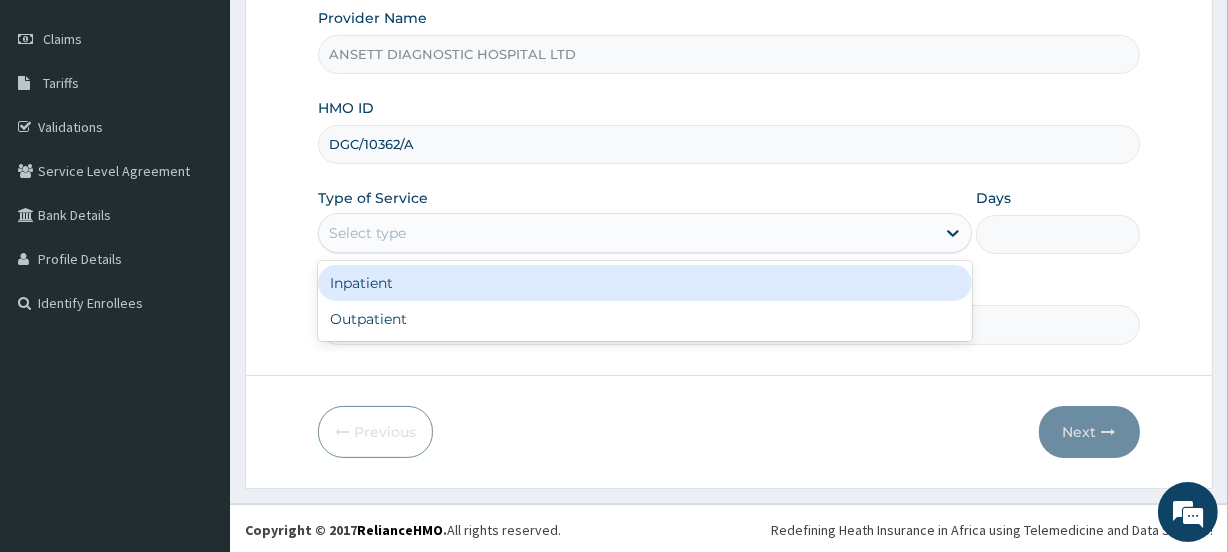 scroll, scrollTop: 268, scrollLeft: 0, axis: vertical 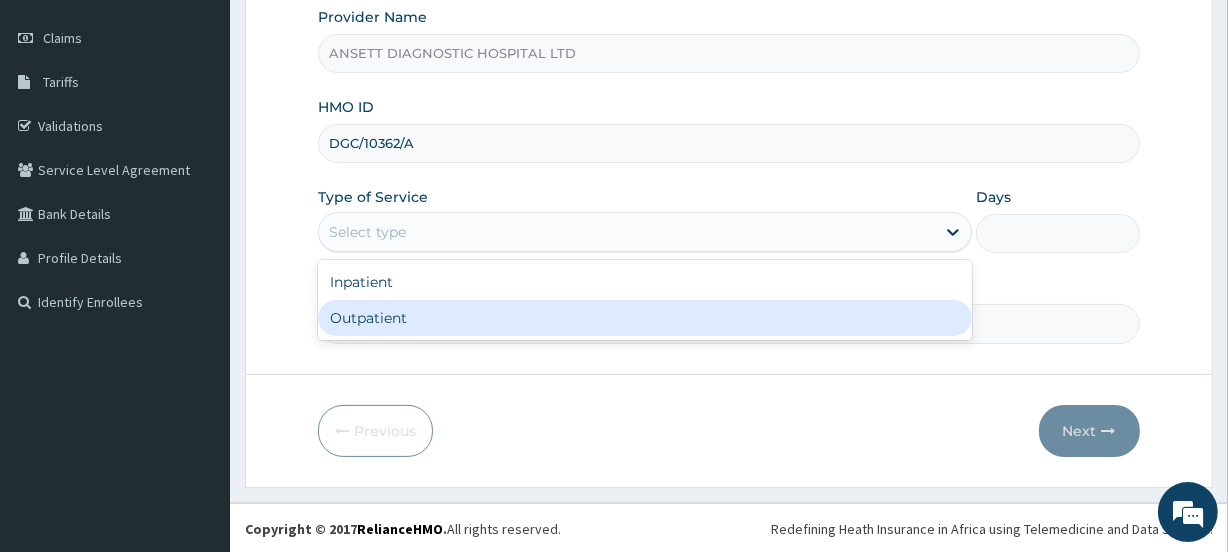 click on "Outpatient" at bounding box center [645, 318] 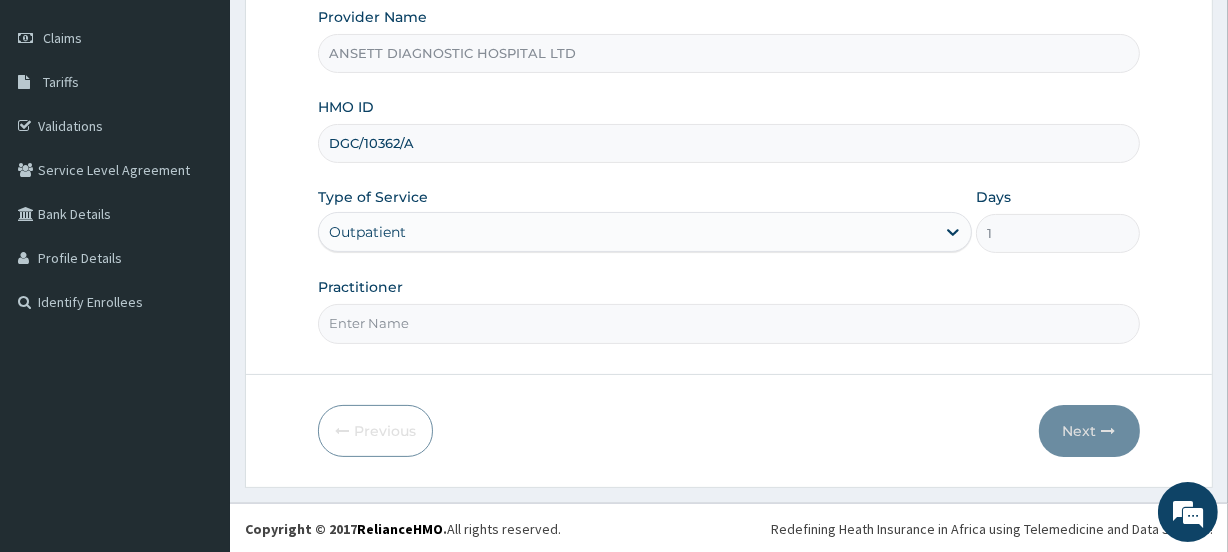 click on "Practitioner" at bounding box center (728, 323) 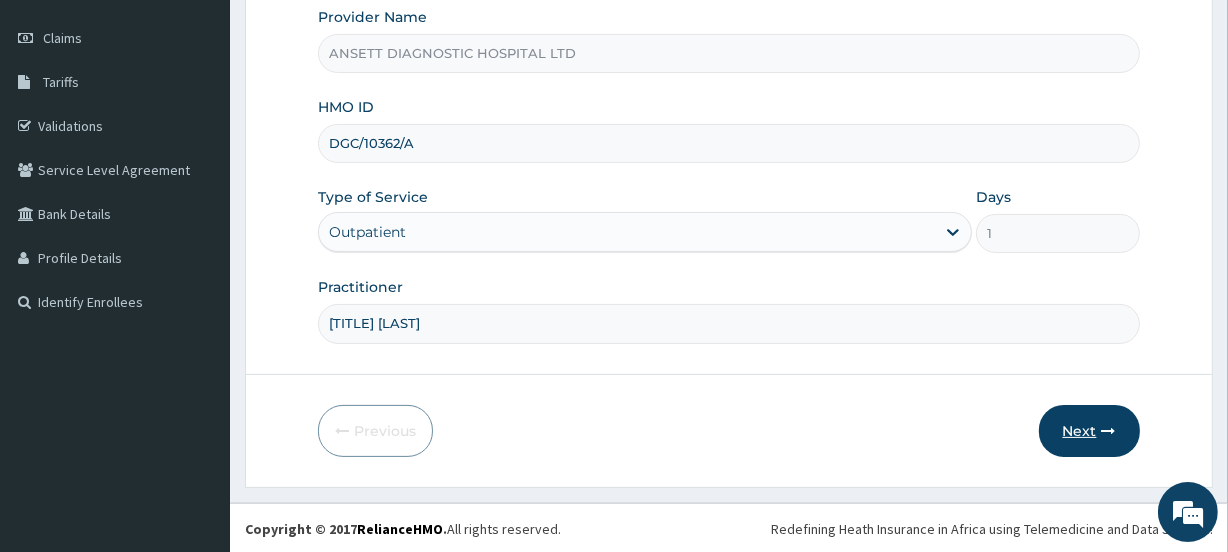 type on "DR  ABRAHAM" 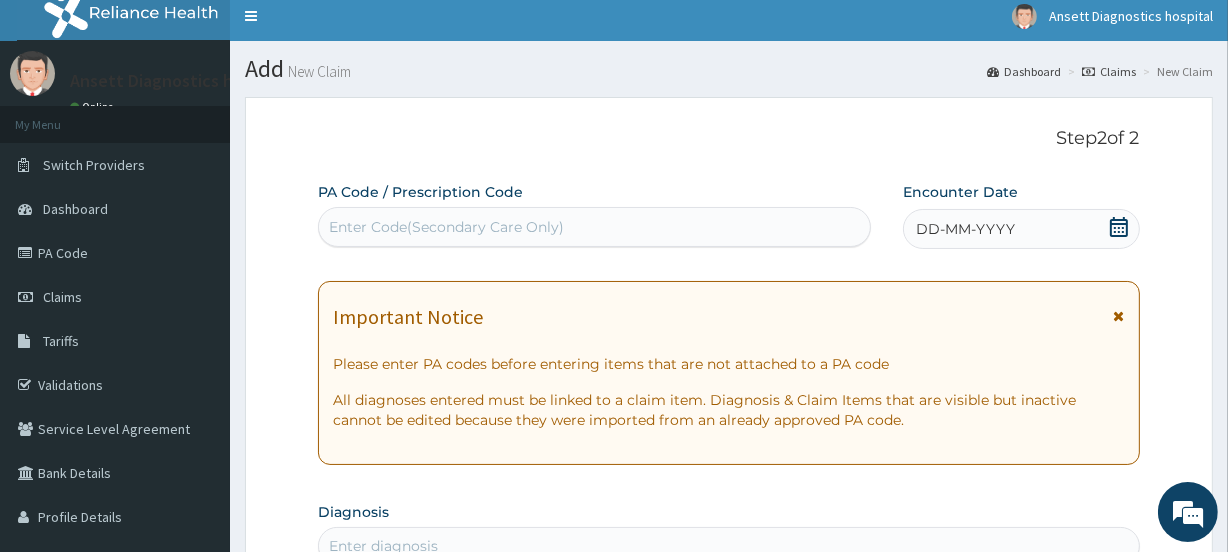 scroll, scrollTop: 0, scrollLeft: 0, axis: both 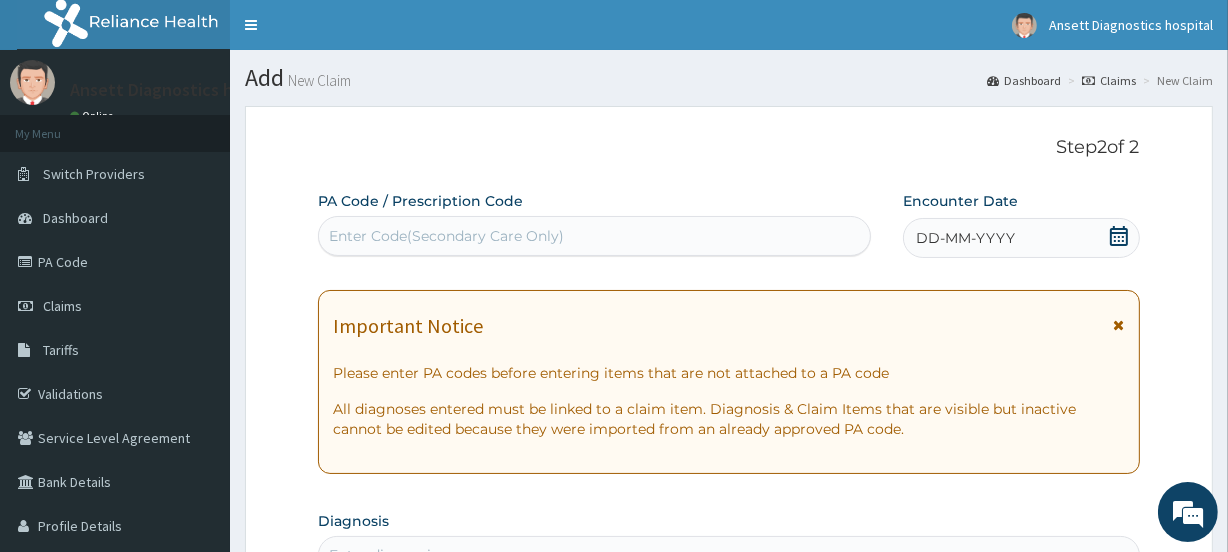 click on "Enter Code(Secondary Care Only)" at bounding box center [594, 236] 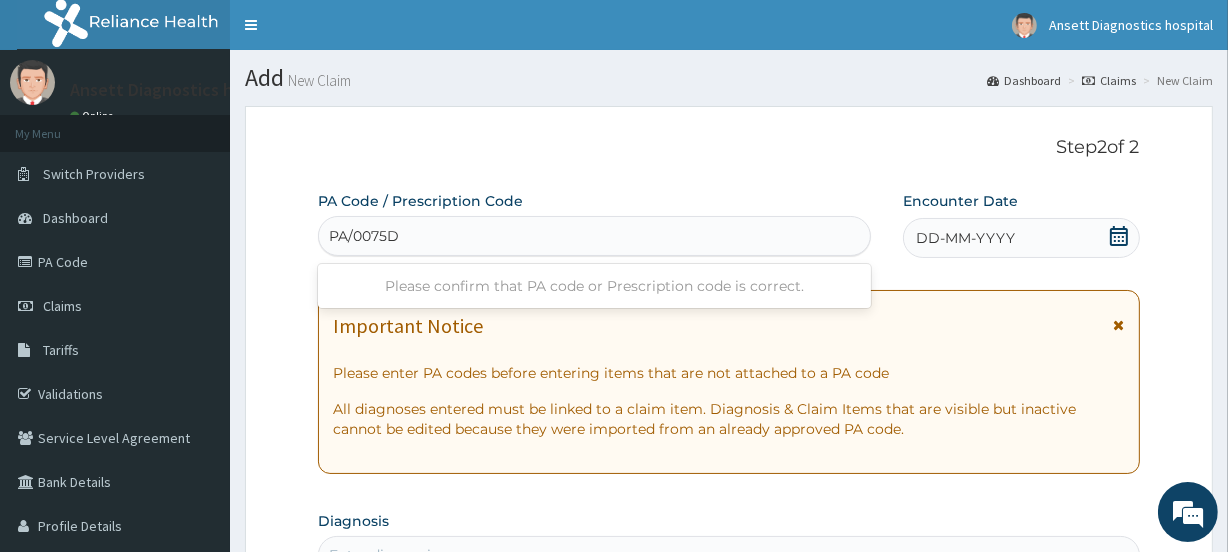 type on "PA/0075D6" 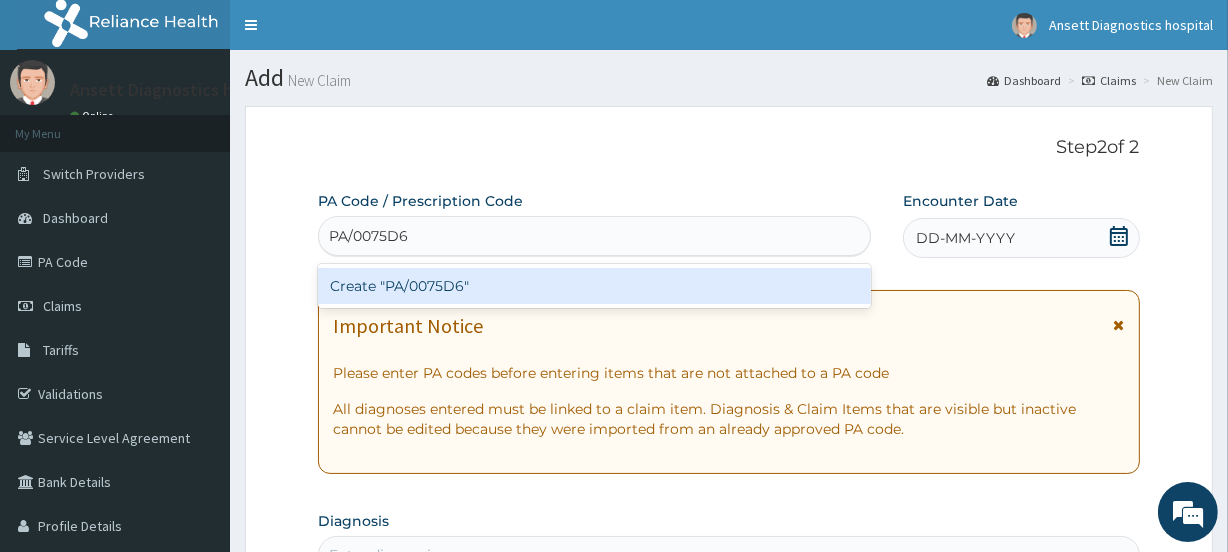 click on "Create "PA/0075D6"" at bounding box center [594, 286] 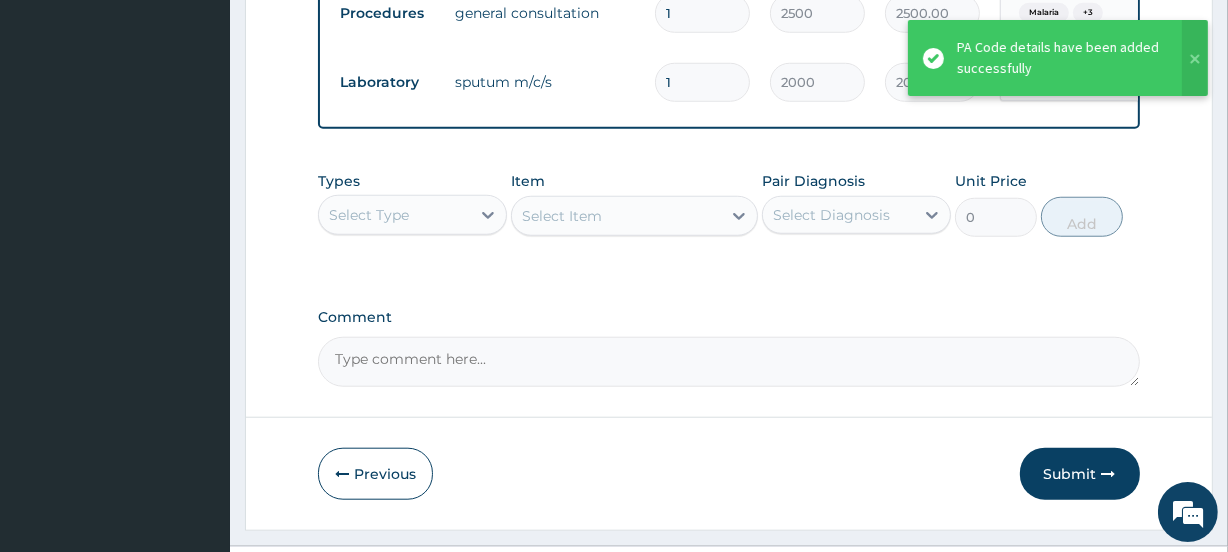 scroll, scrollTop: 1550, scrollLeft: 0, axis: vertical 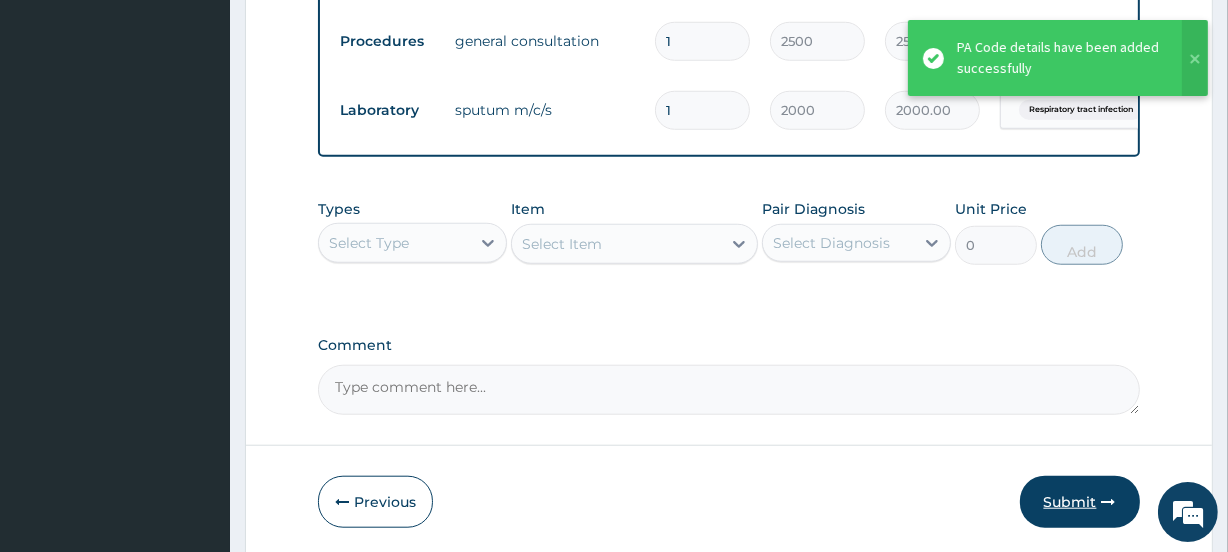 click on "Submit" at bounding box center [1080, 502] 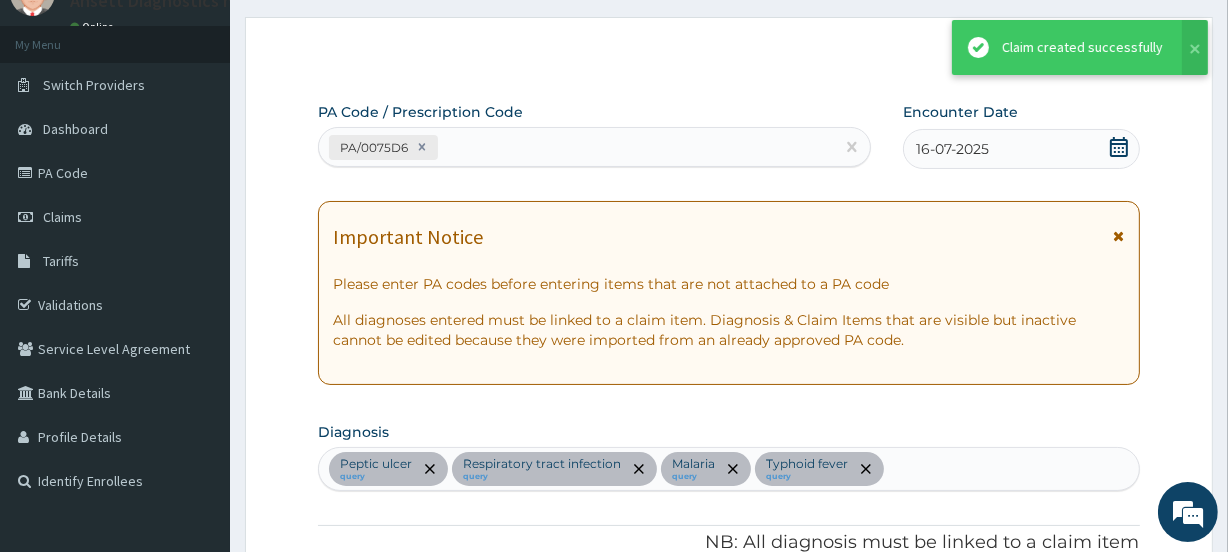scroll, scrollTop: 1550, scrollLeft: 0, axis: vertical 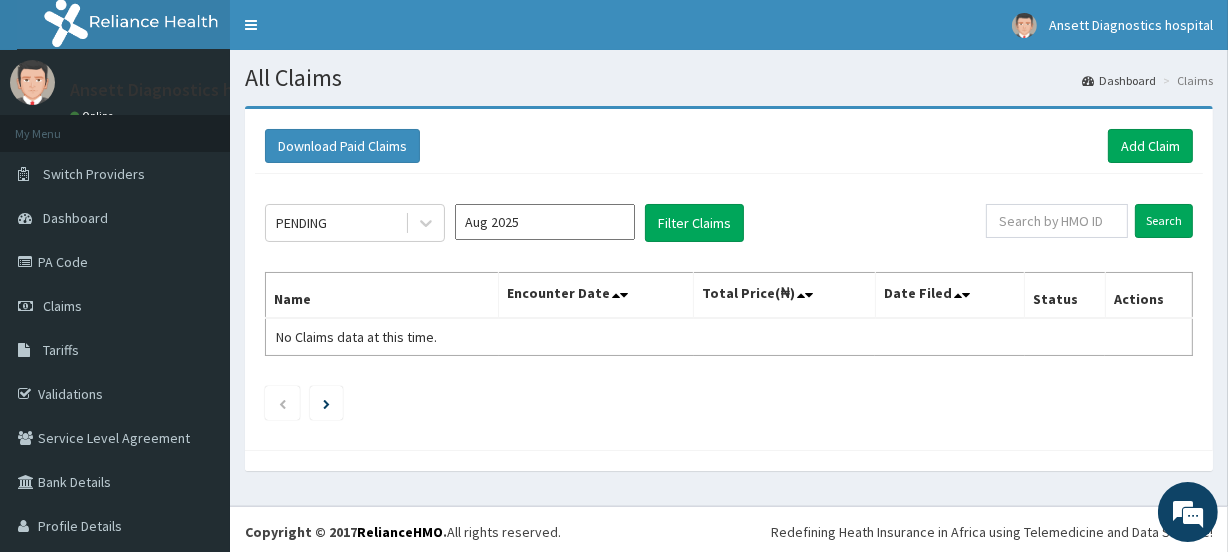 click on "Aug 2025" at bounding box center [545, 222] 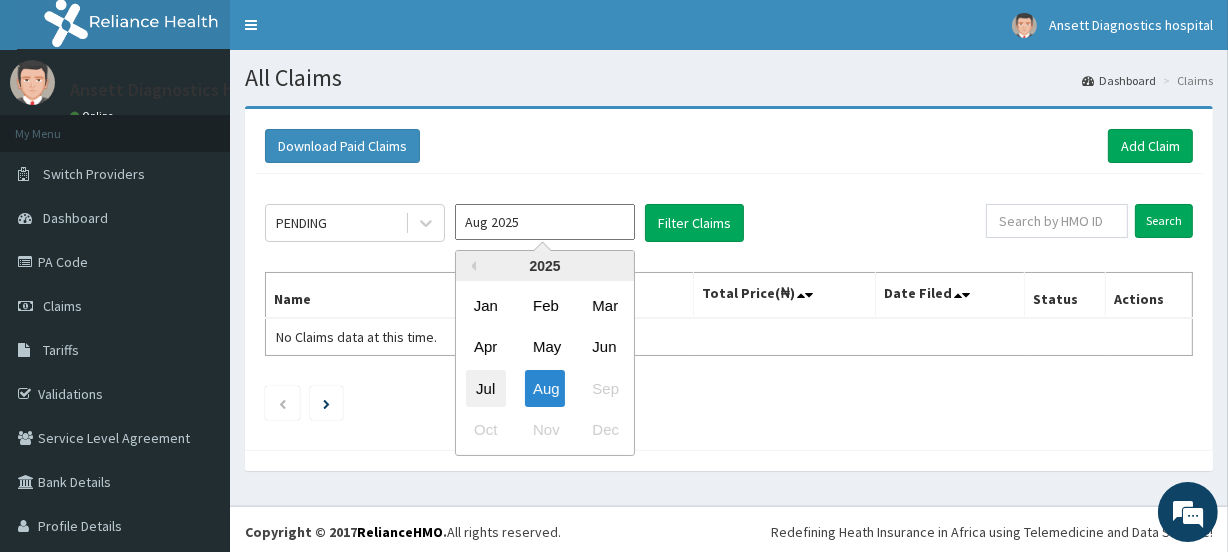 click on "Jul" at bounding box center [486, 388] 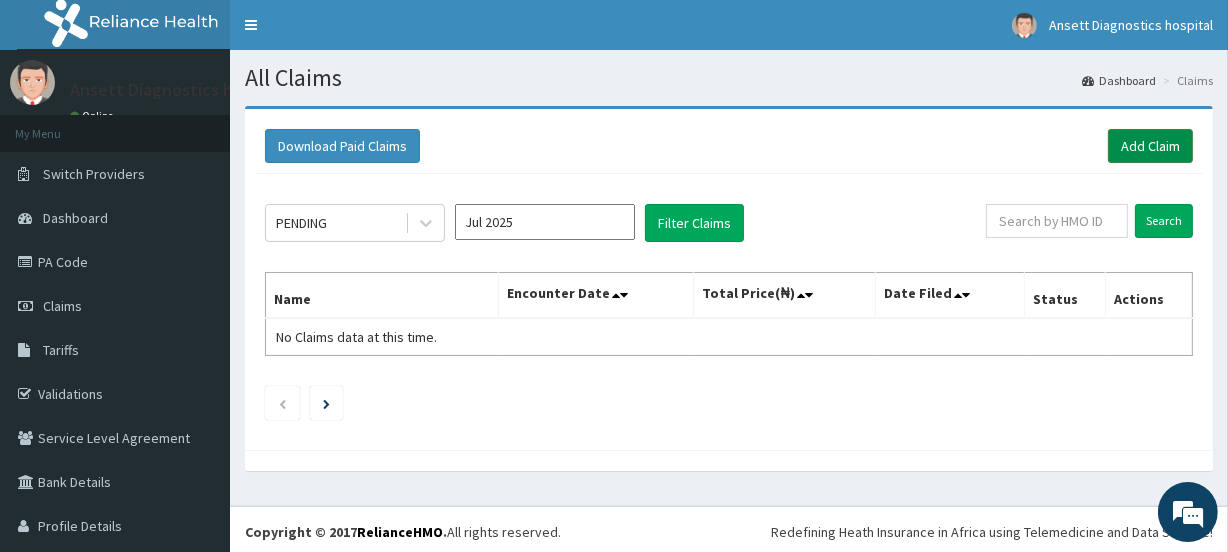 click on "Add Claim" at bounding box center [1150, 146] 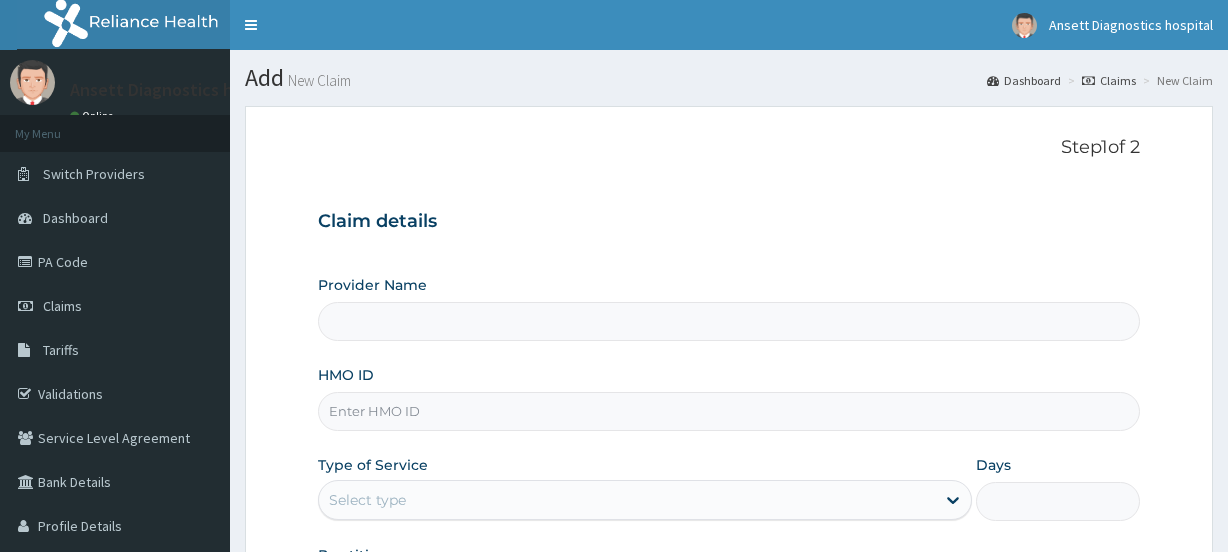scroll, scrollTop: 0, scrollLeft: 0, axis: both 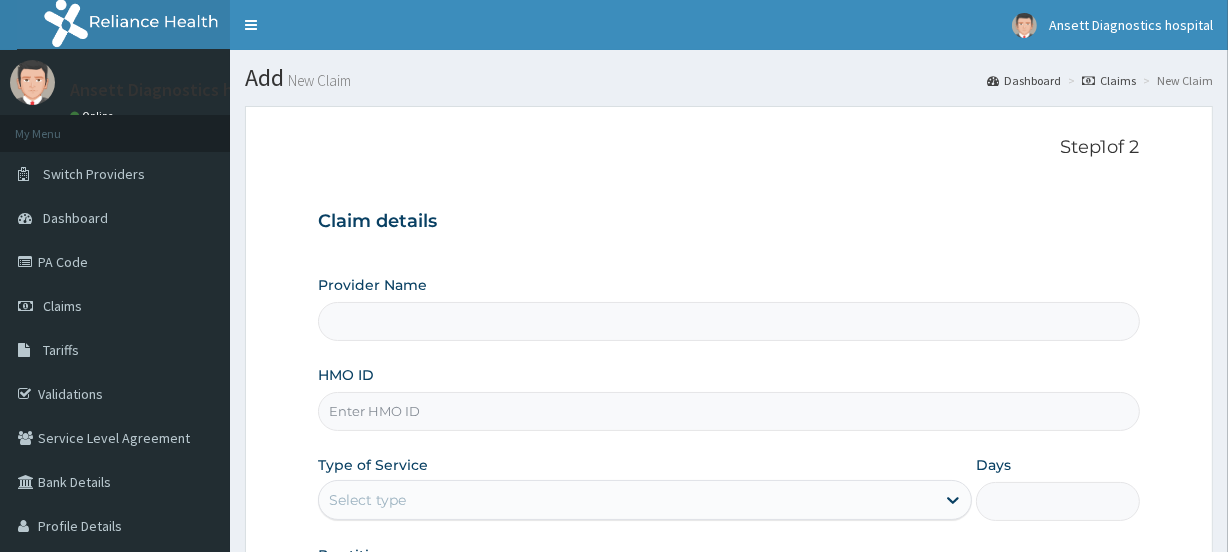 drag, startPoint x: 0, startPoint y: 0, endPoint x: 775, endPoint y: 213, distance: 803.73755 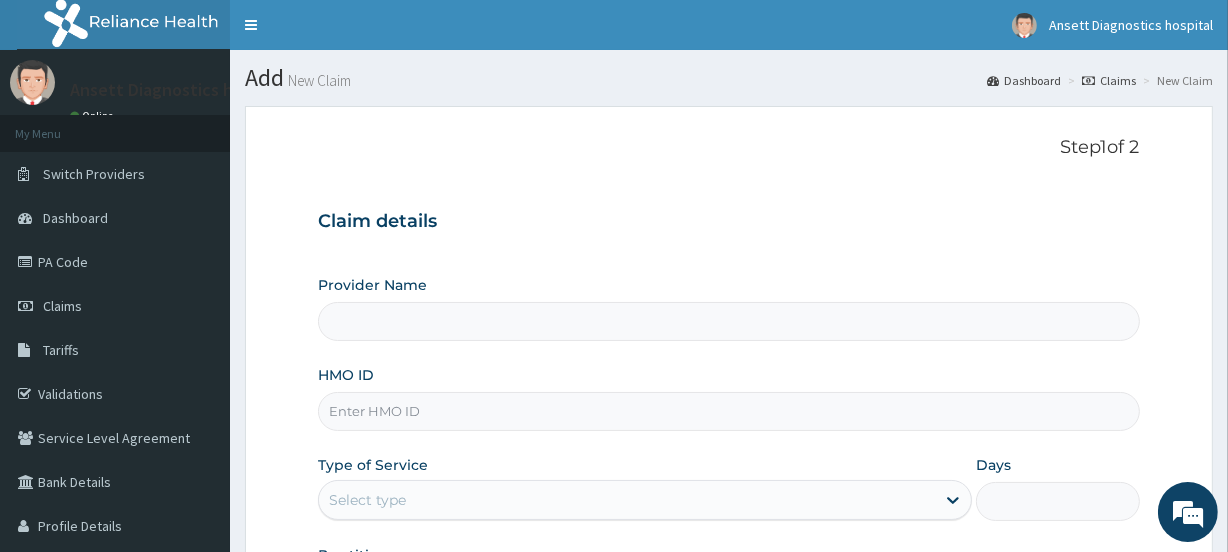 type on "ANSETT DIAGNOSTIC HOSPITAL LTD" 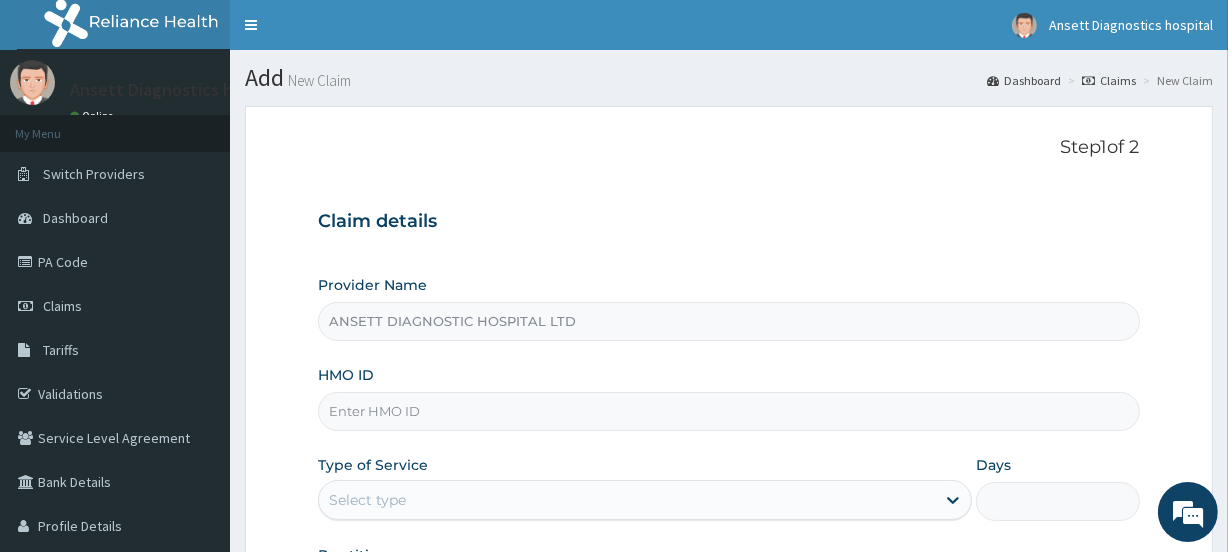 click on "HMO ID" at bounding box center [728, 411] 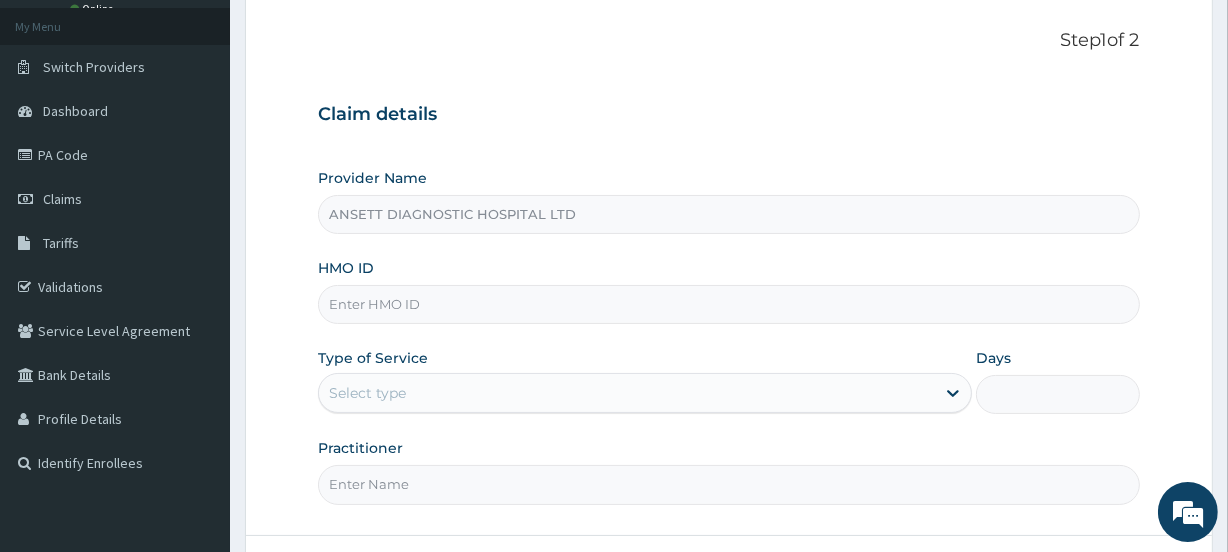 scroll, scrollTop: 268, scrollLeft: 0, axis: vertical 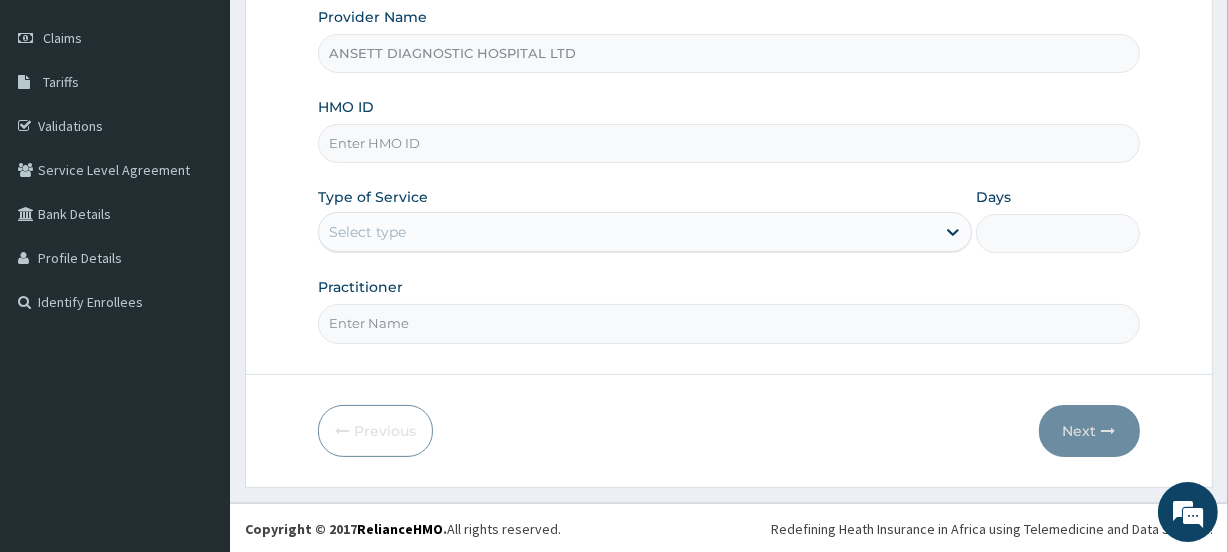 click on "HMO ID" at bounding box center [728, 143] 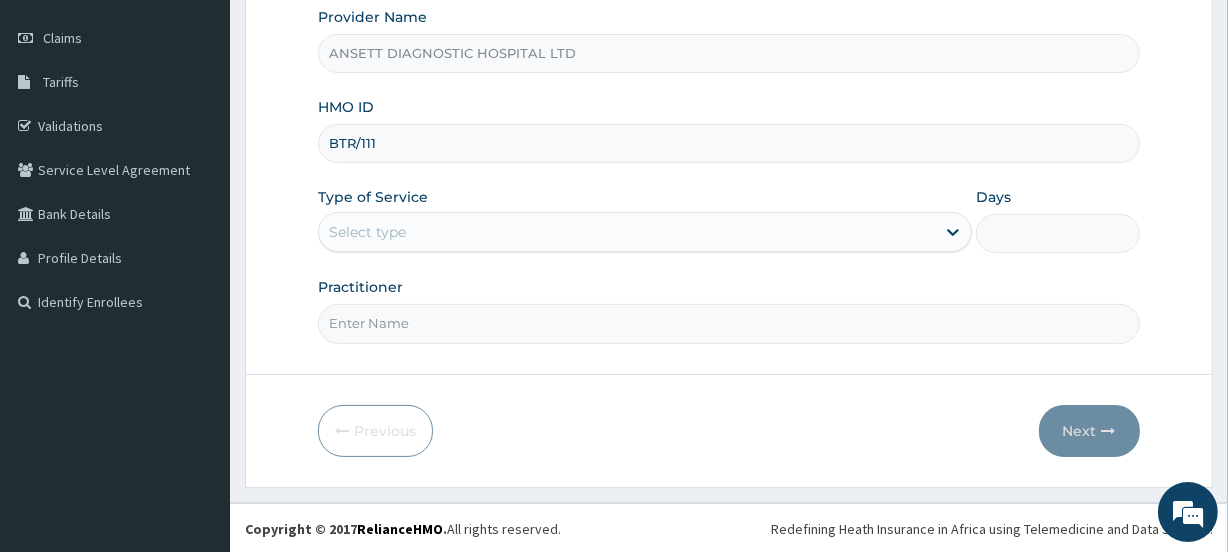 scroll, scrollTop: 0, scrollLeft: 0, axis: both 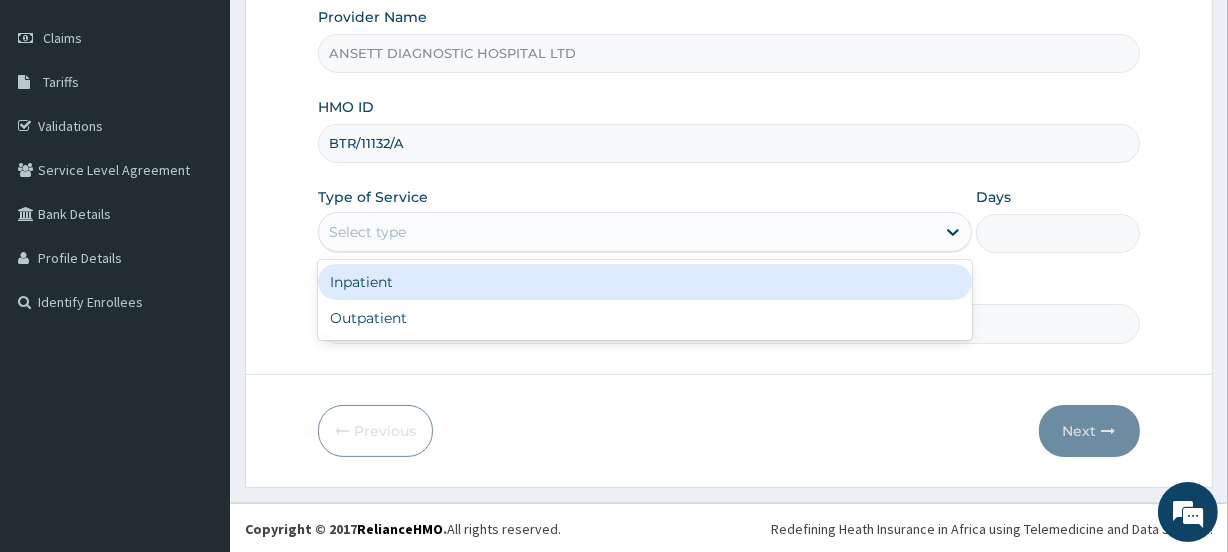 click on "Select type" at bounding box center (627, 232) 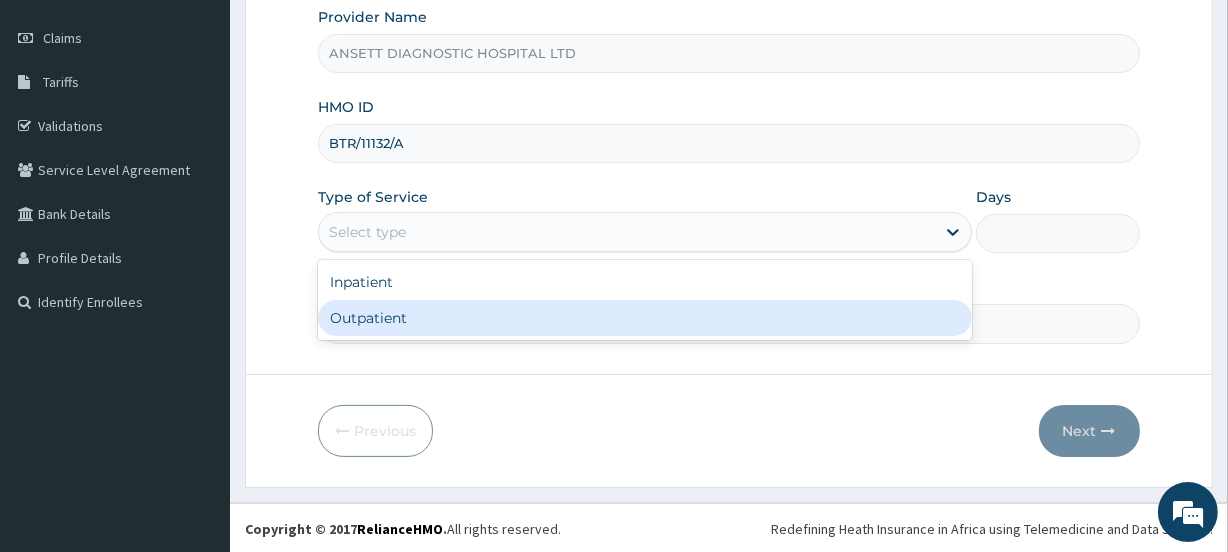 click on "Outpatient" at bounding box center [645, 318] 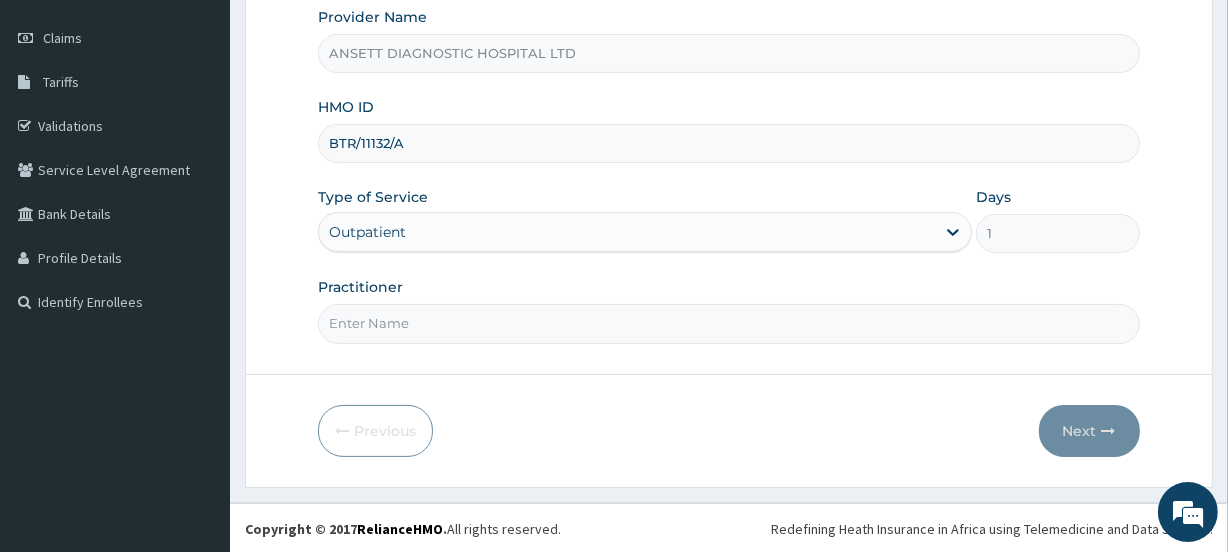 click on "Practitioner" at bounding box center (728, 323) 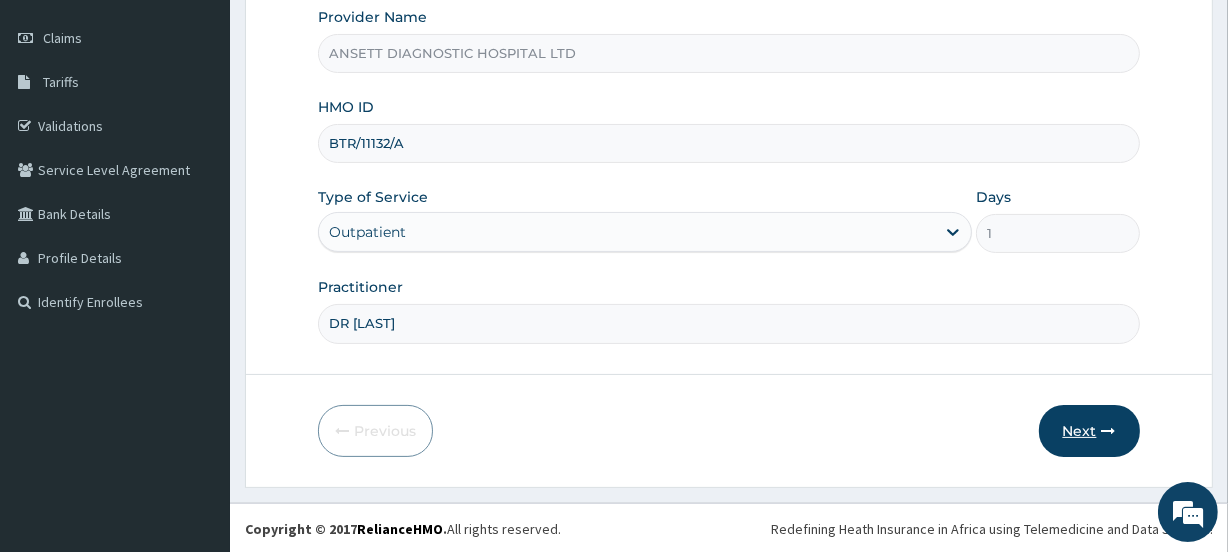 type on "DR ABRAHAM" 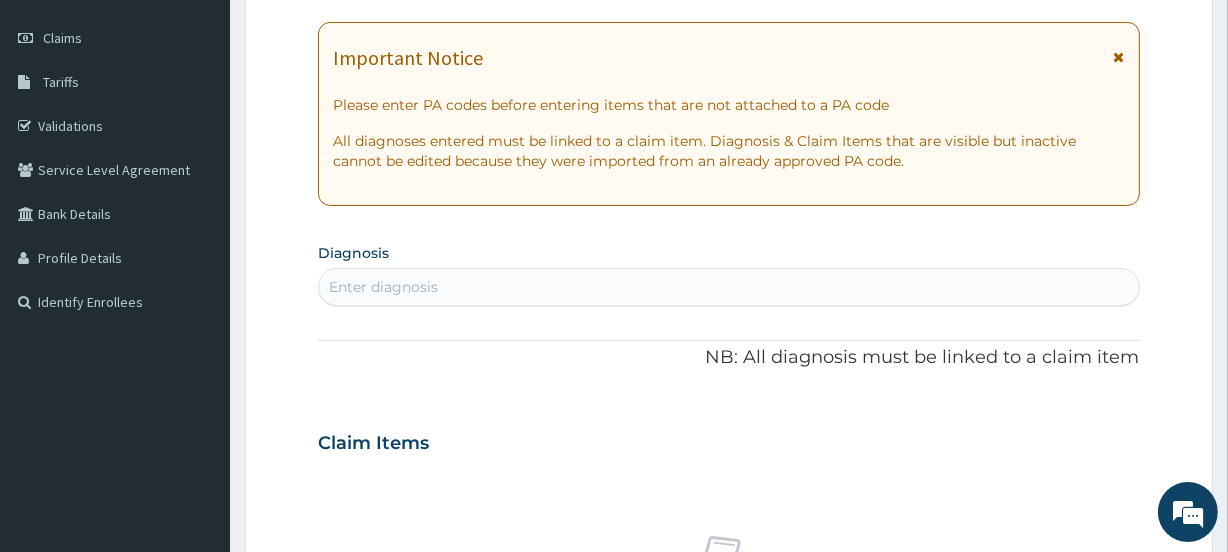 scroll, scrollTop: 86, scrollLeft: 0, axis: vertical 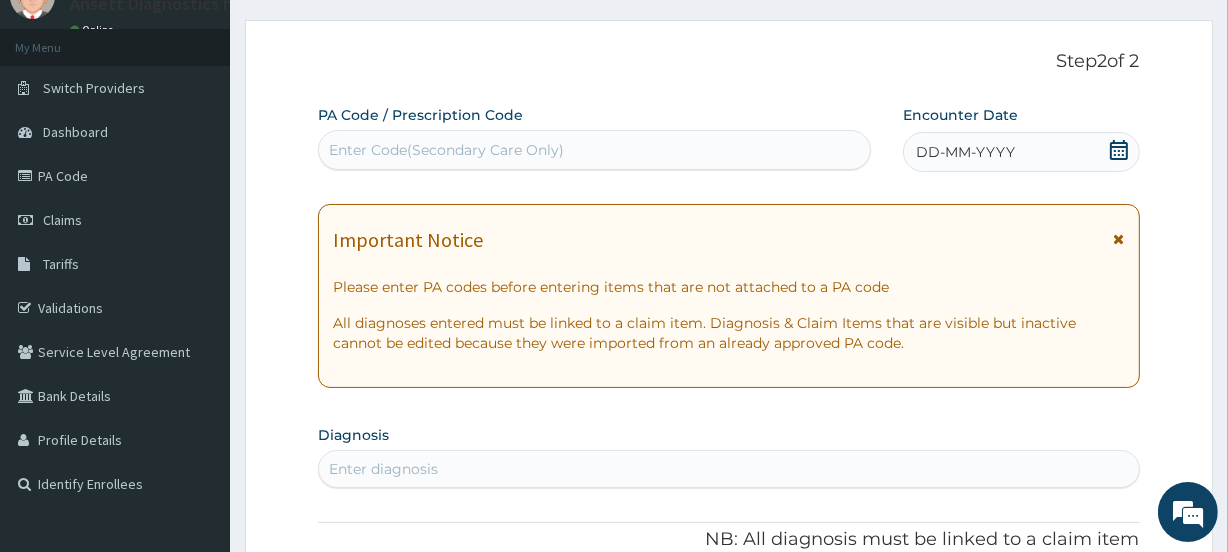 click on "Enter Code(Secondary Care Only)" at bounding box center (446, 150) 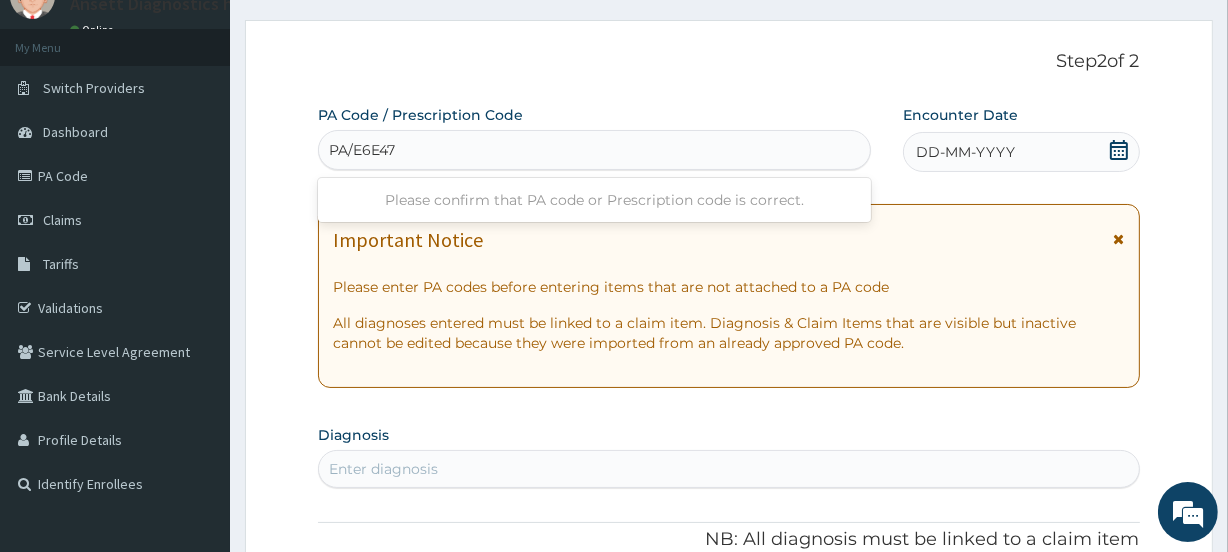 type on "PA/E6E47B" 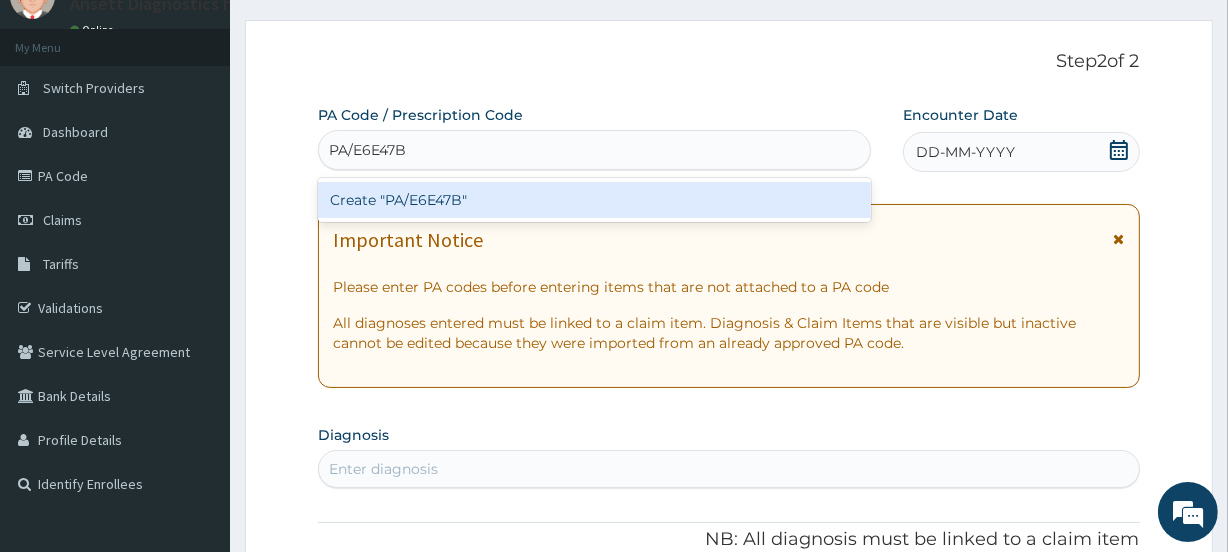 click on "Create "PA/E6E47B"" at bounding box center [594, 200] 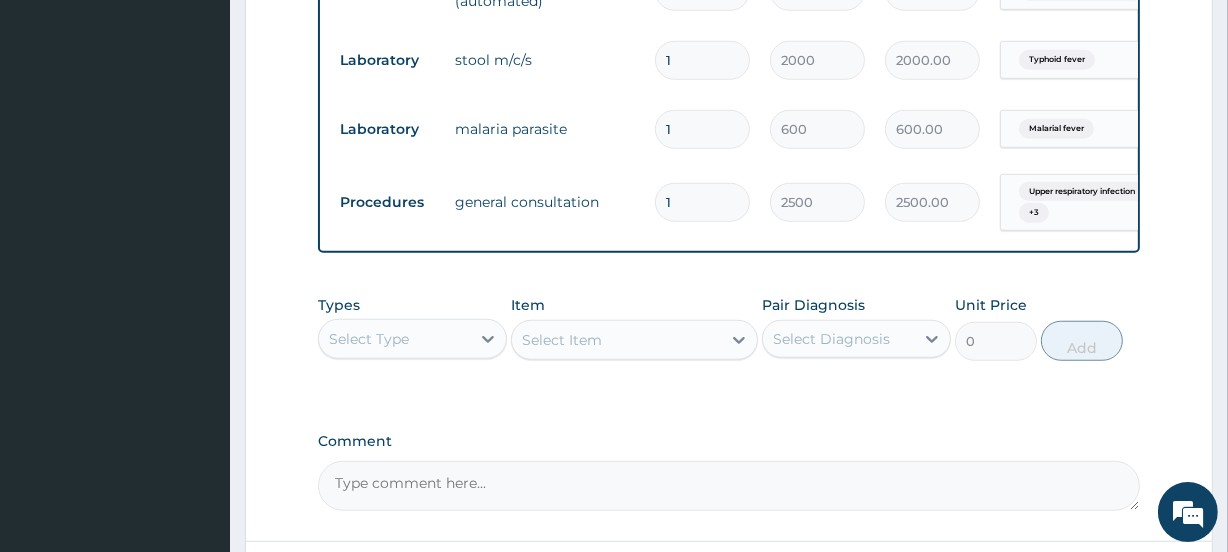 scroll, scrollTop: 1454, scrollLeft: 0, axis: vertical 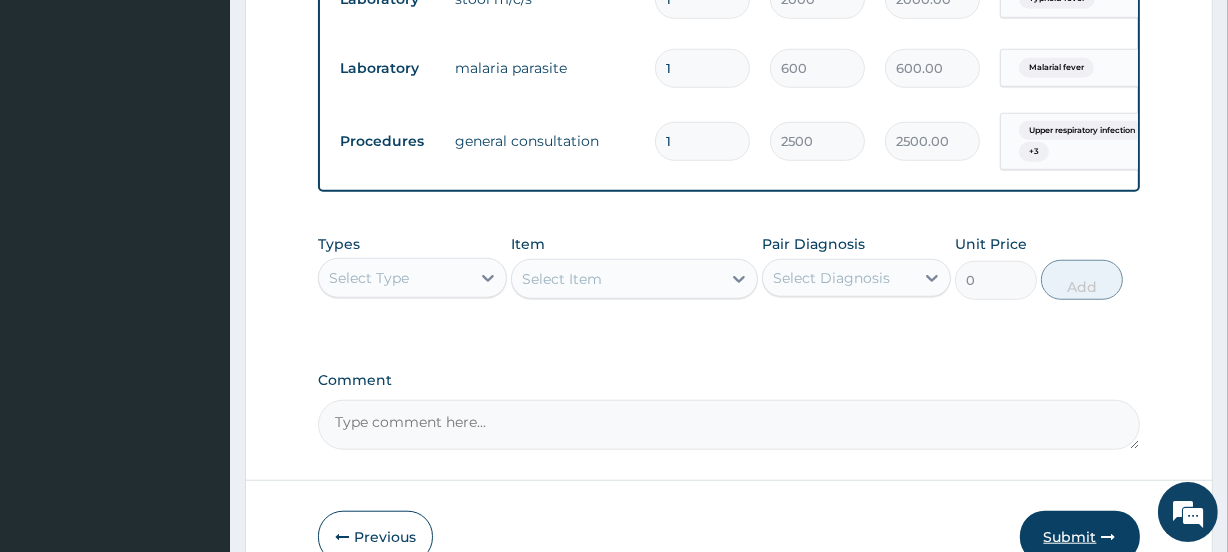 click on "Submit" at bounding box center (1080, 537) 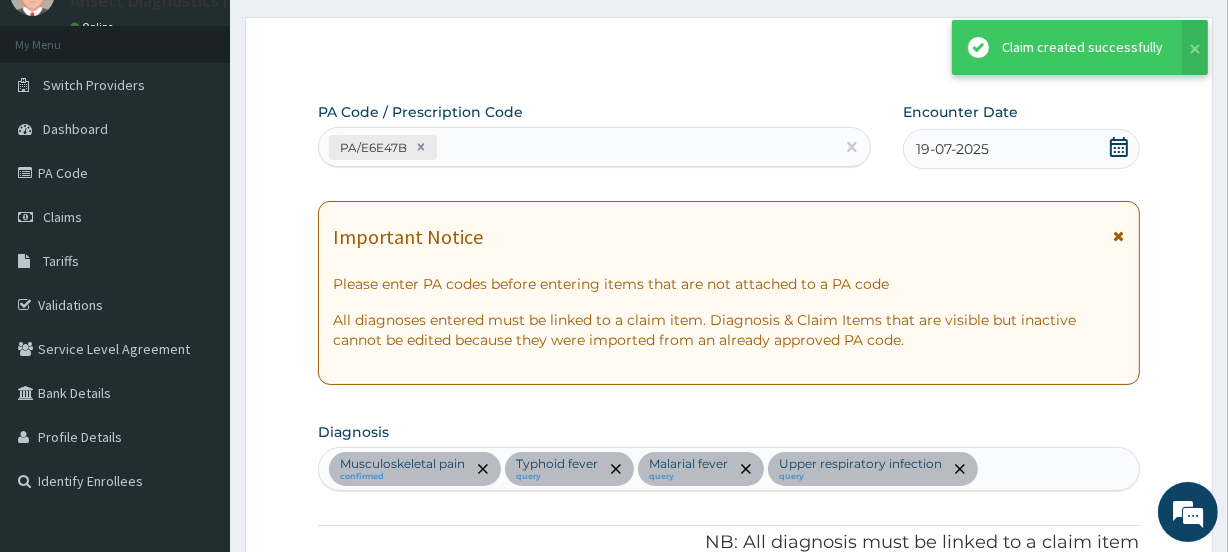 scroll, scrollTop: 1454, scrollLeft: 0, axis: vertical 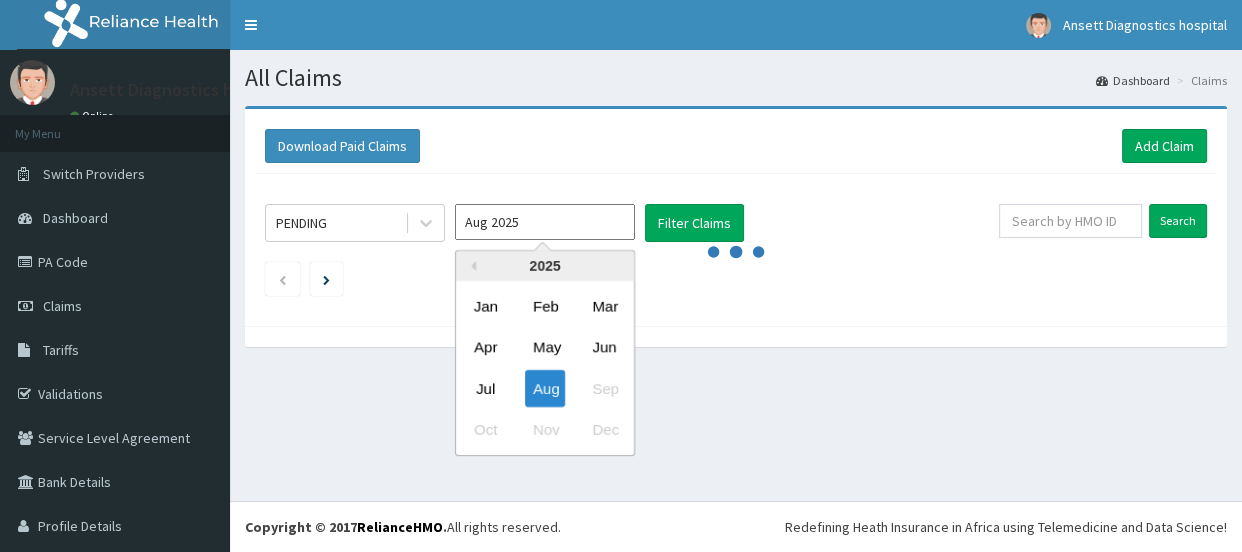 click on "Aug 2025" at bounding box center [545, 222] 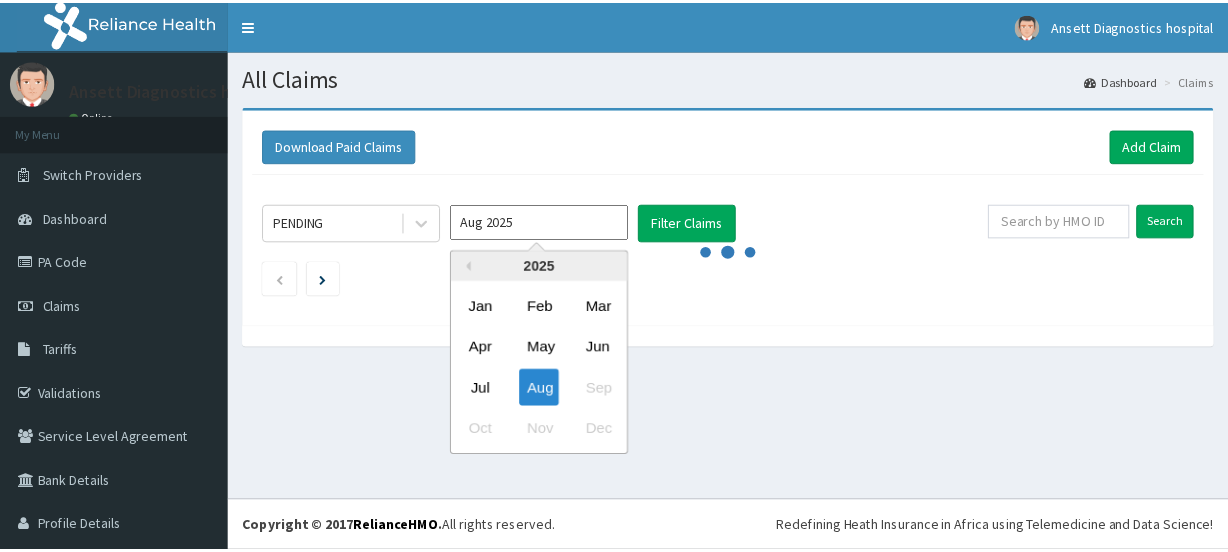 scroll, scrollTop: 0, scrollLeft: 0, axis: both 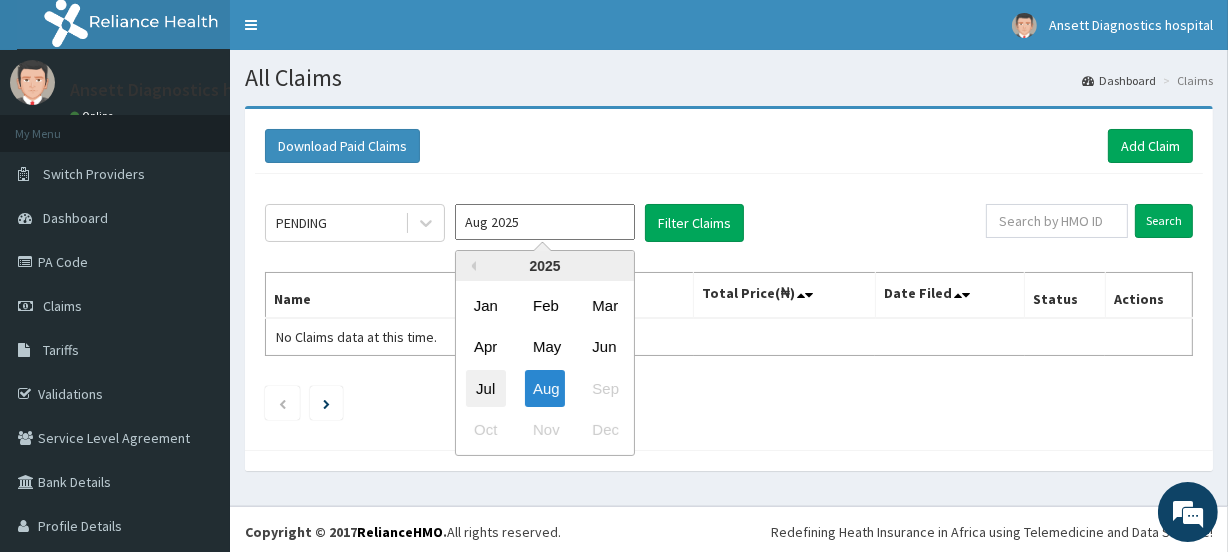 click on "Jul" at bounding box center [486, 388] 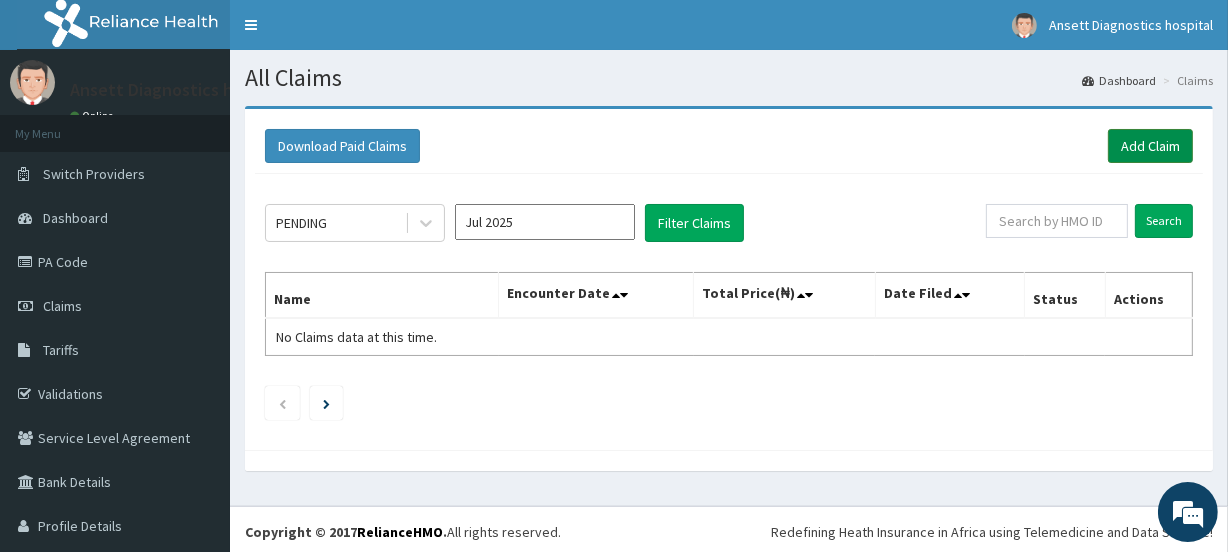 click on "Add Claim" at bounding box center (1150, 146) 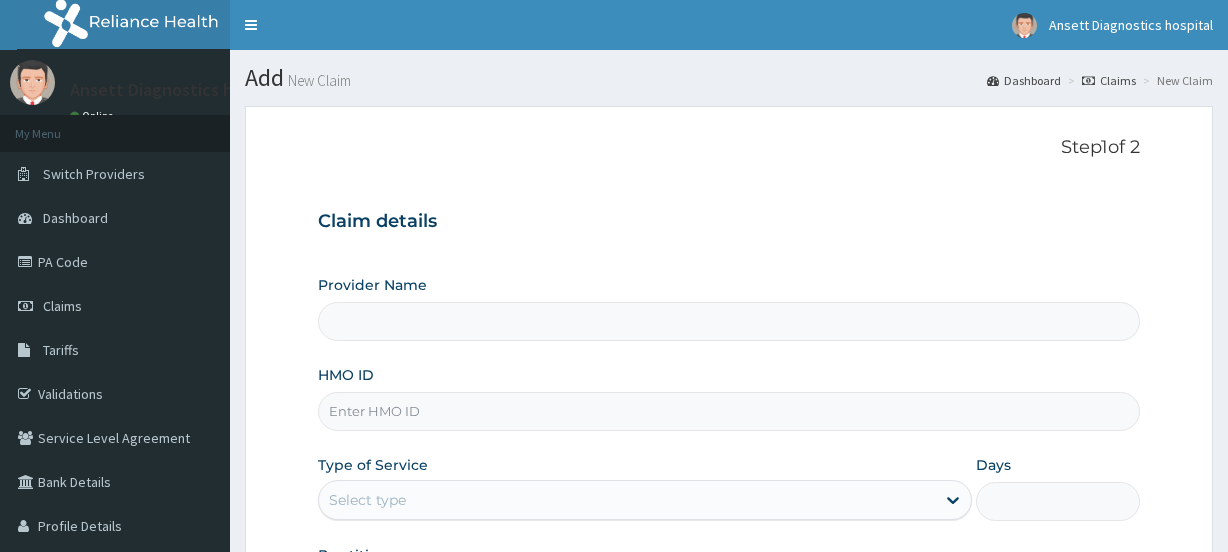 scroll, scrollTop: 0, scrollLeft: 0, axis: both 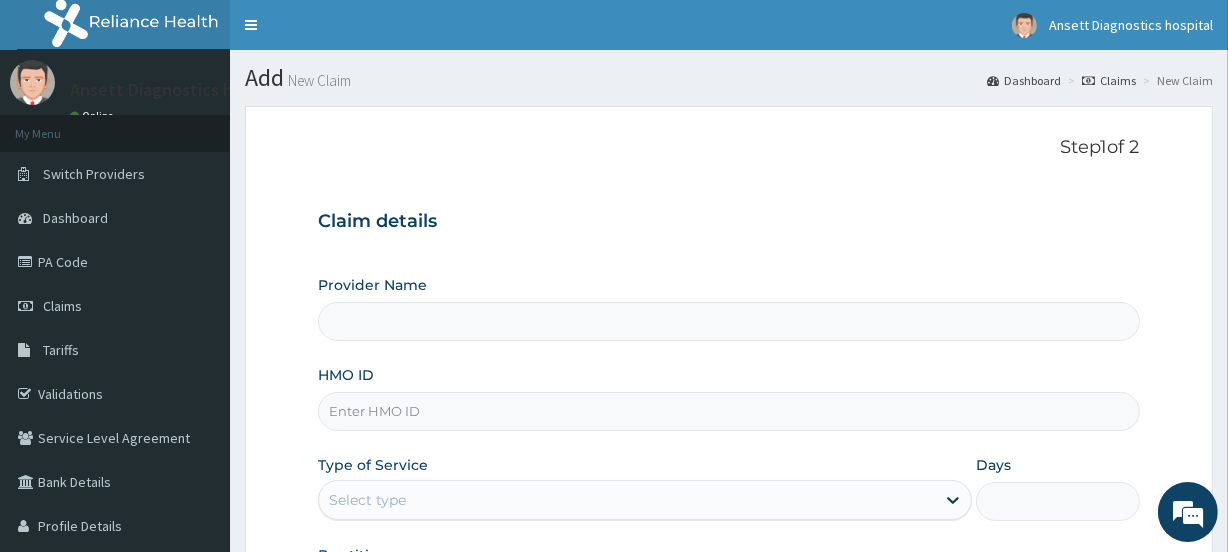 click on "Provider Name" at bounding box center (728, 321) 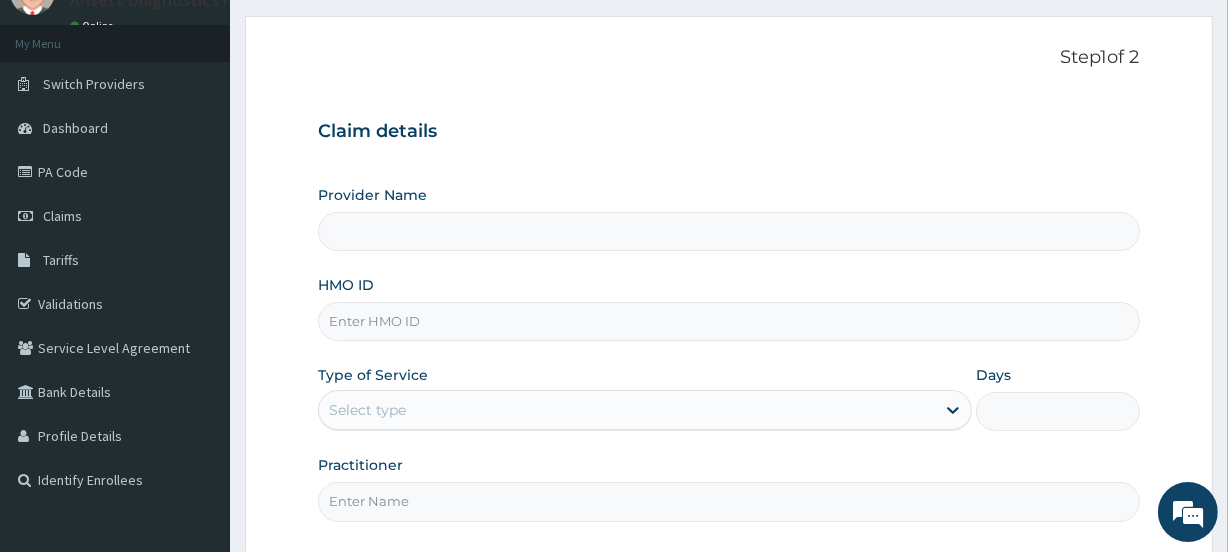 click on "HMO ID" at bounding box center (728, 321) 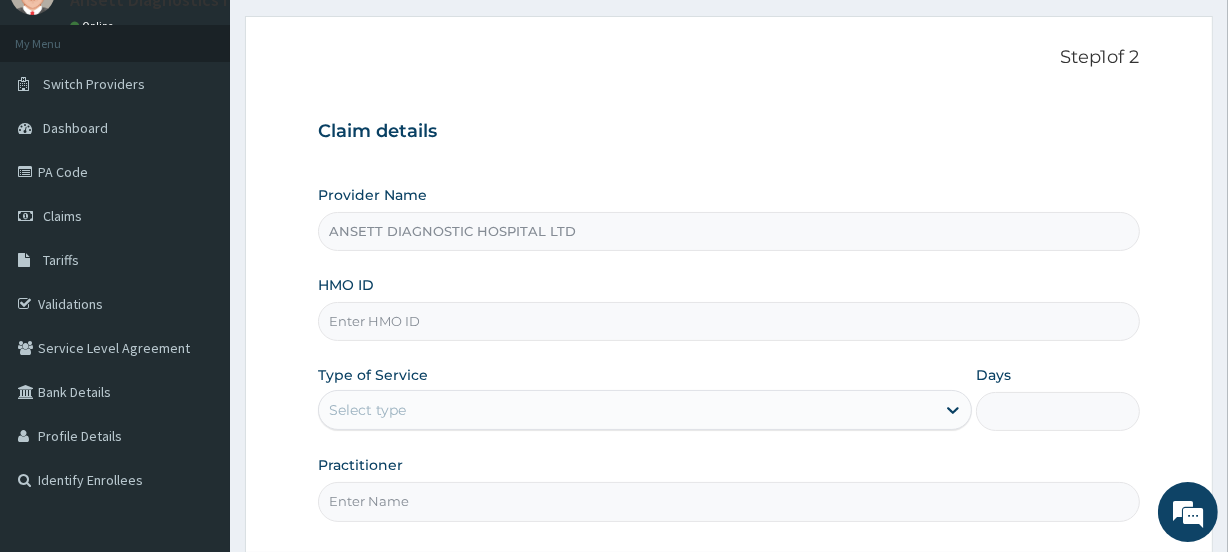 click on "HMO ID" at bounding box center (728, 321) 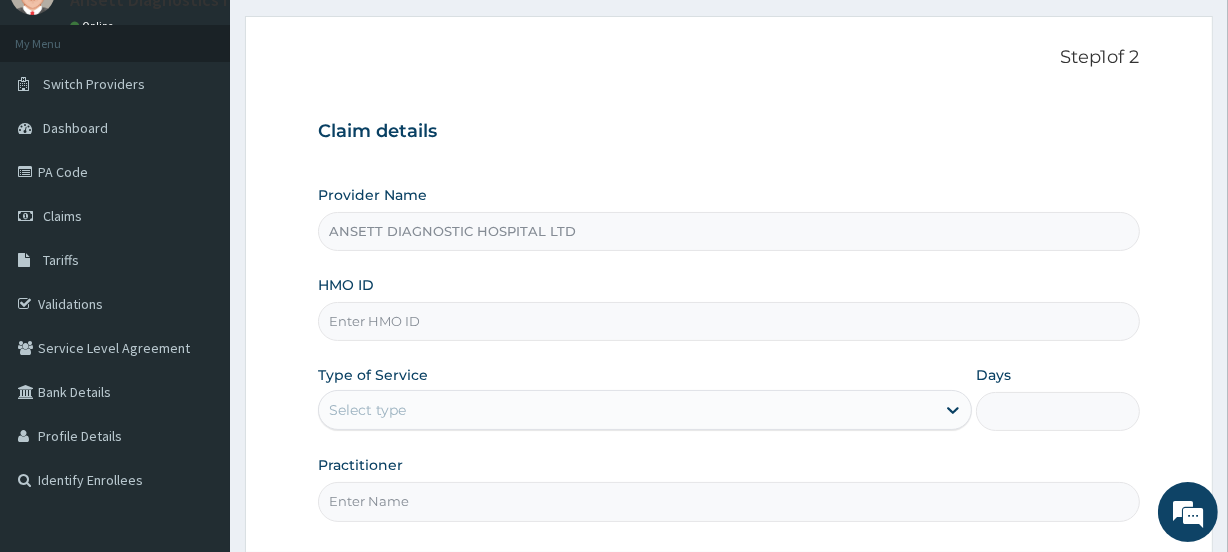 scroll, scrollTop: 0, scrollLeft: 0, axis: both 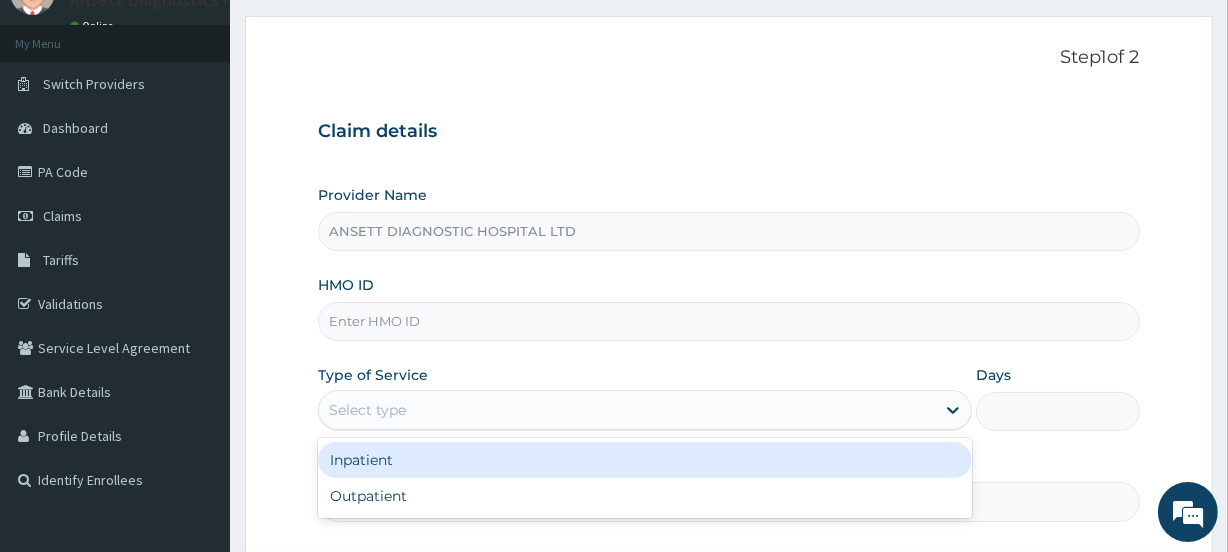 click on "Select type" at bounding box center (627, 410) 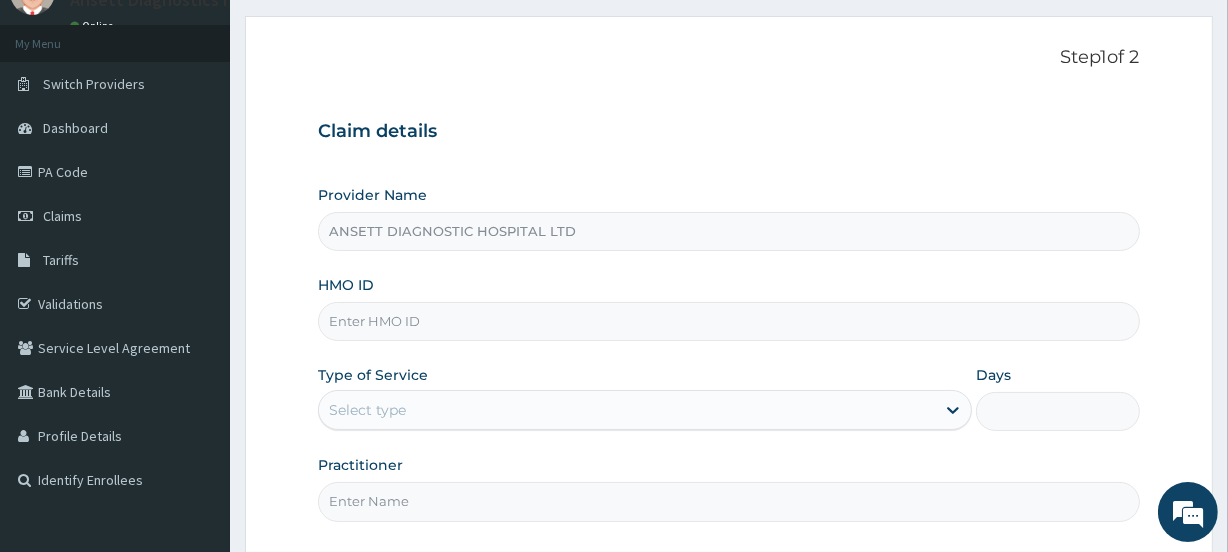 click on "HMO ID" at bounding box center (728, 321) 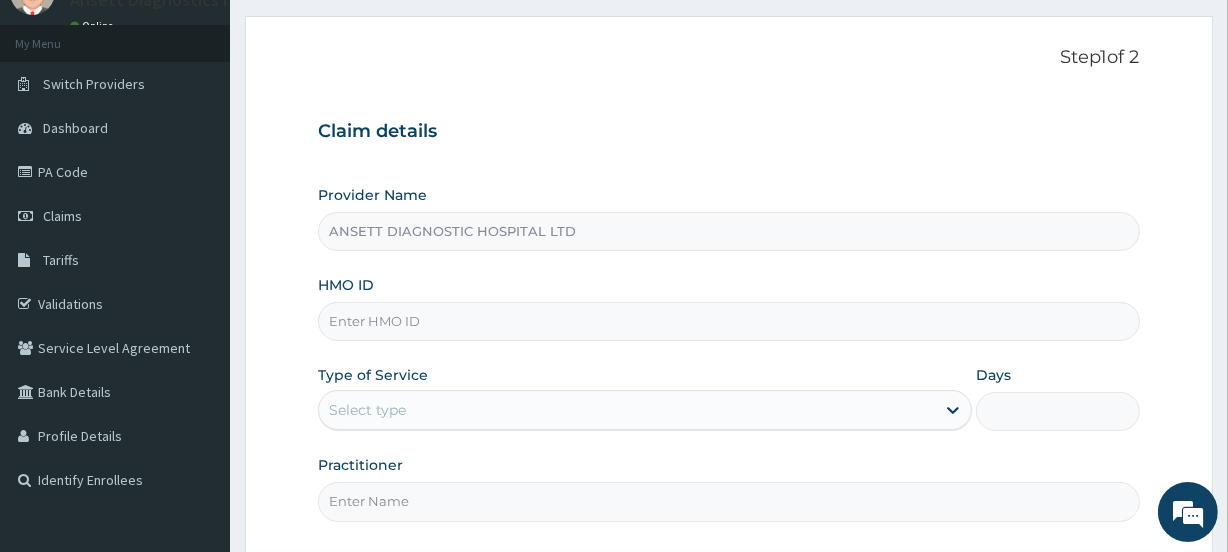 paste on "BTR/10215/B" 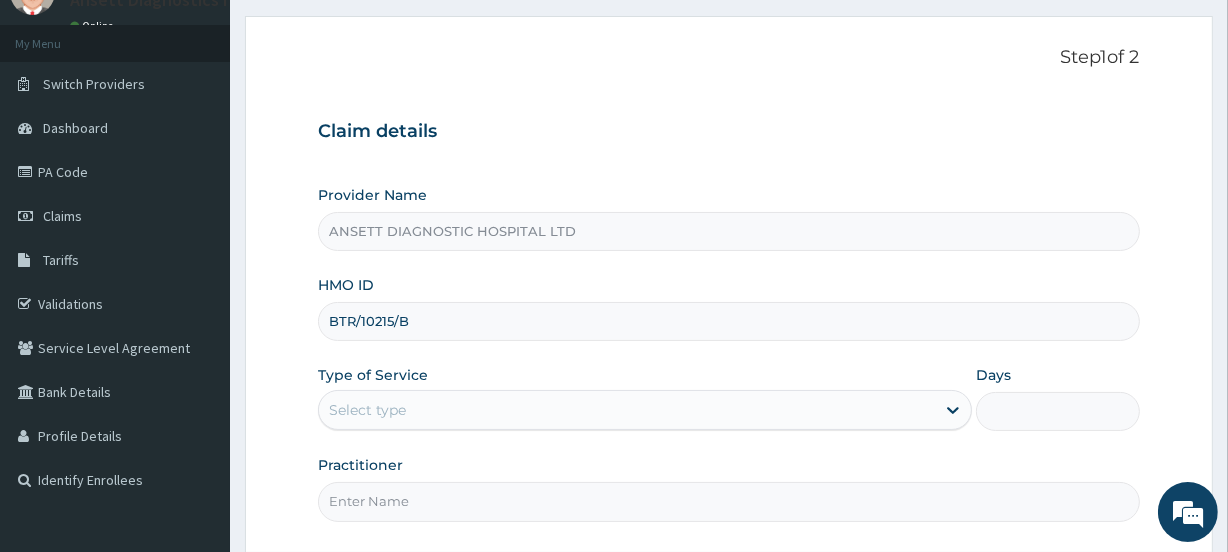 type on "BTR/10215/B" 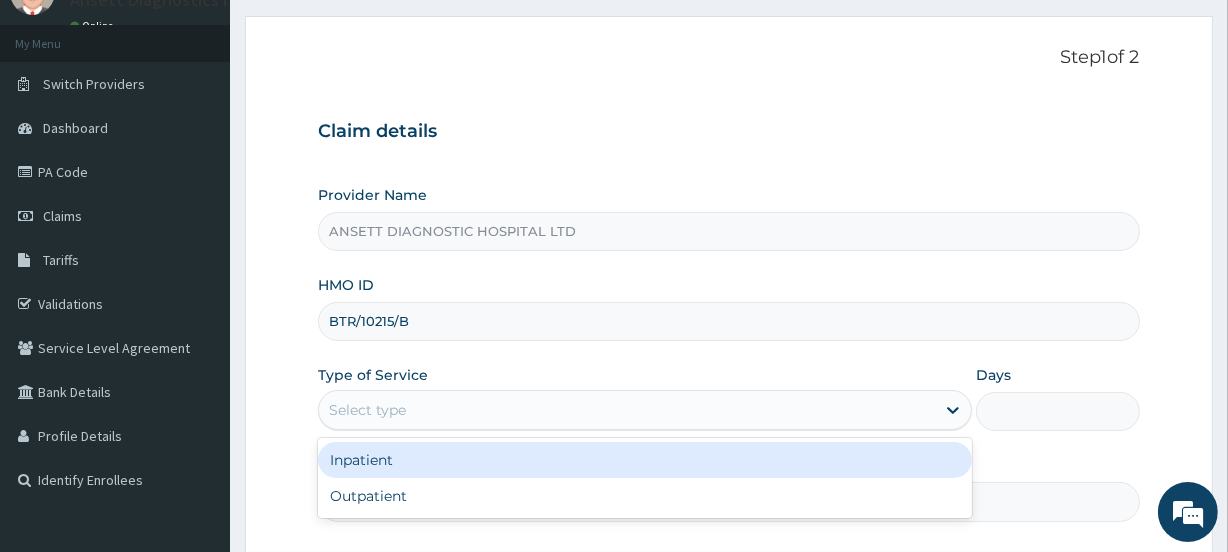 click on "Select type" at bounding box center [627, 410] 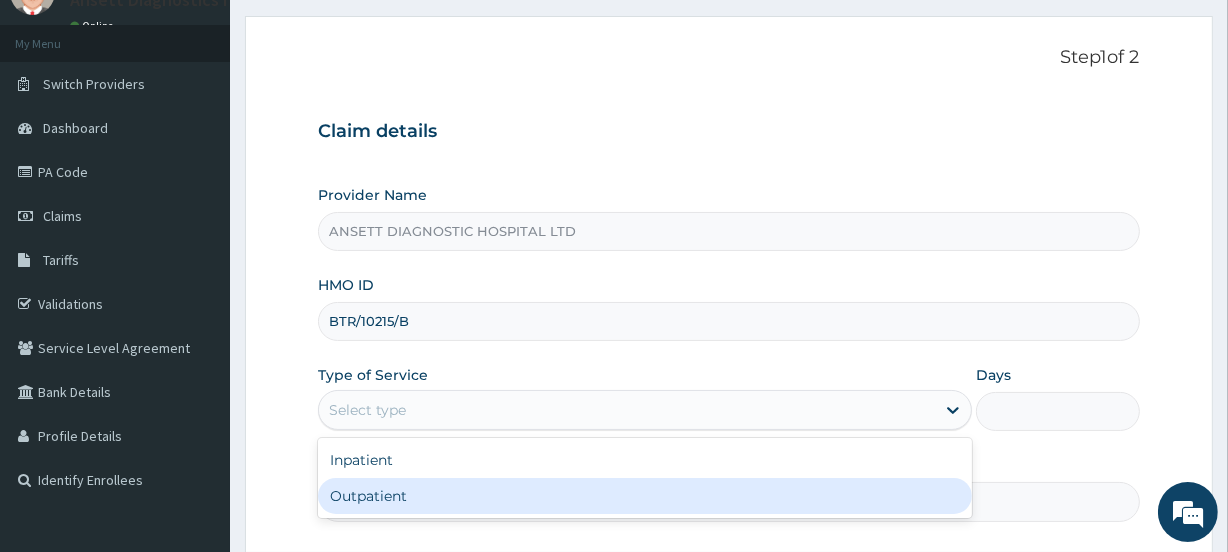 click on "Outpatient" at bounding box center (645, 496) 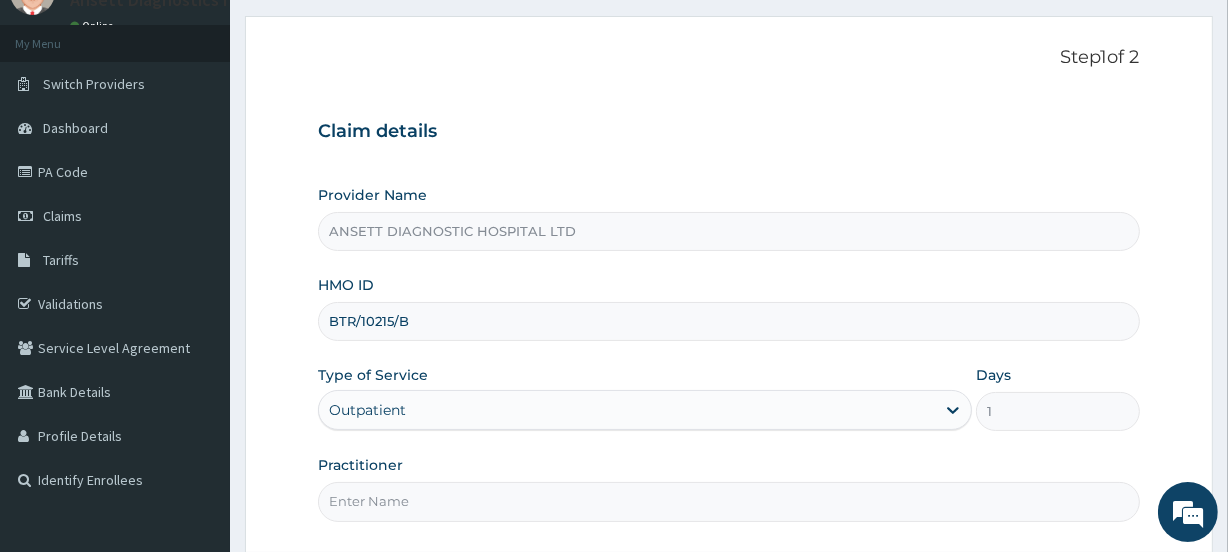 click on "Practitioner" at bounding box center (728, 488) 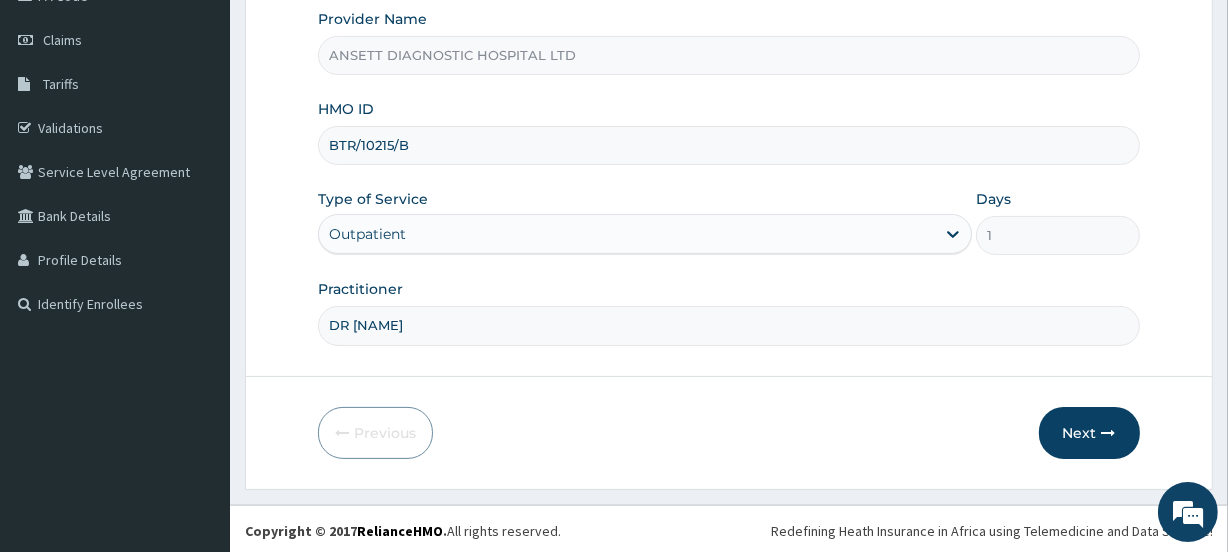 scroll, scrollTop: 268, scrollLeft: 0, axis: vertical 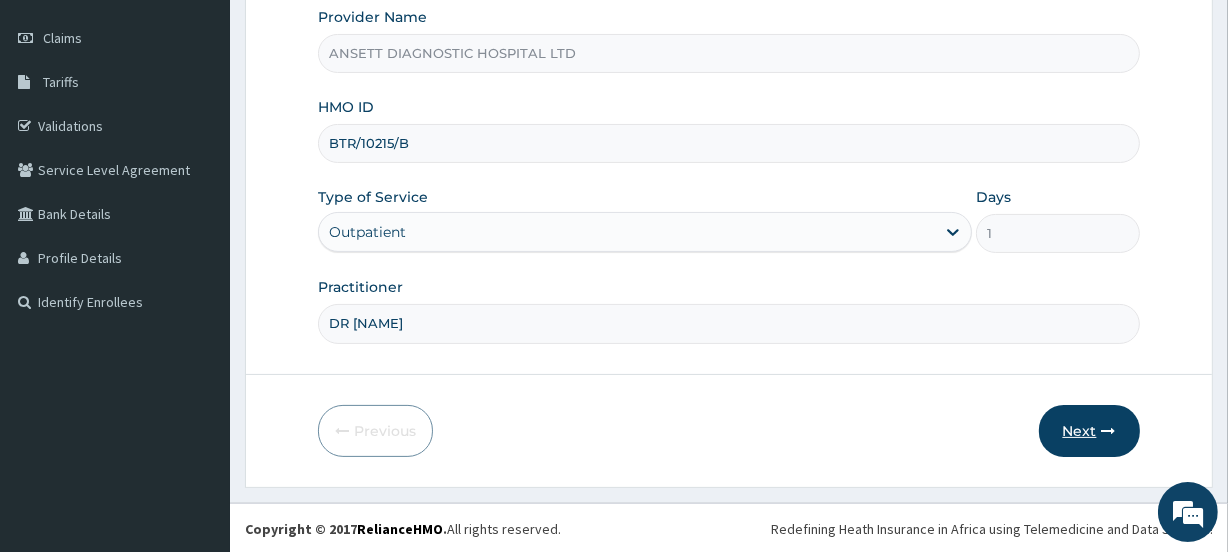 type on "DR ABRAHAM" 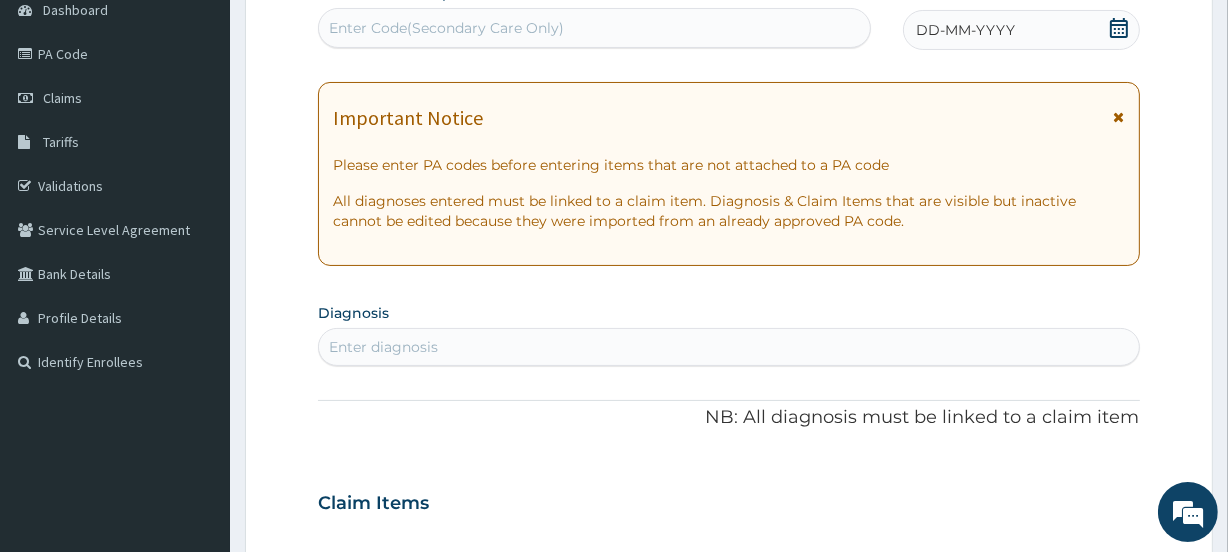 scroll, scrollTop: 177, scrollLeft: 0, axis: vertical 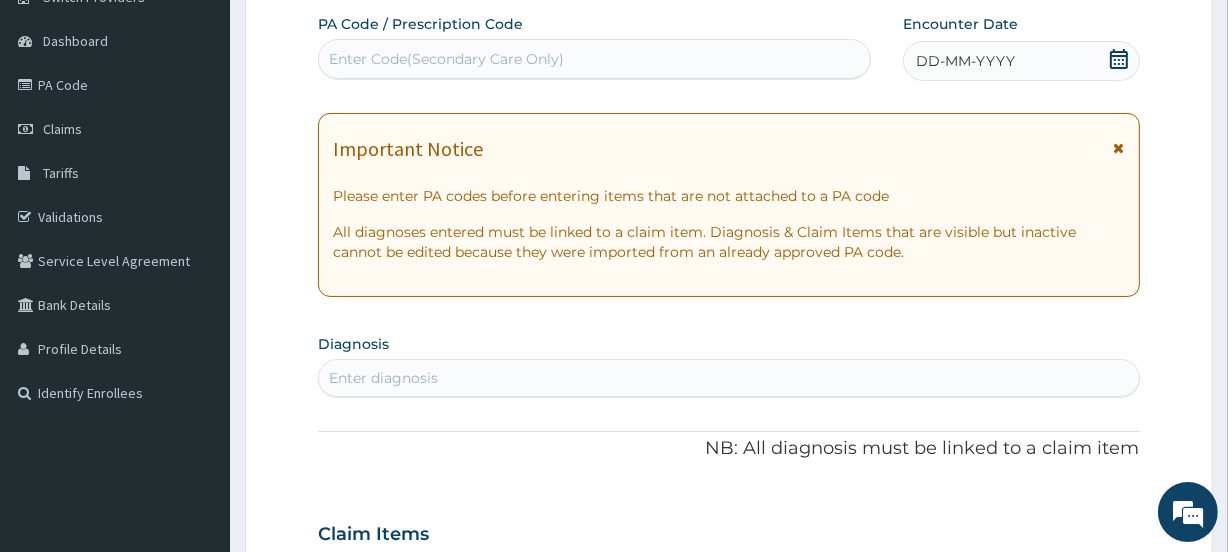 click on "Enter Code(Secondary Care Only)" at bounding box center [446, 59] 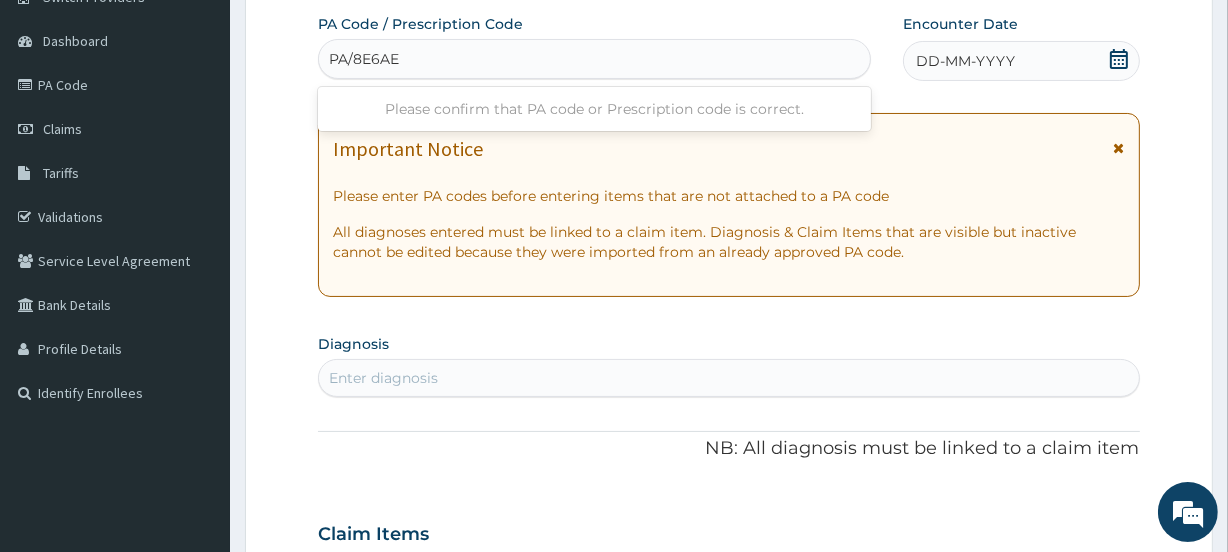 type on "PA/8E6AEA" 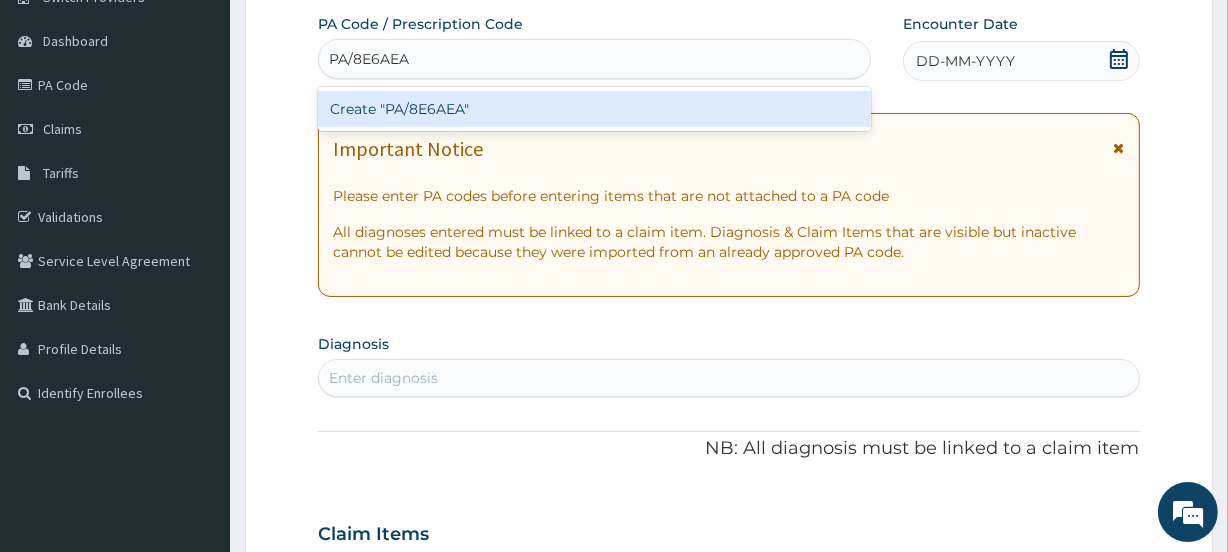 click on "Create "PA/8E6AEA"" at bounding box center (594, 109) 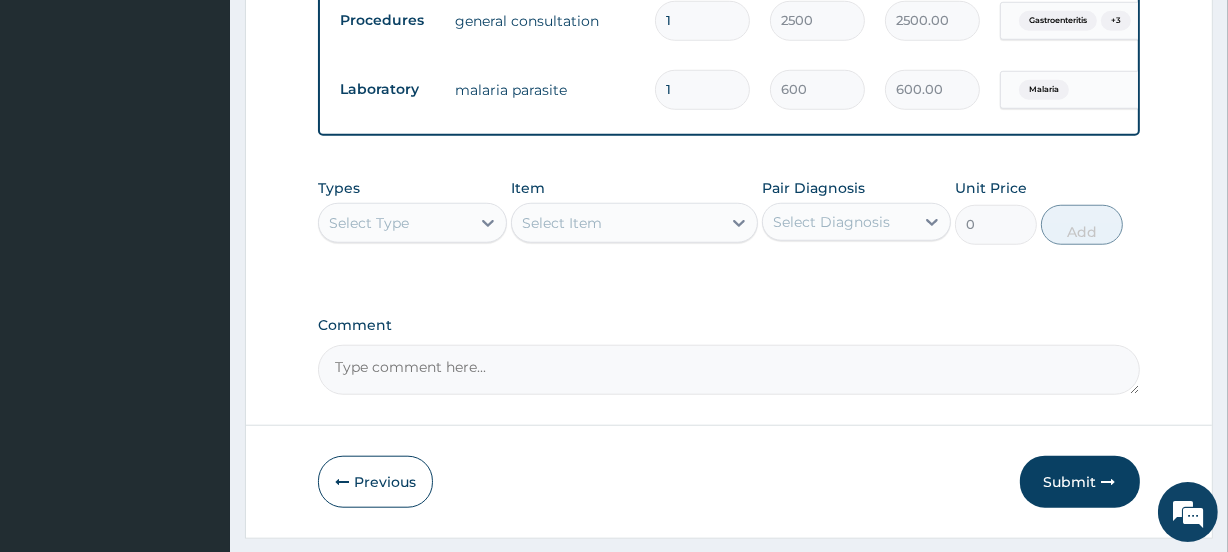 scroll, scrollTop: 1624, scrollLeft: 0, axis: vertical 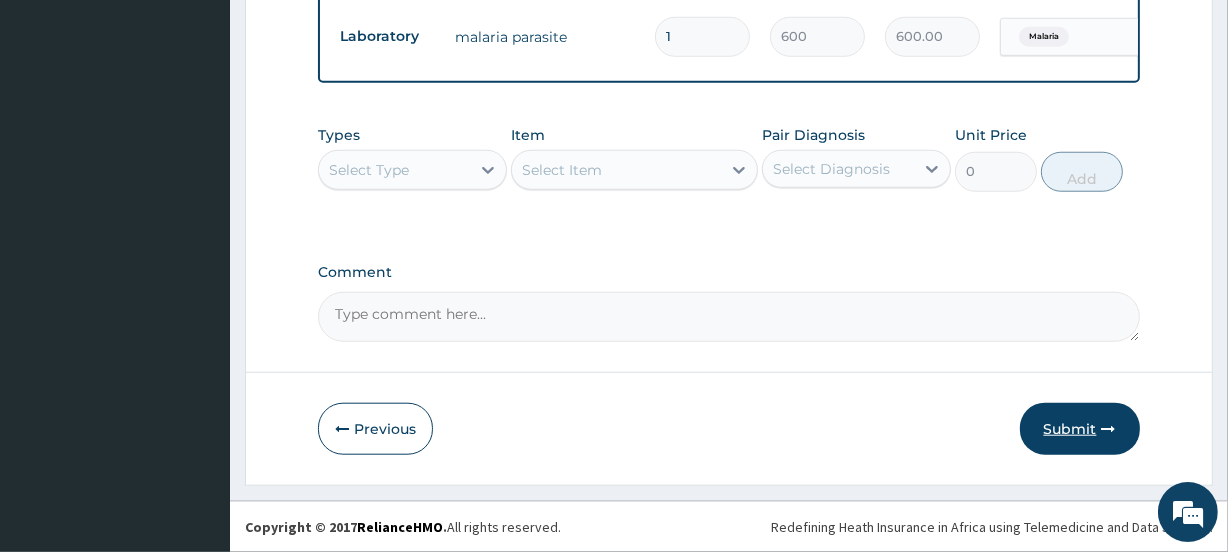 click on "Submit" at bounding box center (1080, 429) 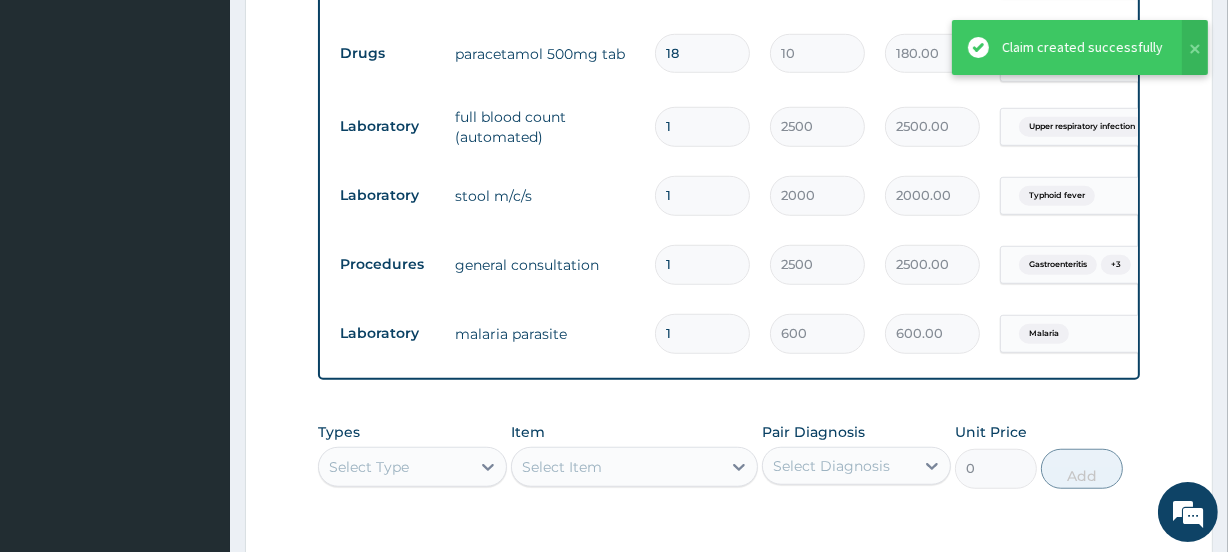 scroll, scrollTop: 1260, scrollLeft: 0, axis: vertical 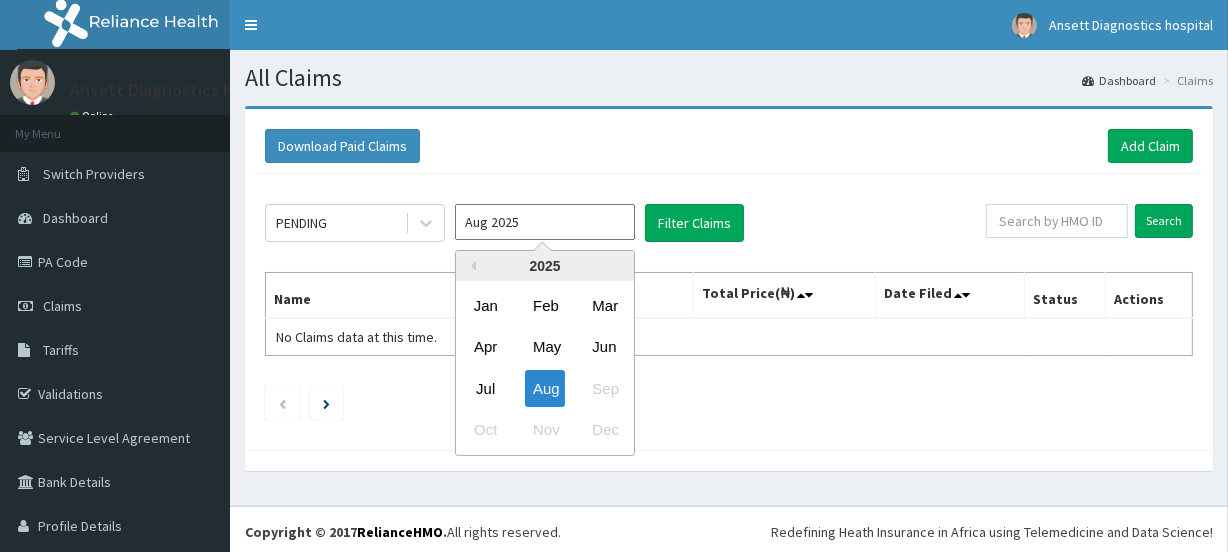 click on "Aug 2025" at bounding box center (545, 222) 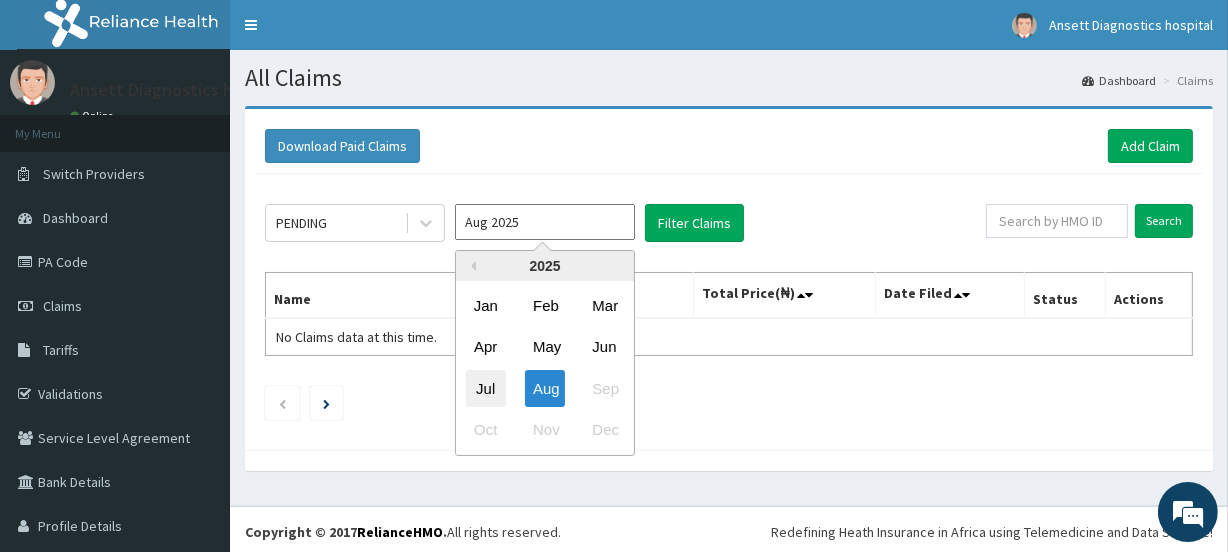 click on "Jul" at bounding box center (486, 388) 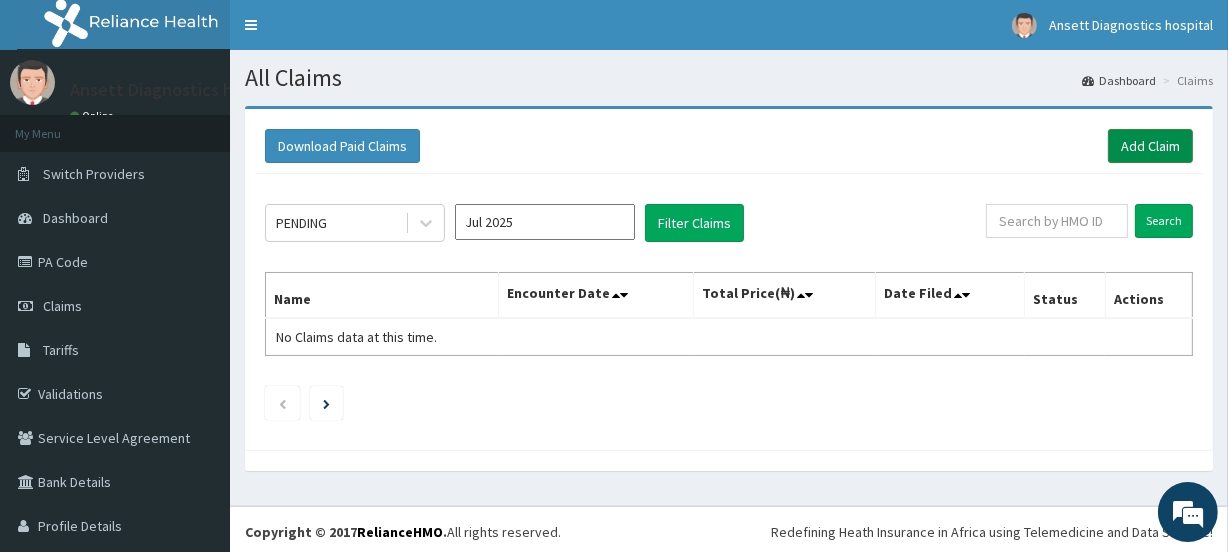 click on "Add Claim" at bounding box center (1150, 146) 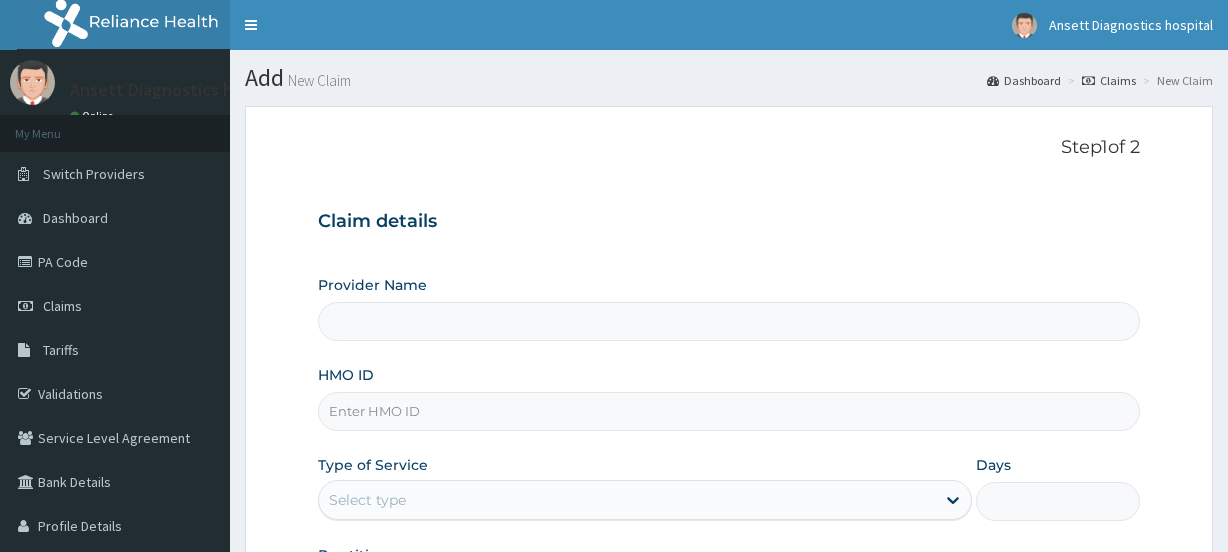 scroll, scrollTop: 0, scrollLeft: 0, axis: both 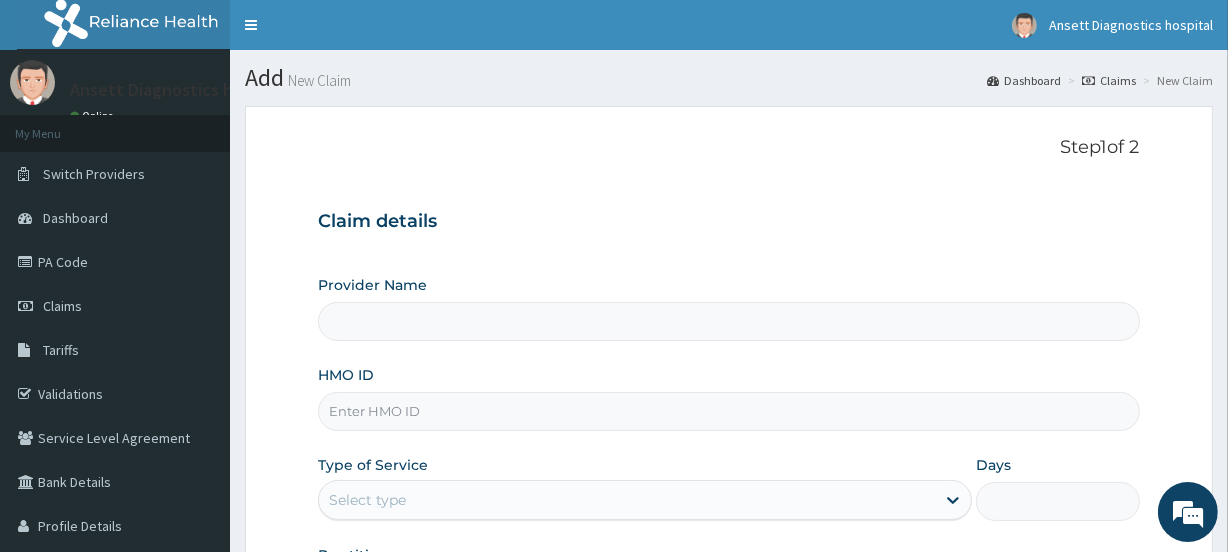 click on "Provider Name" at bounding box center [728, 321] 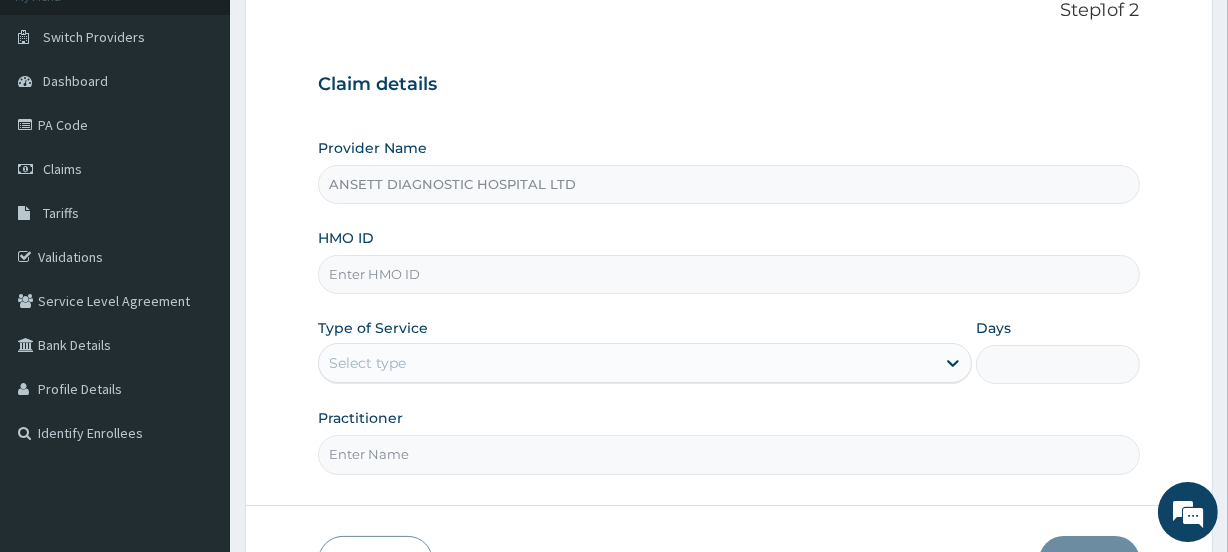 scroll, scrollTop: 268, scrollLeft: 0, axis: vertical 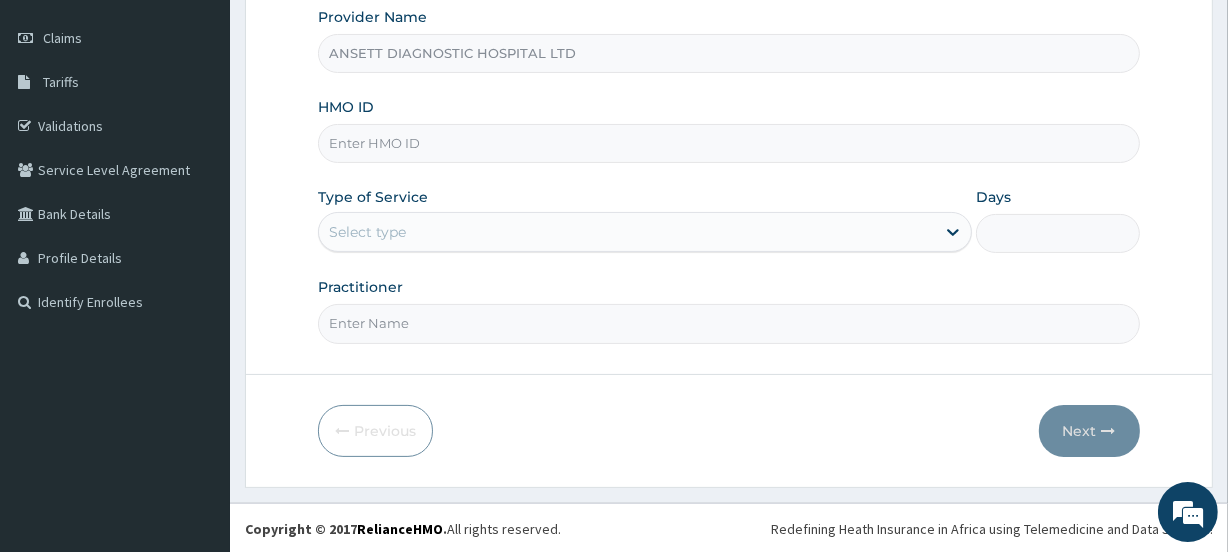 click on "HMO ID" at bounding box center (728, 143) 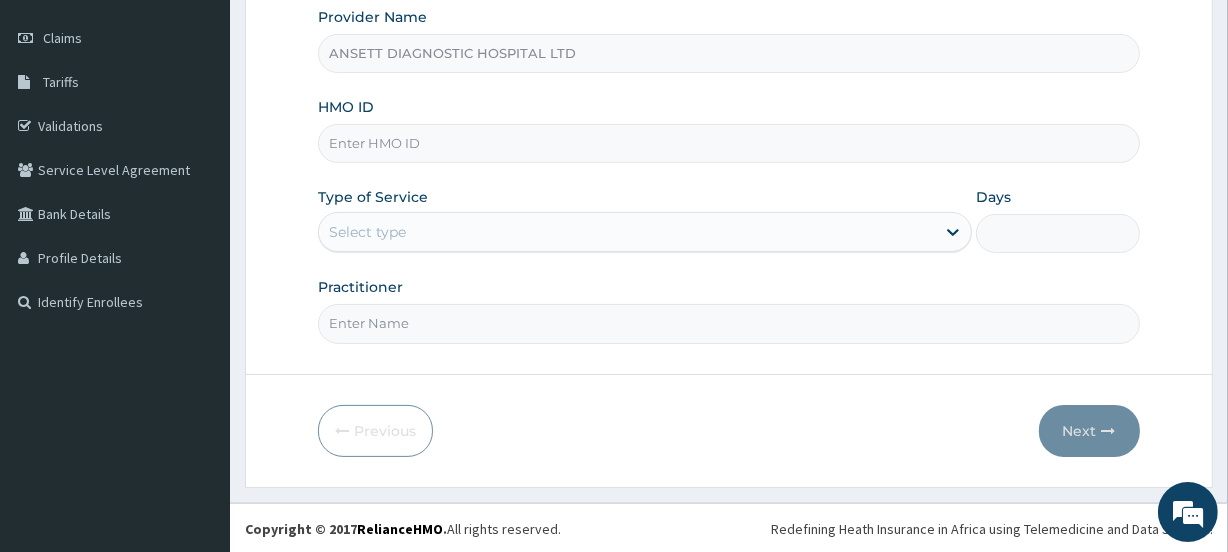 scroll, scrollTop: 0, scrollLeft: 0, axis: both 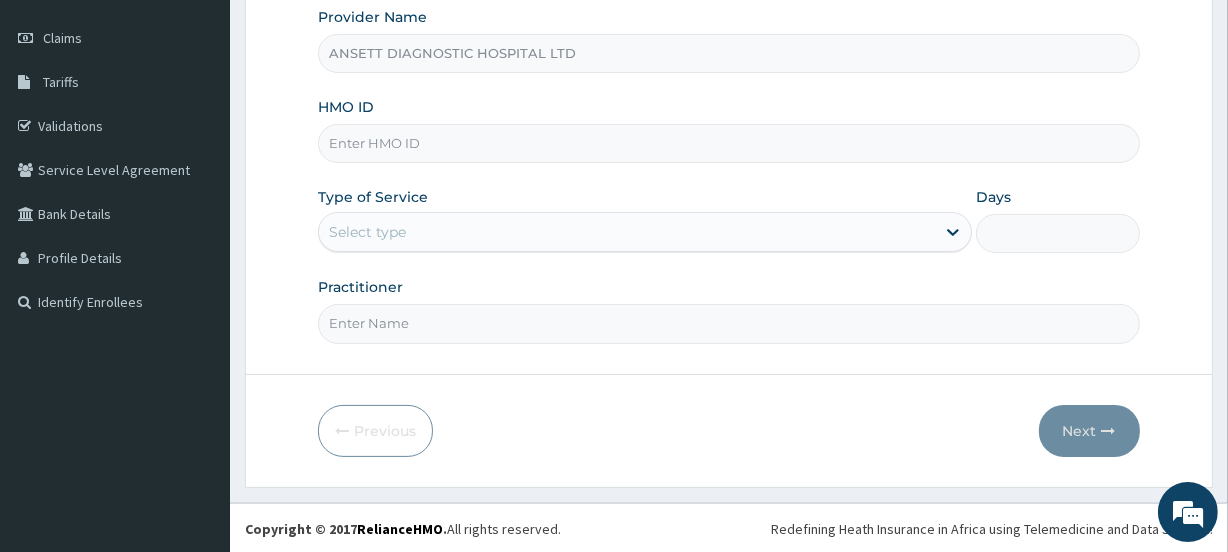 paste on "BTR/10215/A" 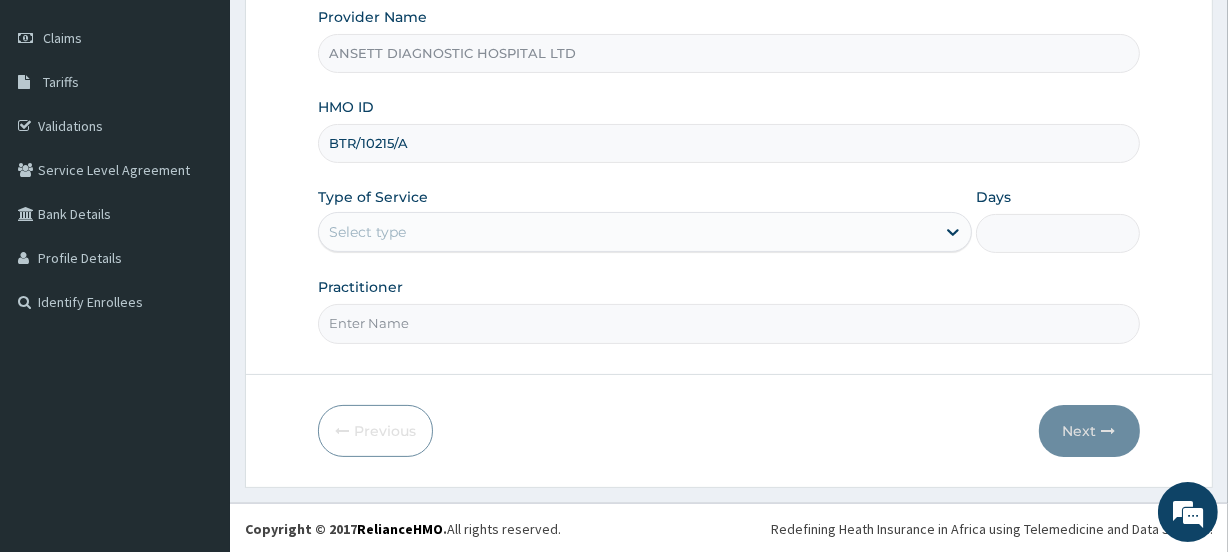 type on "BTR/10215/A" 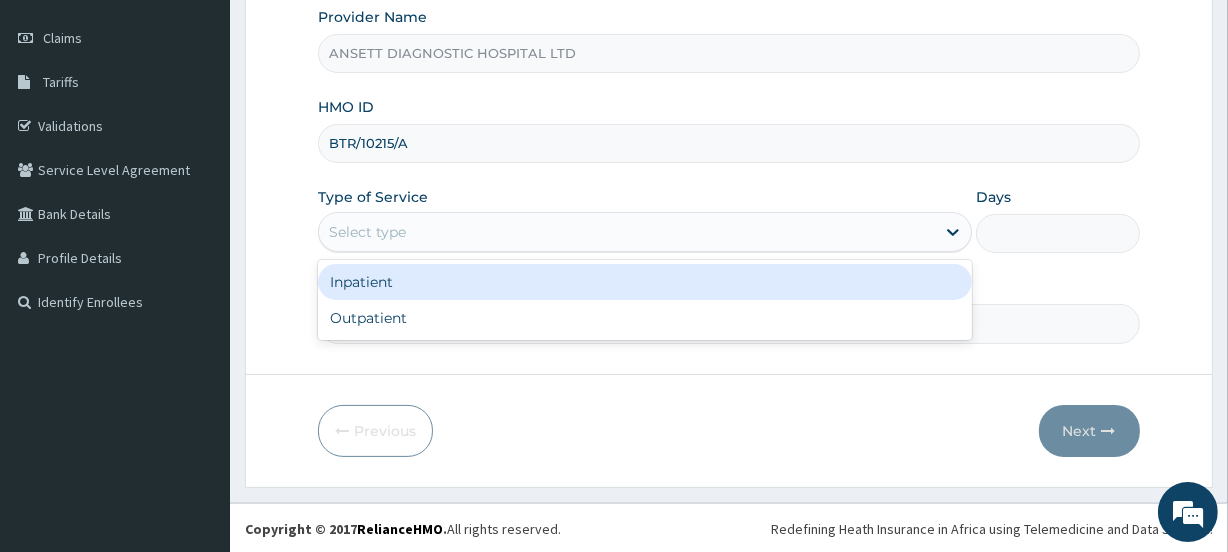 click on "Select type" at bounding box center [627, 232] 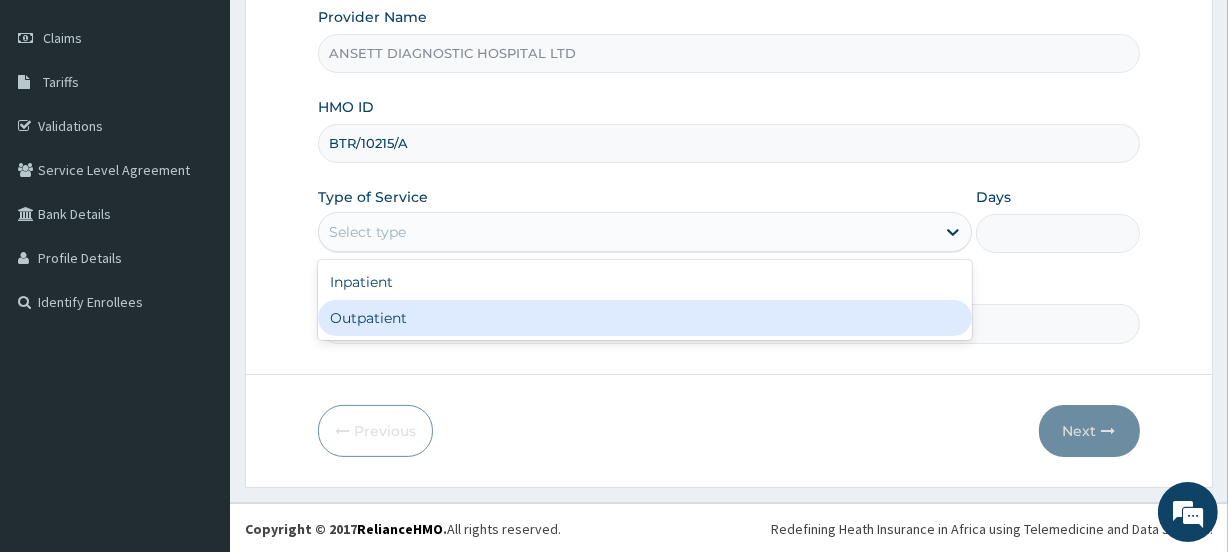 click on "Outpatient" at bounding box center (645, 318) 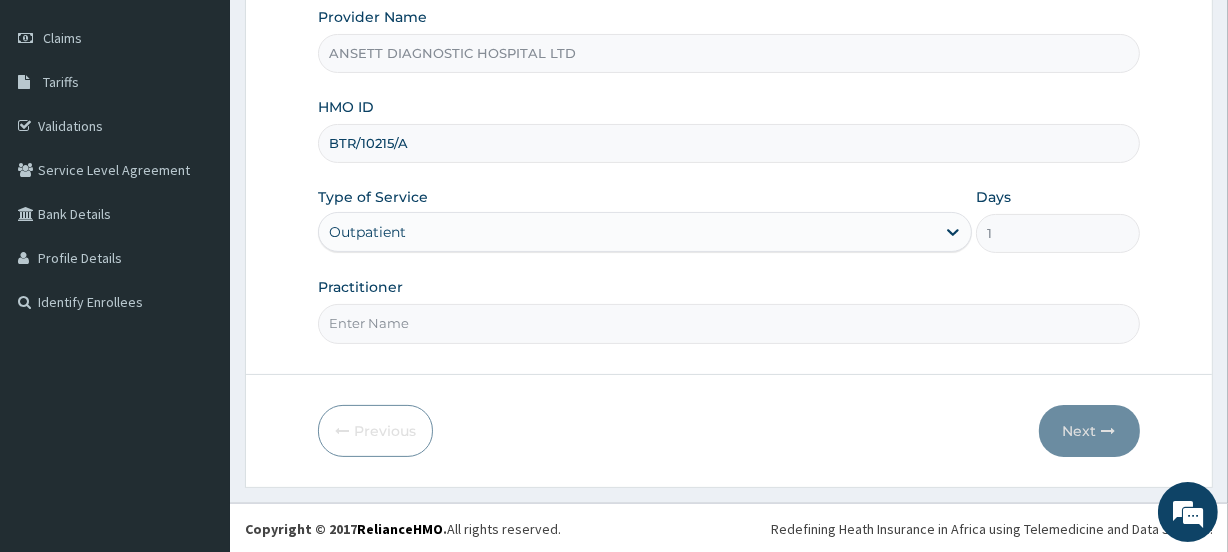 click on "Practitioner" at bounding box center [728, 323] 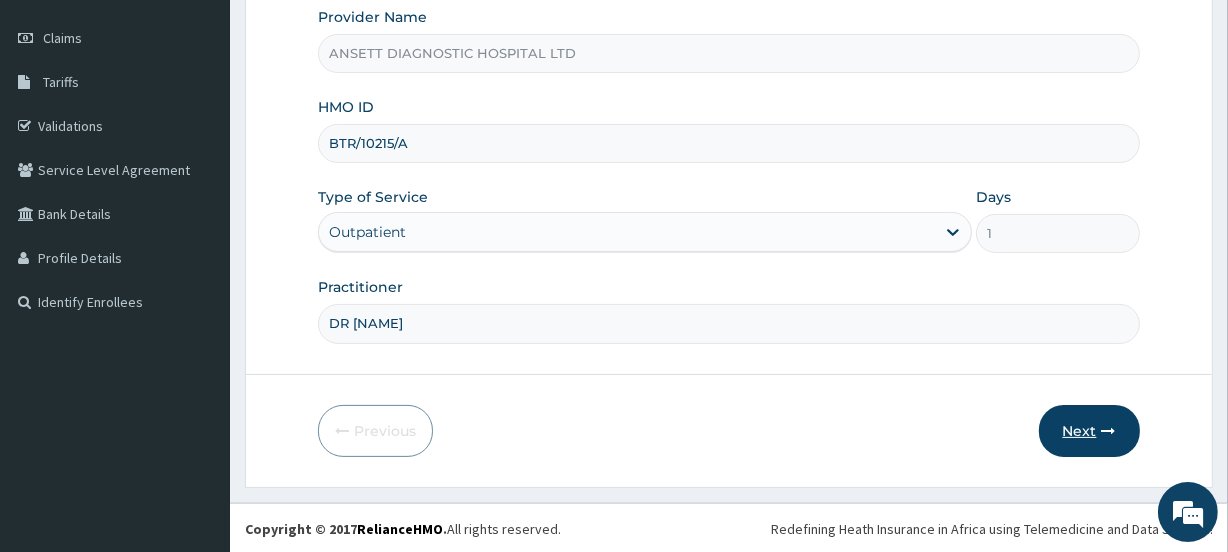 type on "DR ABRAHAM" 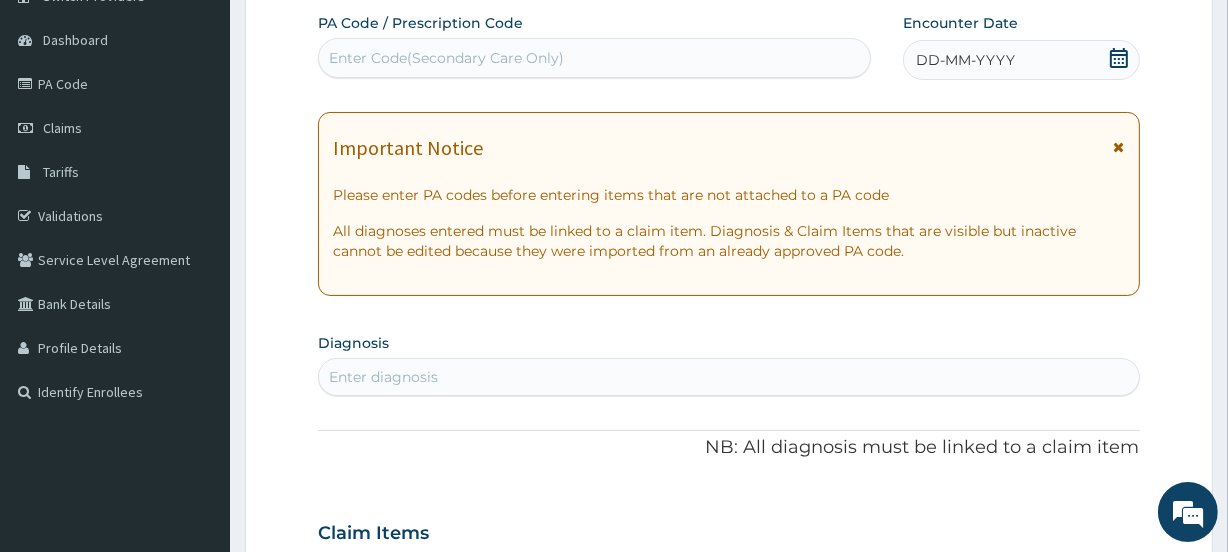 scroll, scrollTop: 0, scrollLeft: 0, axis: both 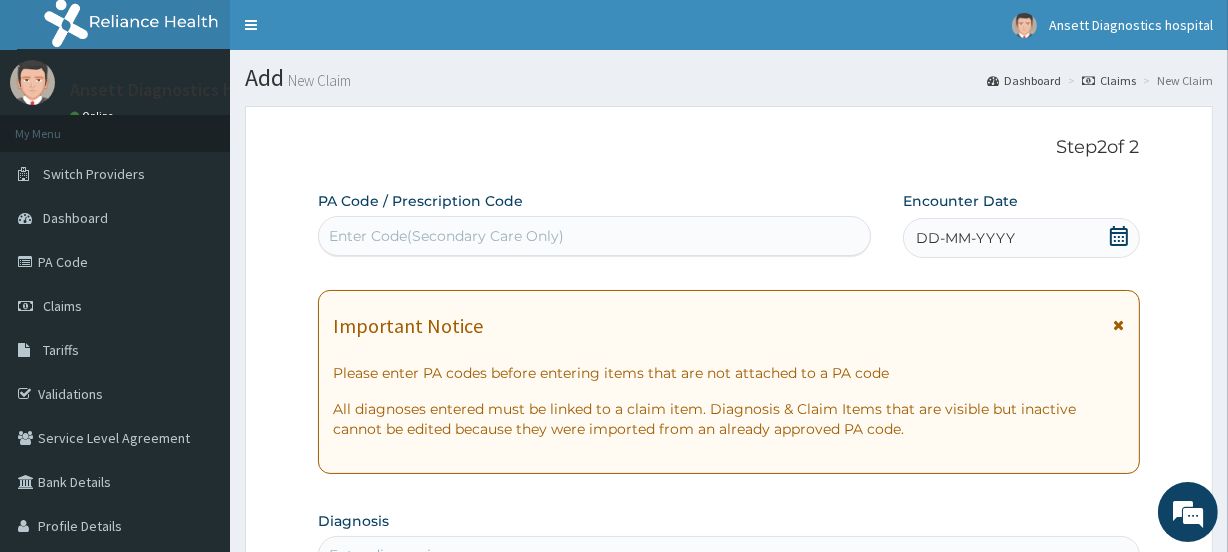 click on "Enter Code(Secondary Care Only)" at bounding box center [446, 236] 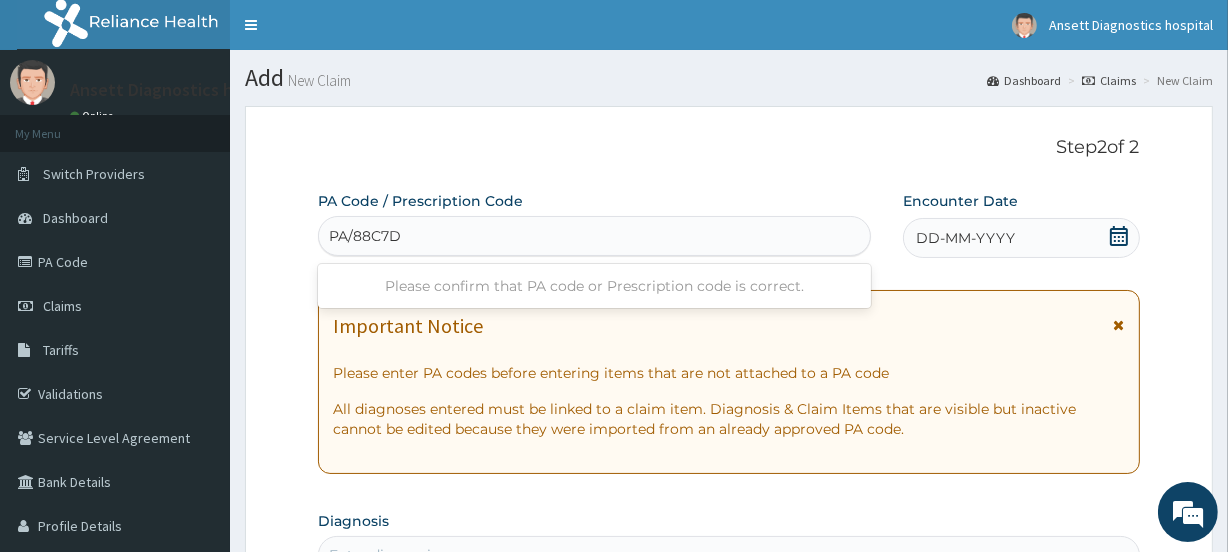 type on "PA/88C7DF" 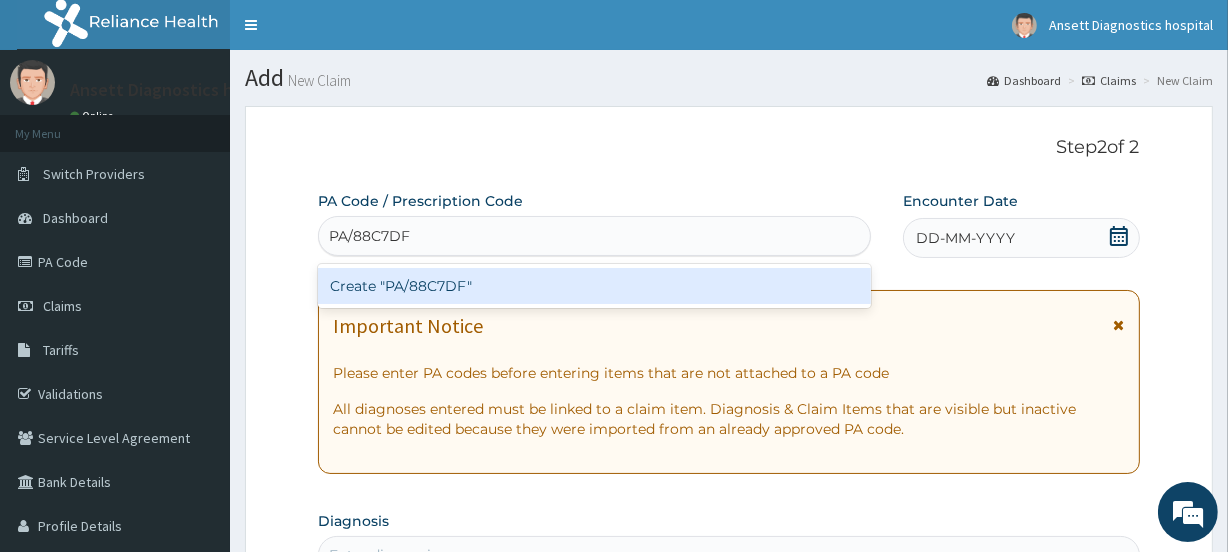 click on "Create "PA/88C7DF"" at bounding box center [594, 286] 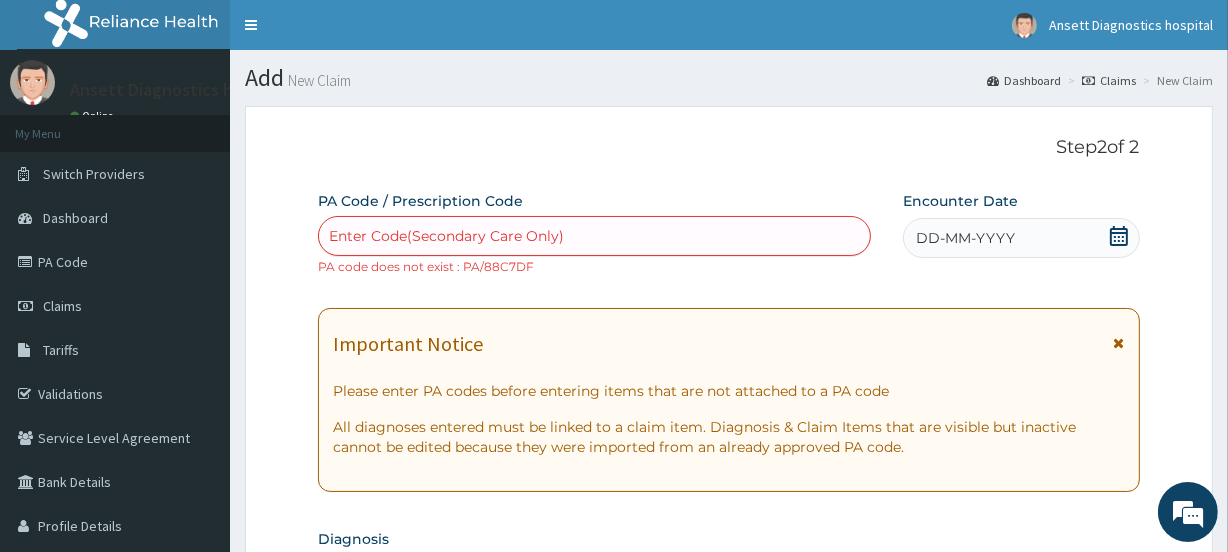 click on "Enter Code(Secondary Care Only)" at bounding box center [446, 236] 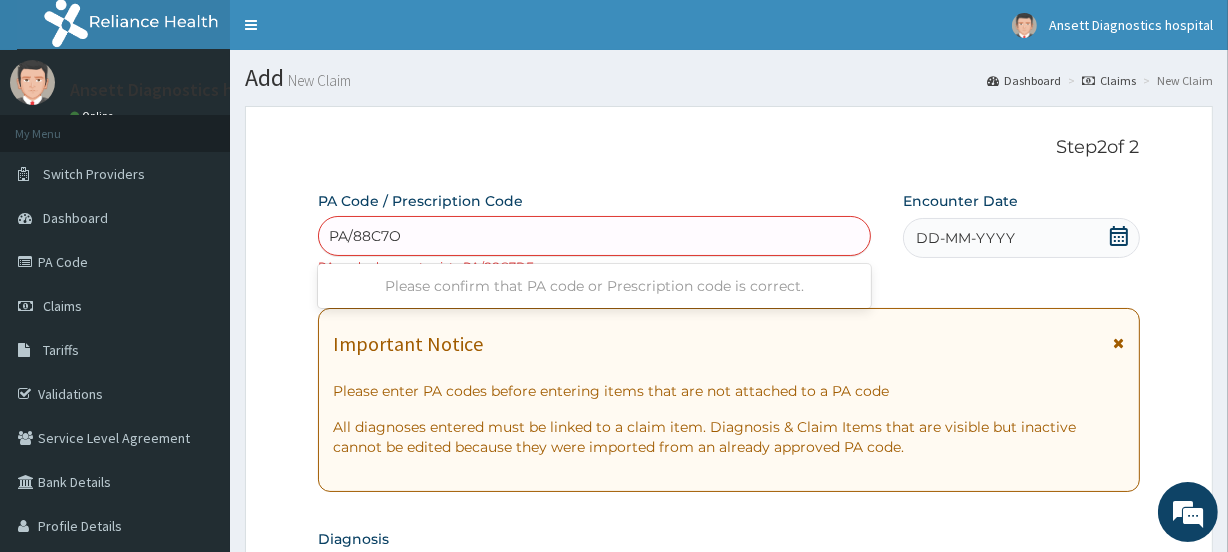 type on "PA/88C7OF" 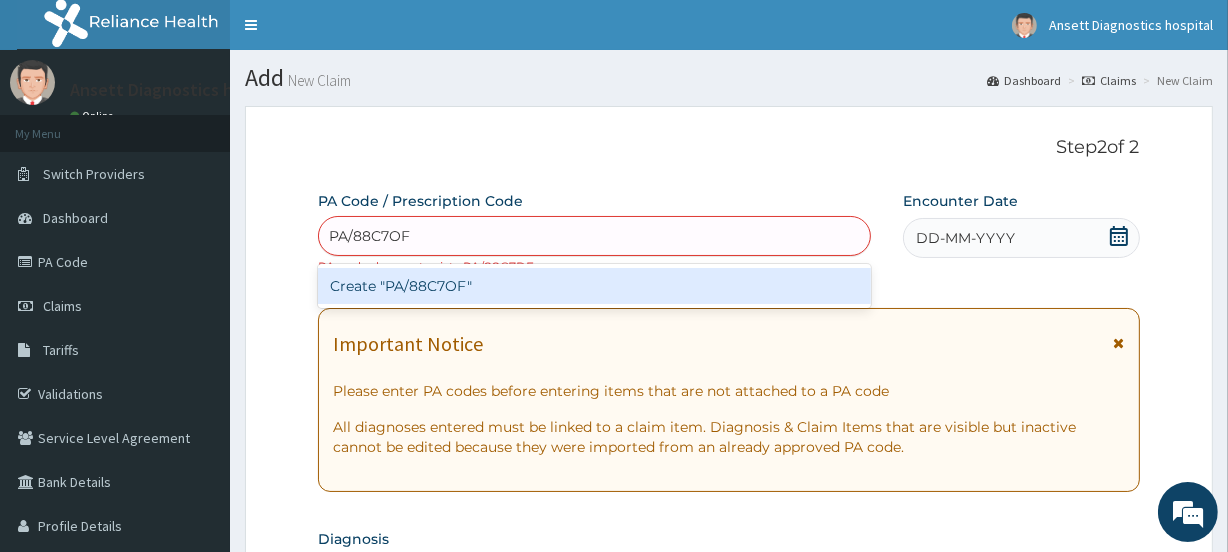 click on "Create "PA/88C7OF"" at bounding box center [594, 286] 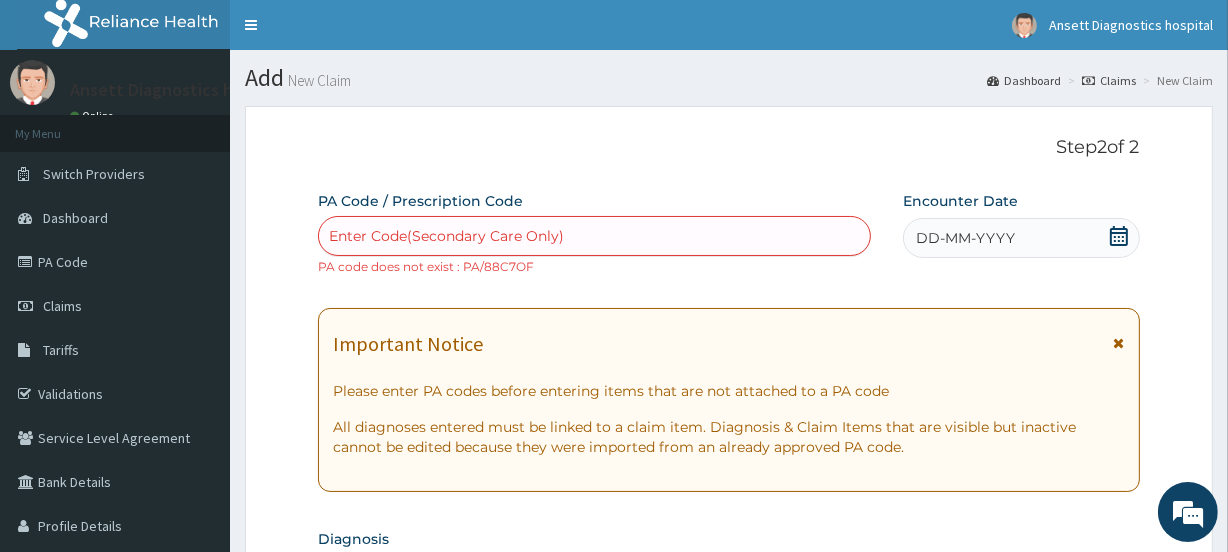 click on "Enter Code(Secondary Care Only)" at bounding box center (446, 236) 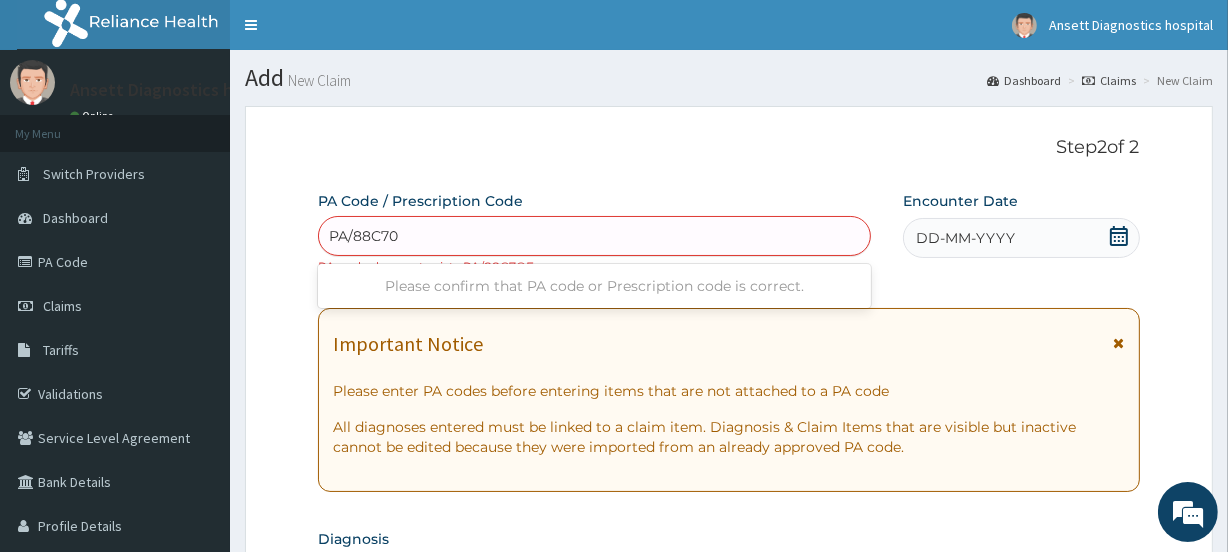 type on "PA/88C70F" 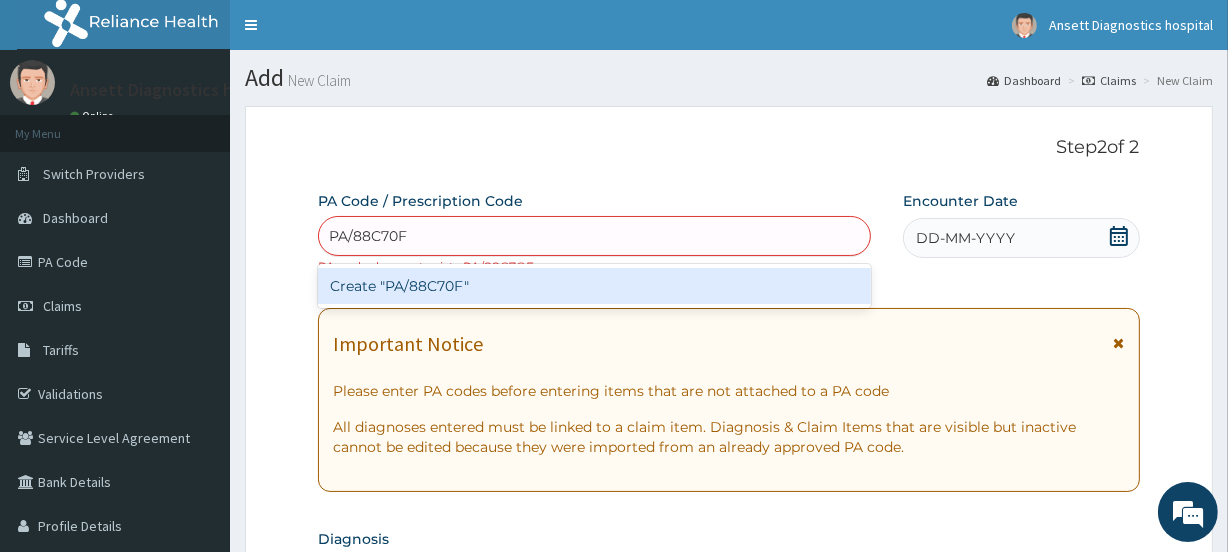 click on "Create "PA/88C70F"" at bounding box center (594, 286) 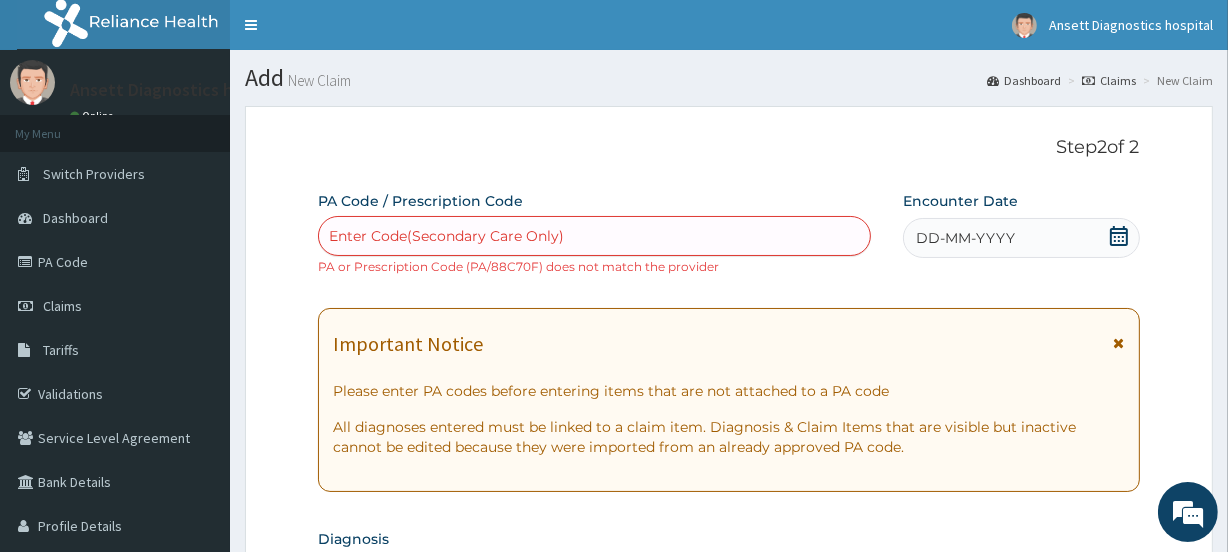 click on "Enter Code(Secondary Care Only)" at bounding box center [594, 236] 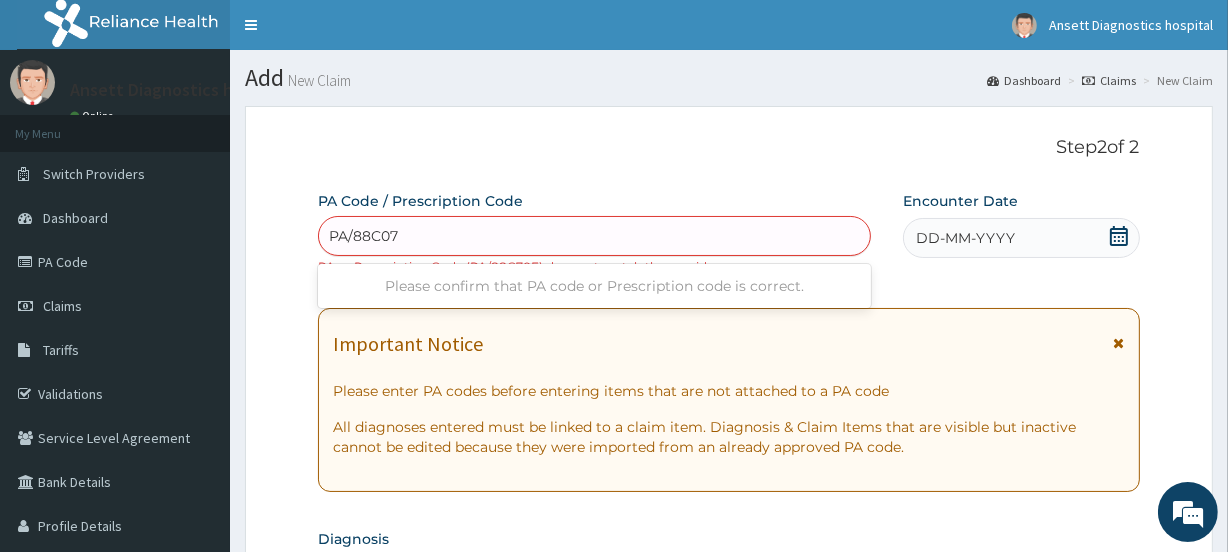 type on "PA/88C07E" 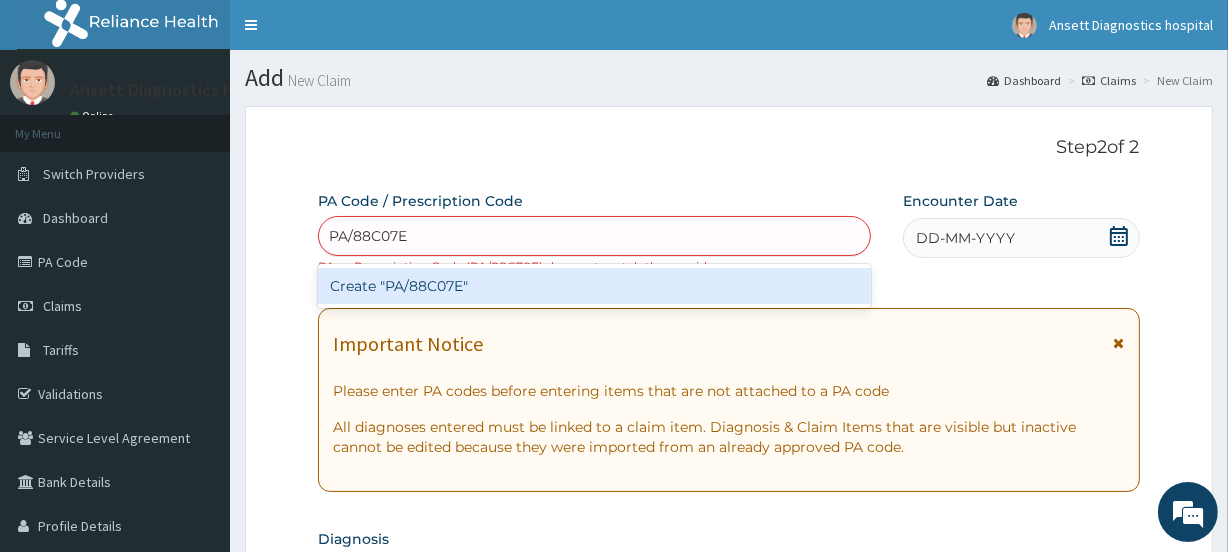 click on "Create "PA/88C07E"" at bounding box center [594, 286] 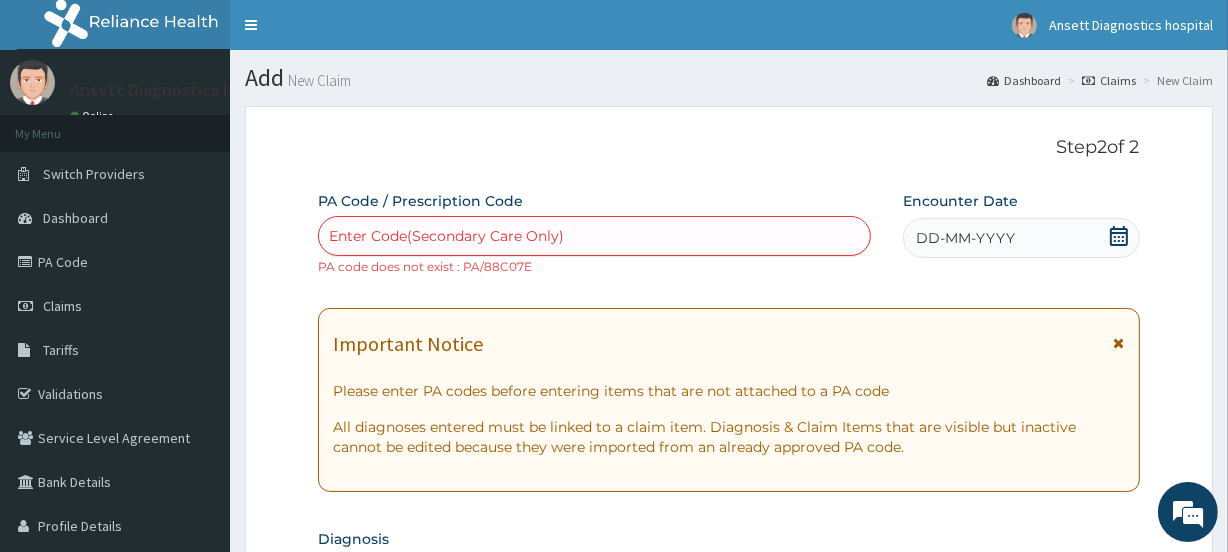 click on "Enter Code(Secondary Care Only)" at bounding box center (594, 236) 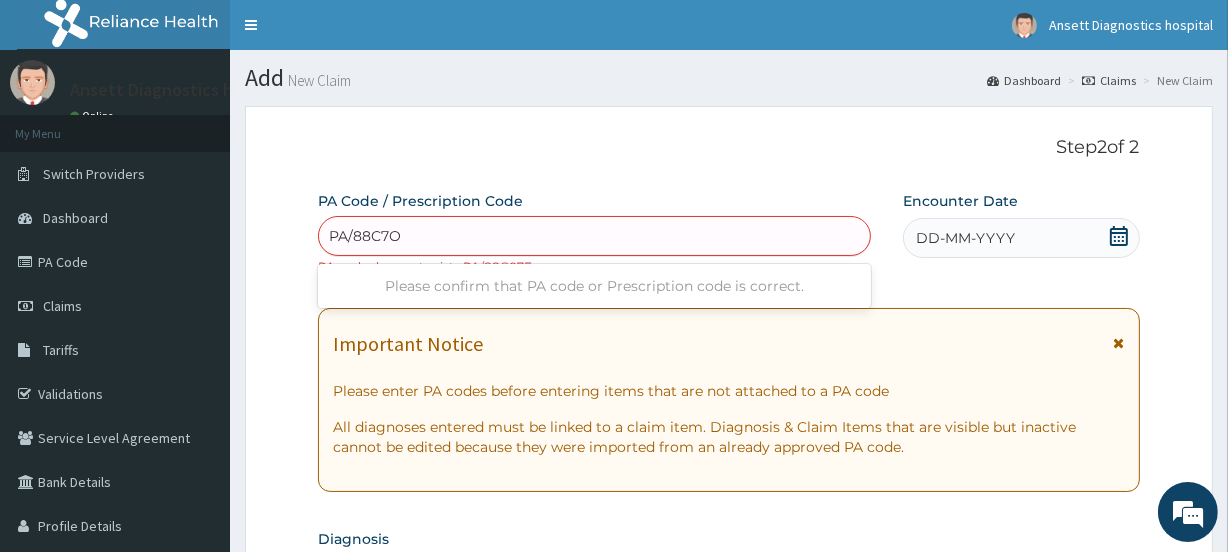 type on "PA/88C7OE" 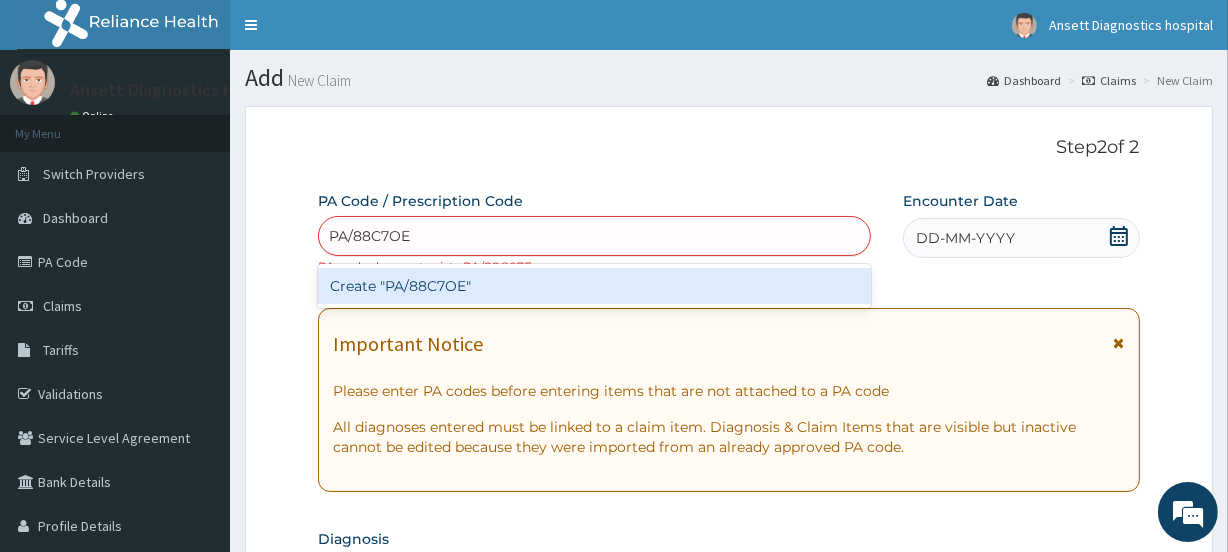 click on "Create "PA/88C7OE"" at bounding box center (594, 286) 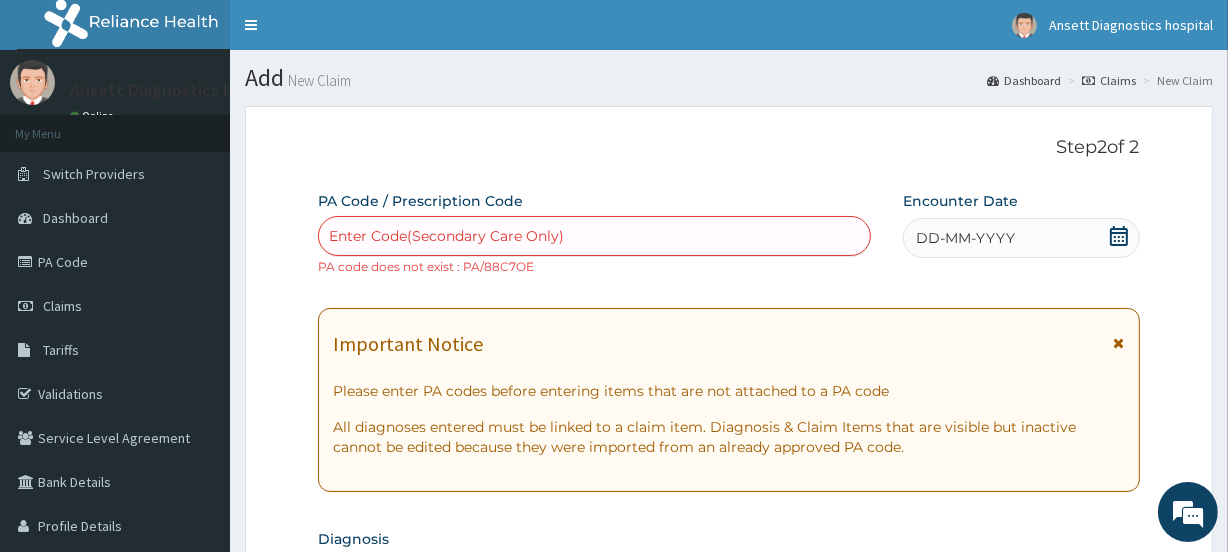 click on "Enter Code(Secondary Care Only)" at bounding box center [446, 236] 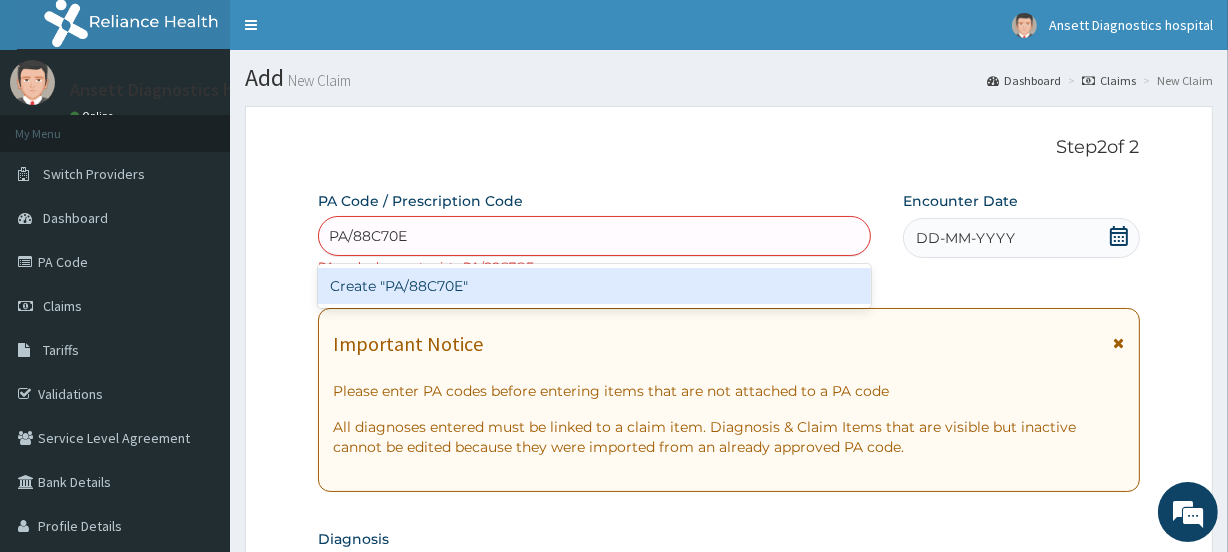type on "PA/88C70E" 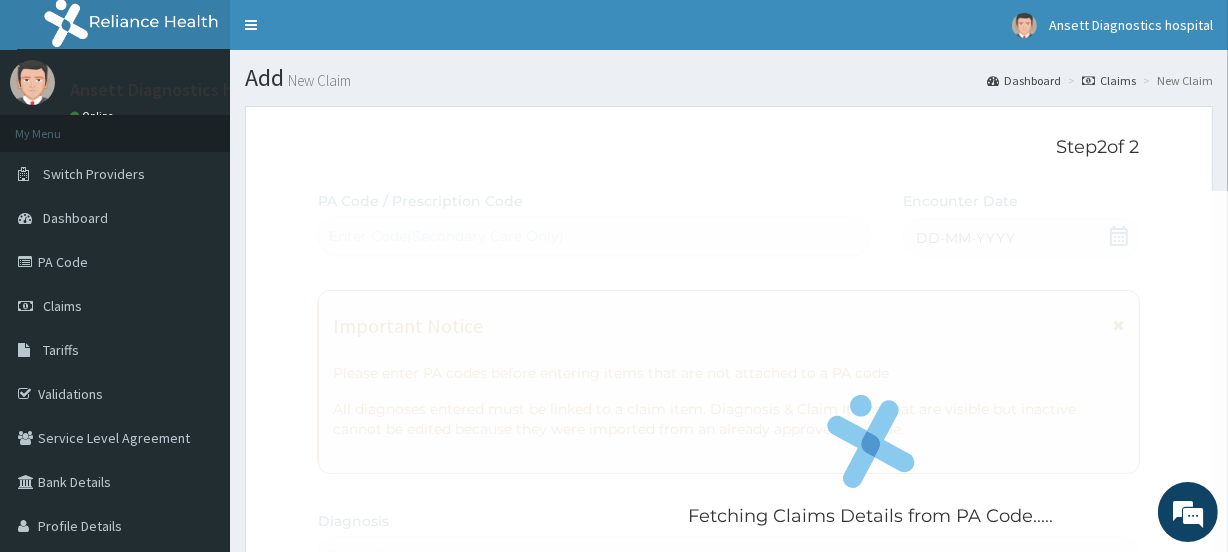 type 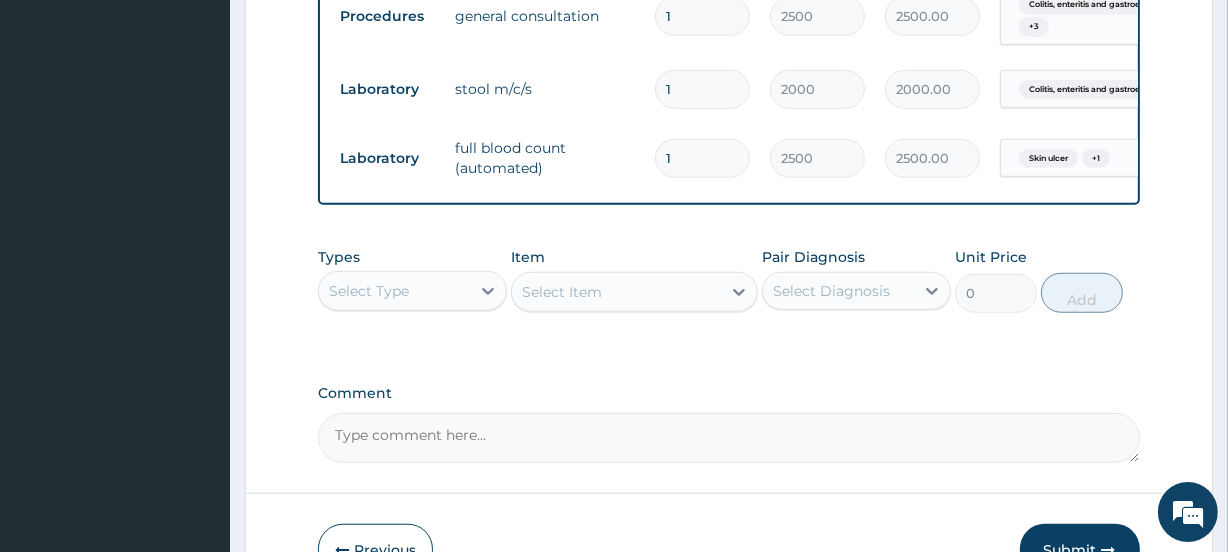 scroll, scrollTop: 1547, scrollLeft: 0, axis: vertical 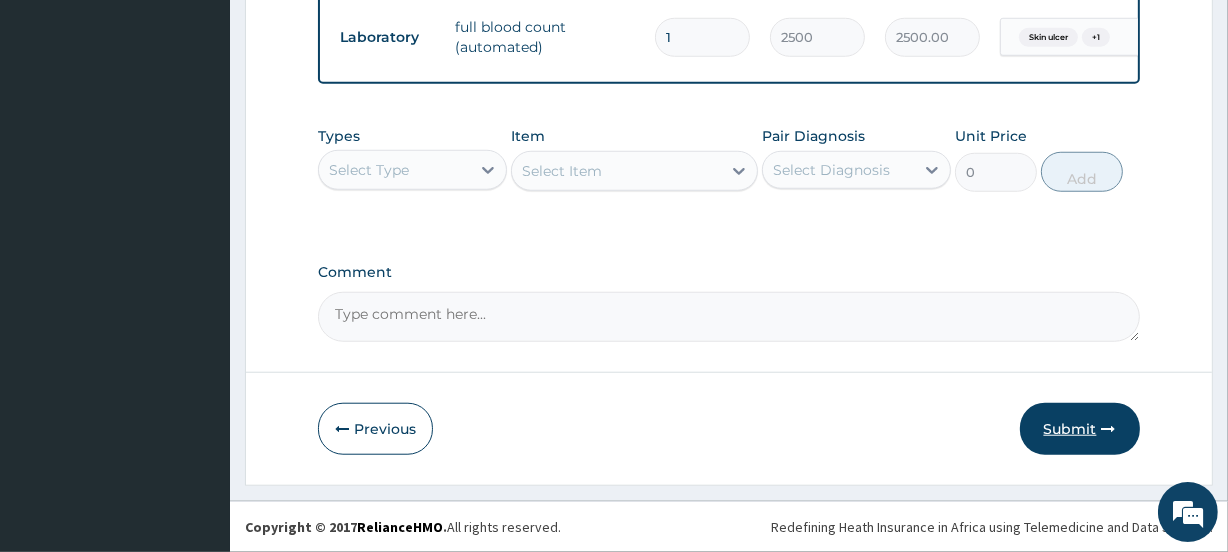 click on "Submit" at bounding box center [1080, 429] 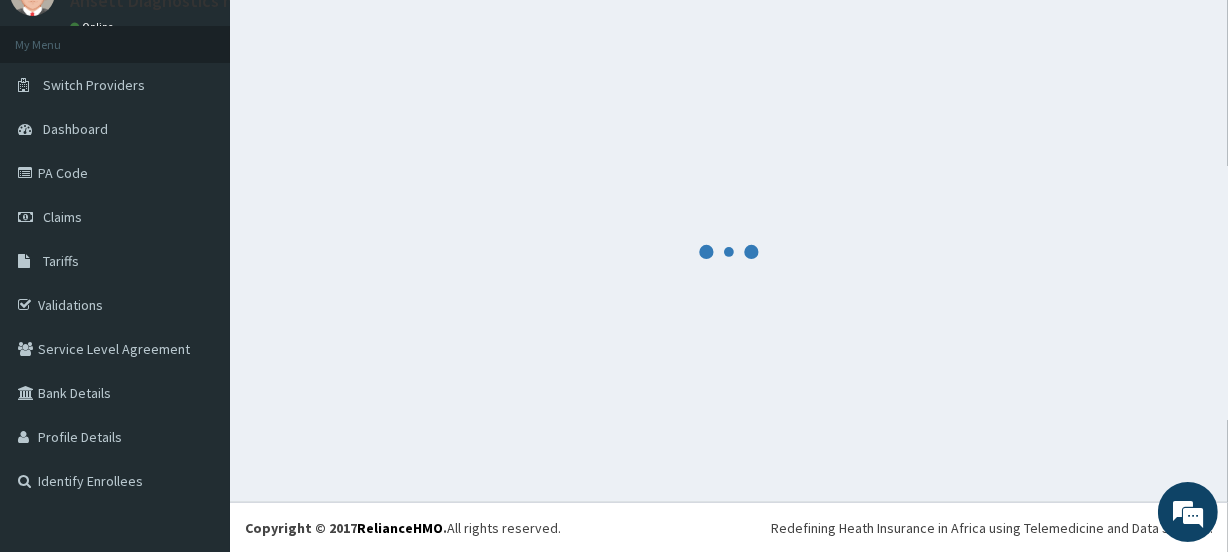 scroll, scrollTop: 1547, scrollLeft: 0, axis: vertical 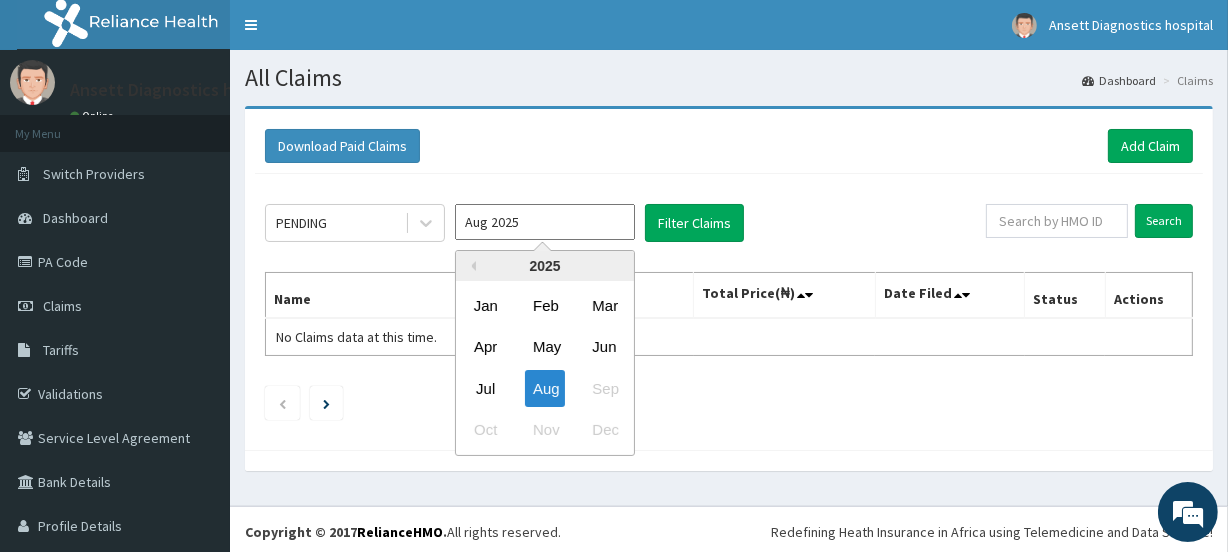 click on "Aug 2025" at bounding box center [545, 222] 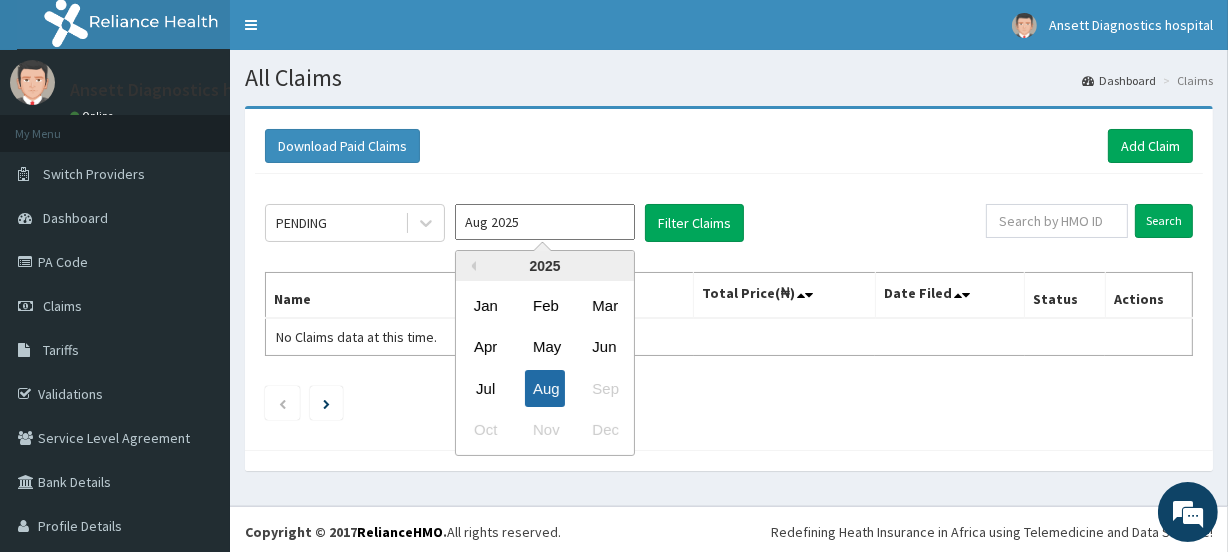 click on "Aug" at bounding box center [545, 388] 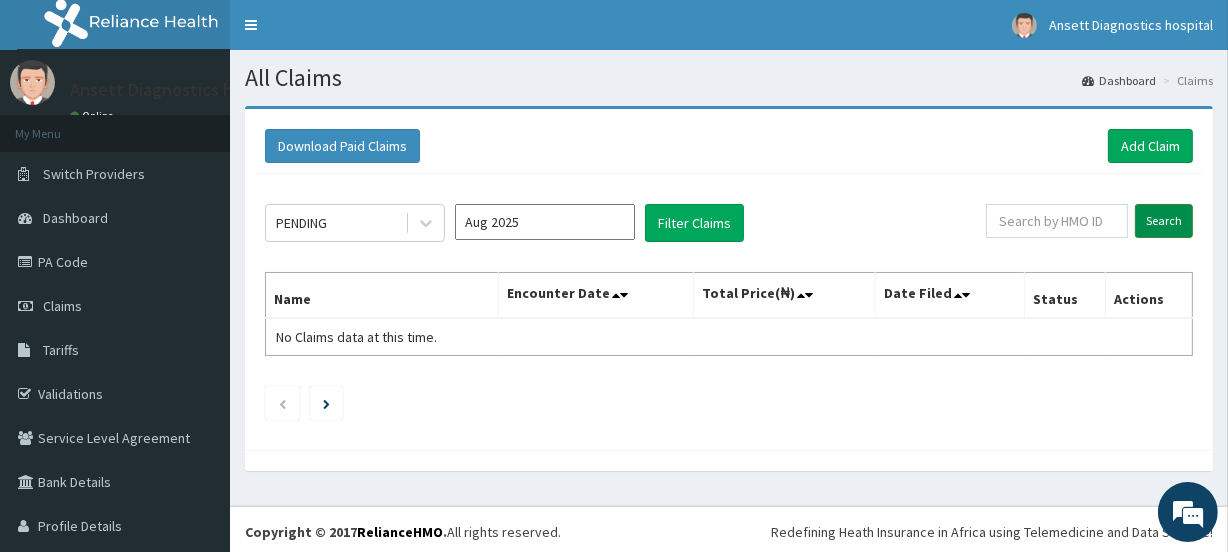 click on "Search" at bounding box center (1164, 221) 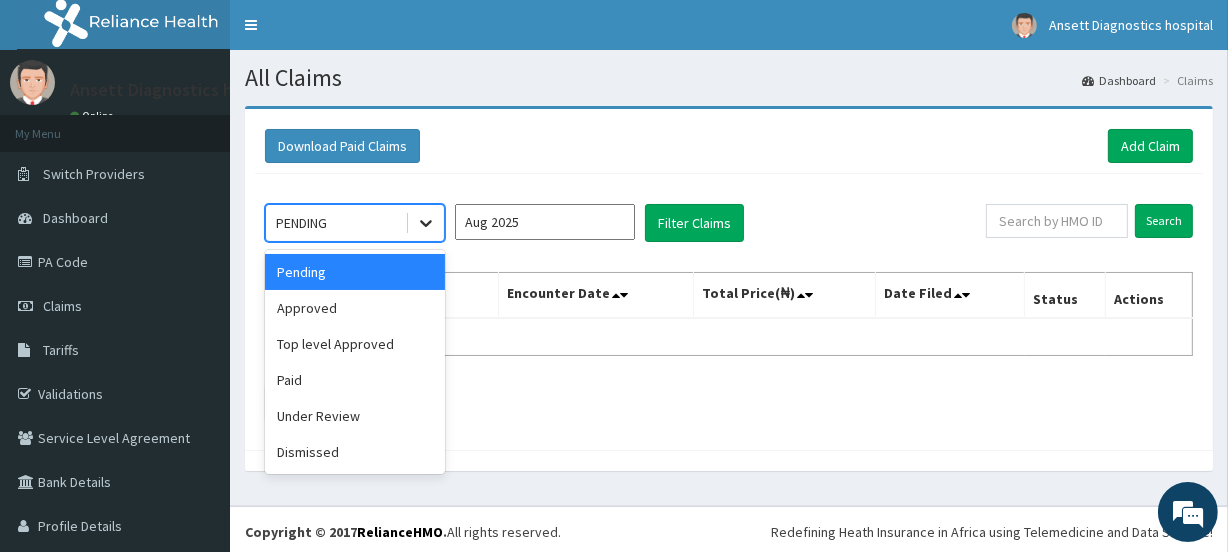 click at bounding box center (426, 223) 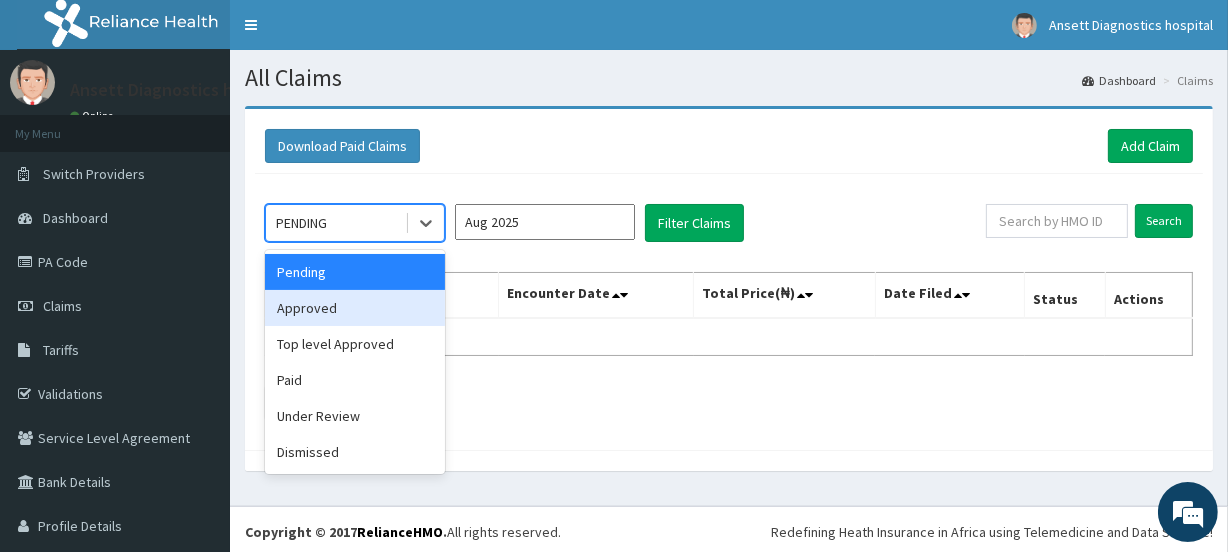 click on "Approved" at bounding box center [355, 308] 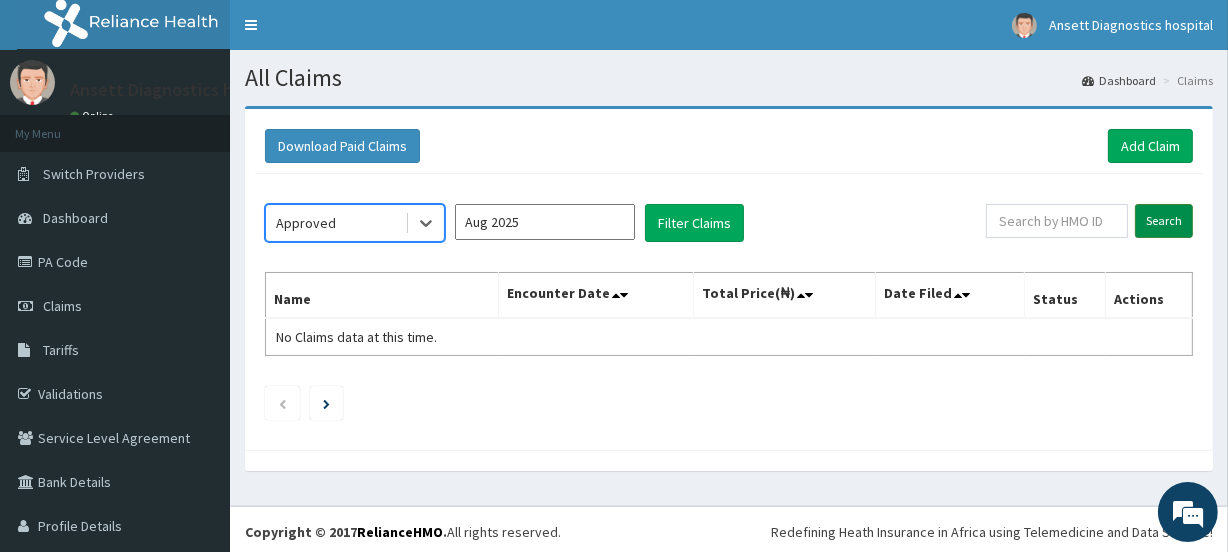 click on "Search" at bounding box center (1164, 221) 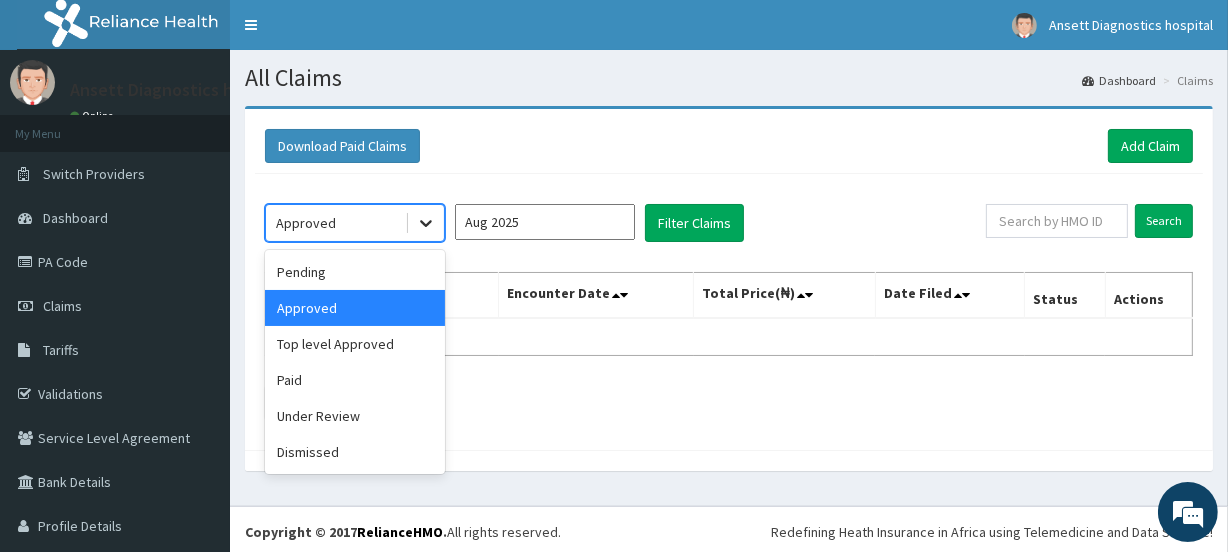 click 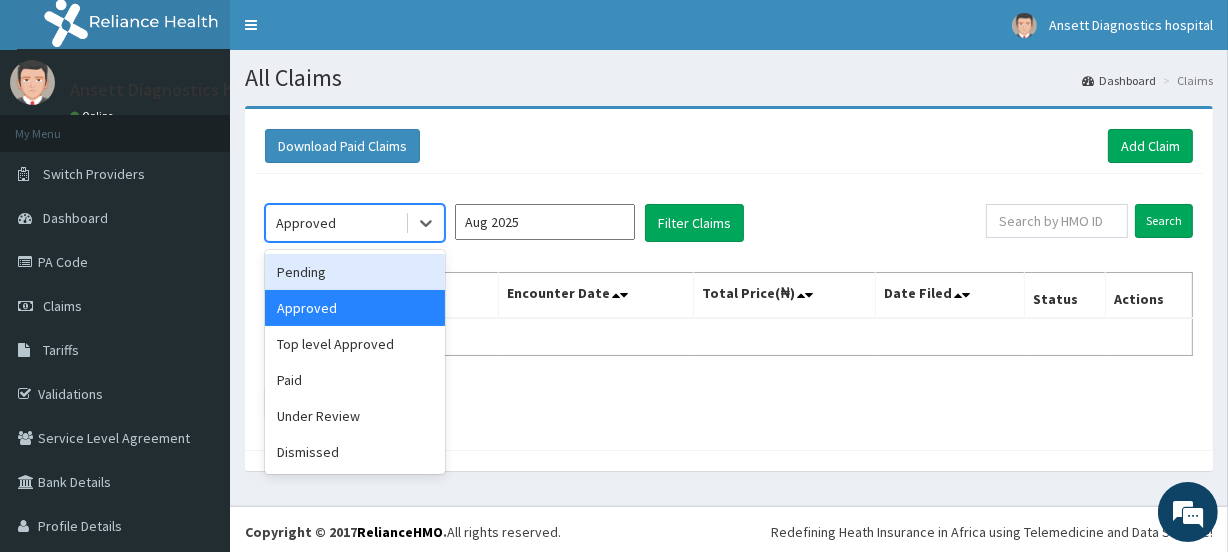 click on "Pending" at bounding box center (355, 272) 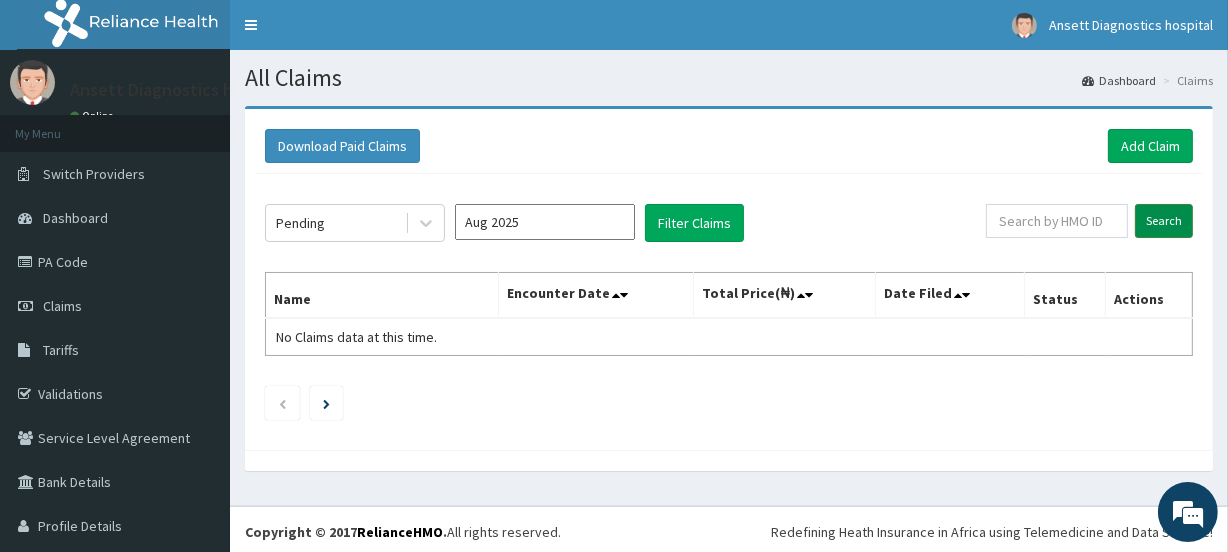 click on "Search" at bounding box center [1164, 221] 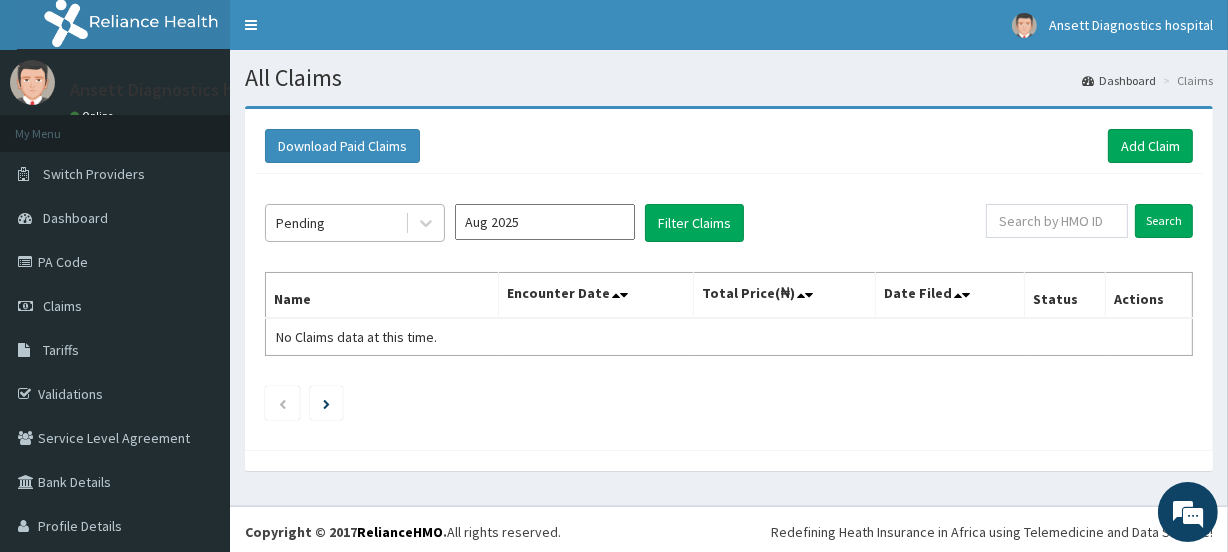 click on "Pending" at bounding box center [335, 223] 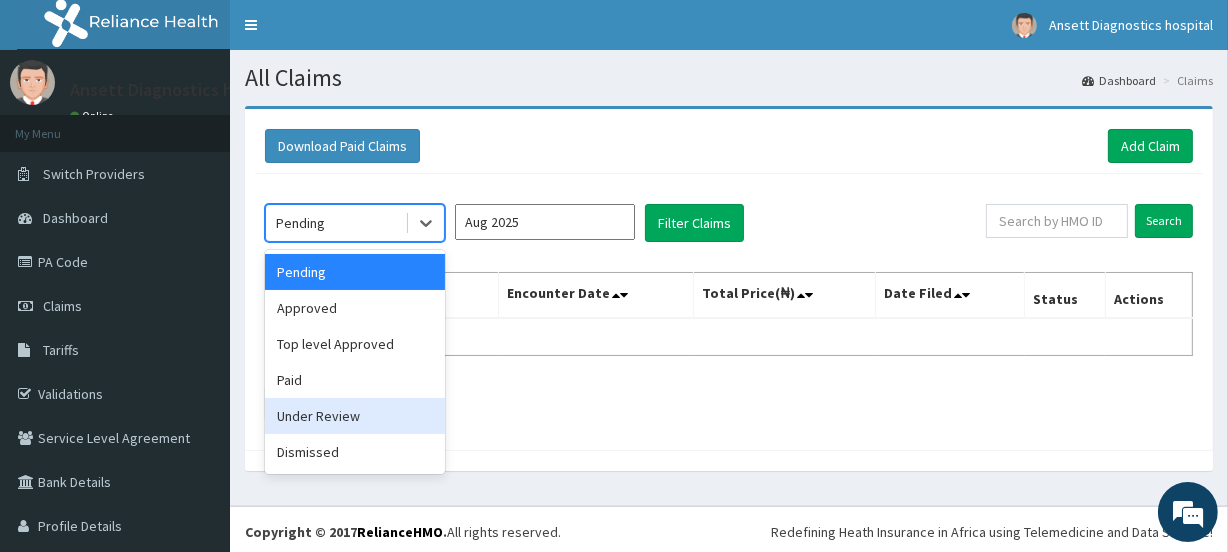 click on "Under Review" at bounding box center (355, 416) 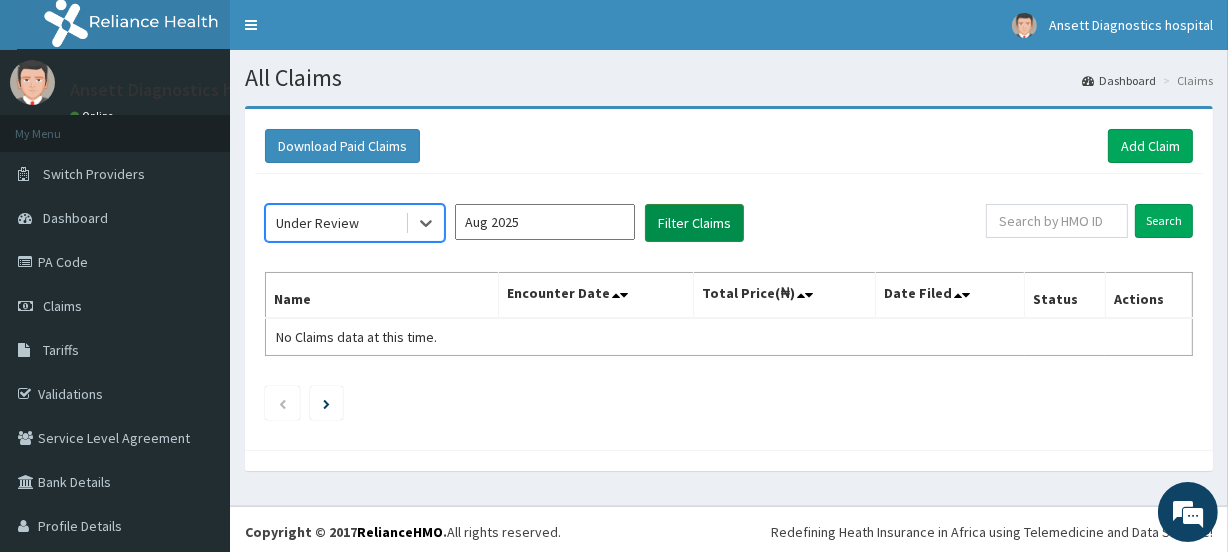 click on "Filter Claims" at bounding box center [694, 223] 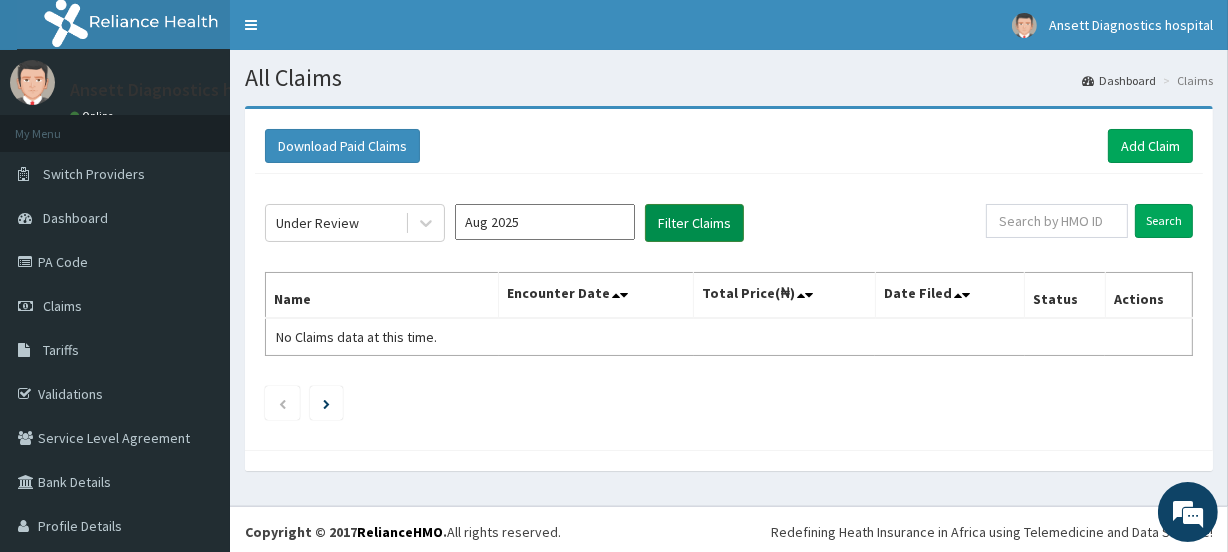 click on "Filter Claims" at bounding box center (694, 223) 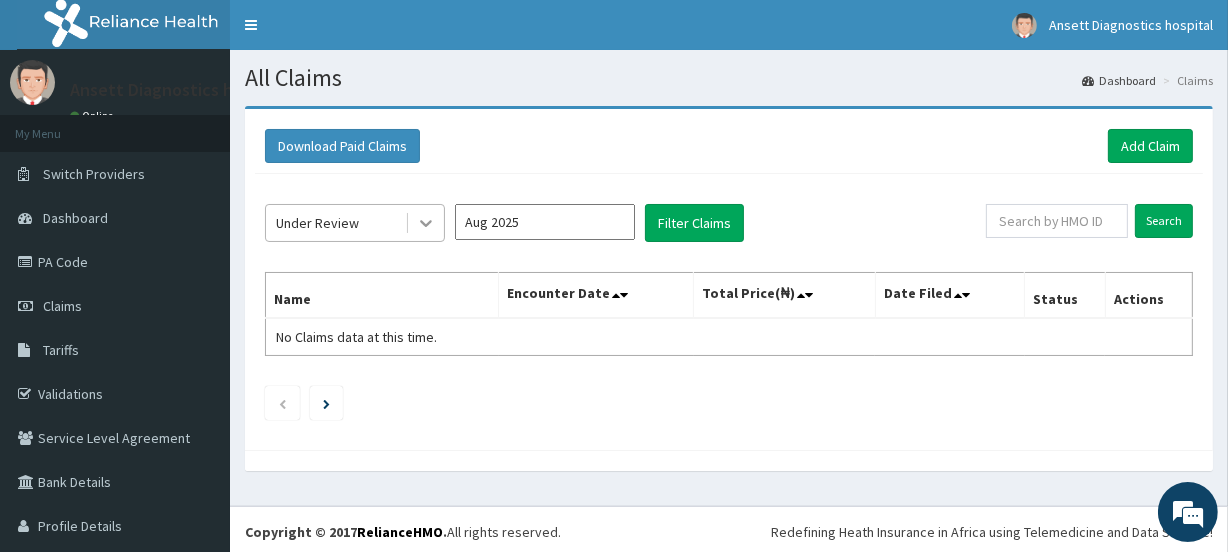 click 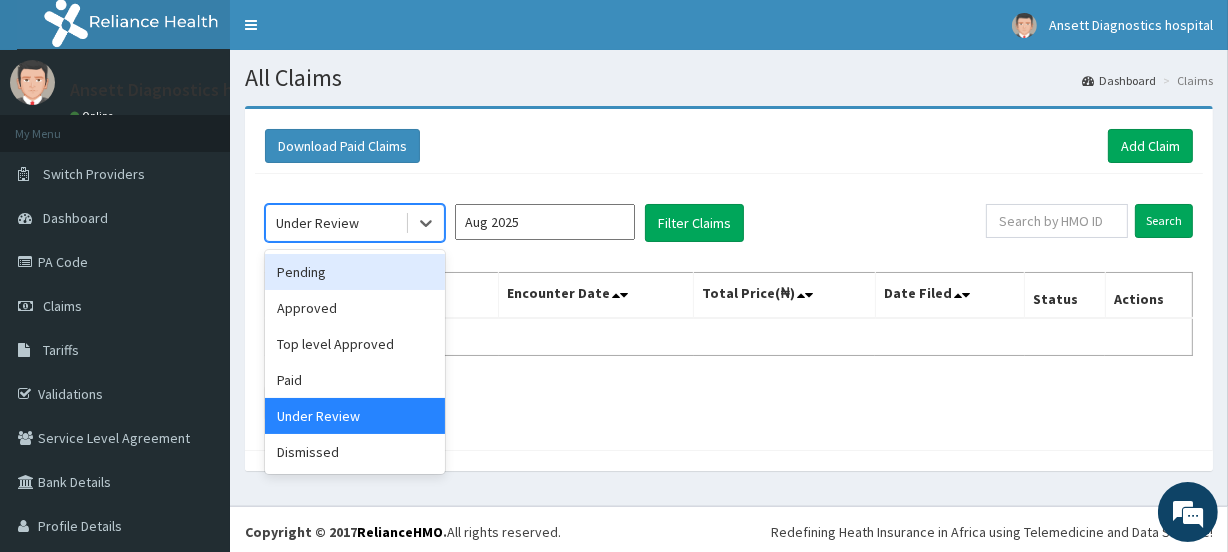 click on "Pending" at bounding box center (355, 272) 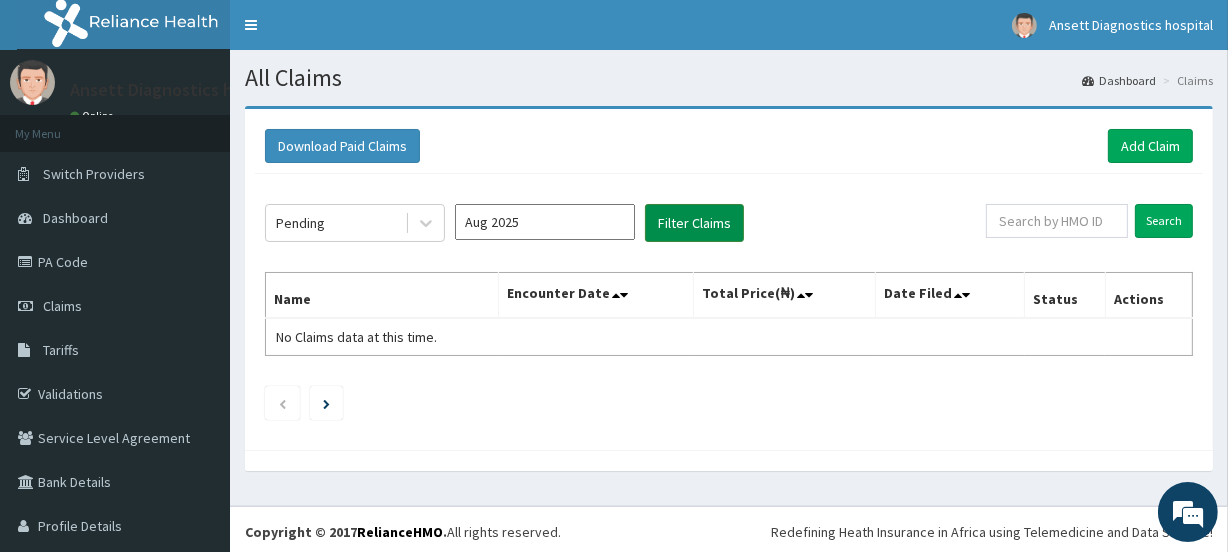 click on "Filter Claims" at bounding box center (694, 223) 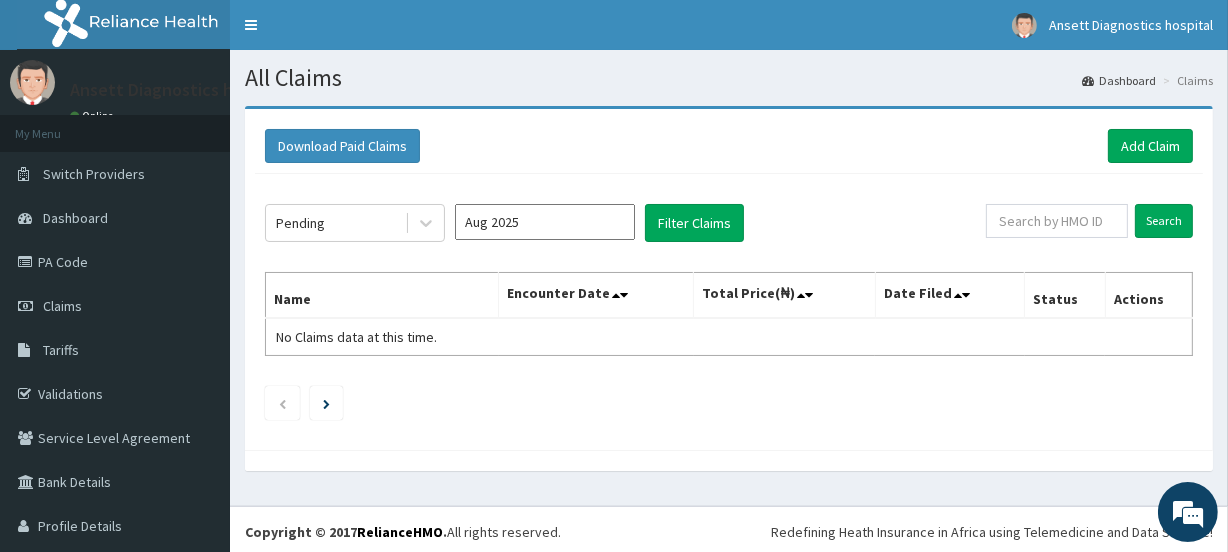 click on "Aug 2025" at bounding box center [545, 222] 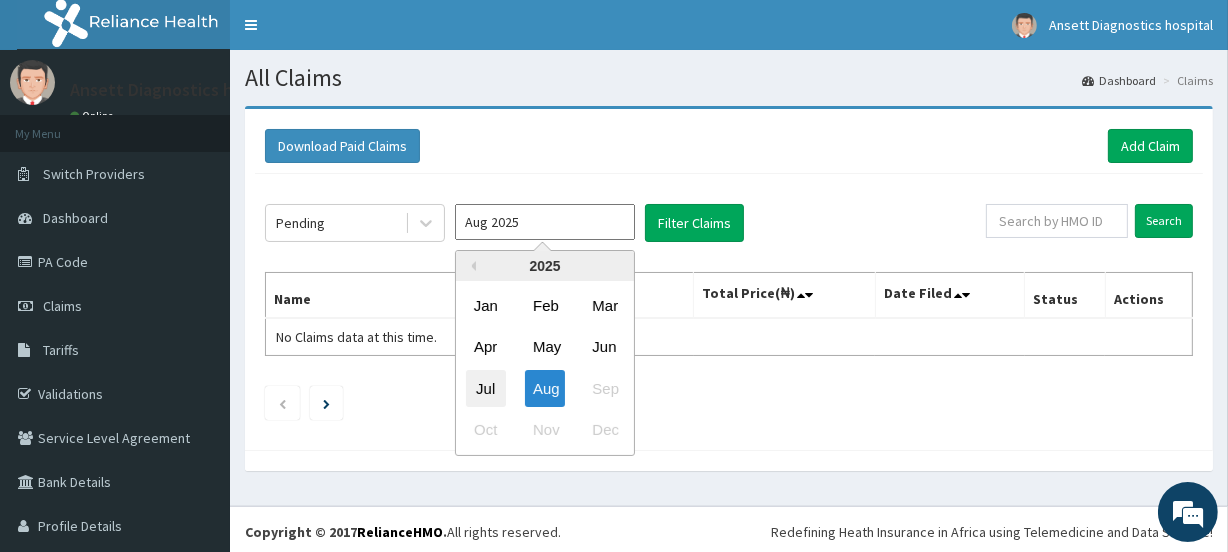 click on "Jul" at bounding box center (486, 388) 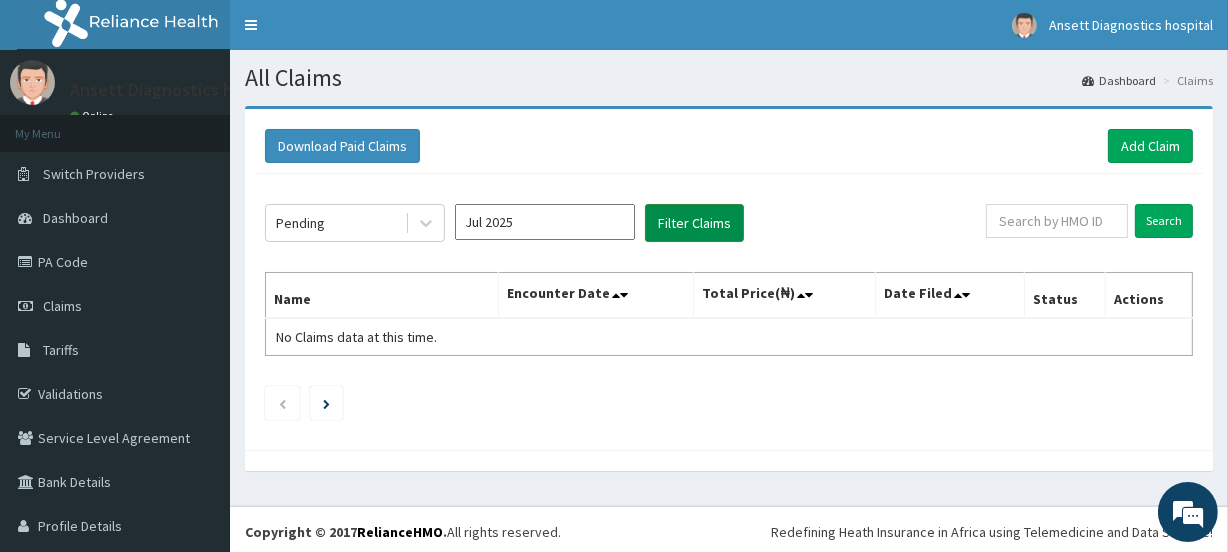 click on "Filter Claims" at bounding box center (694, 223) 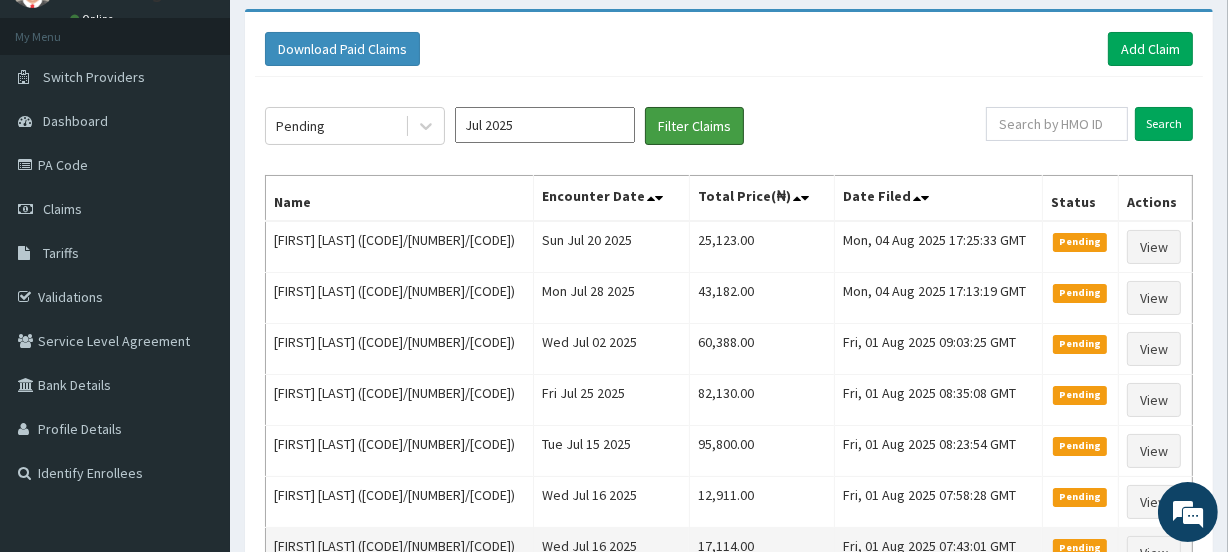 scroll, scrollTop: 50, scrollLeft: 0, axis: vertical 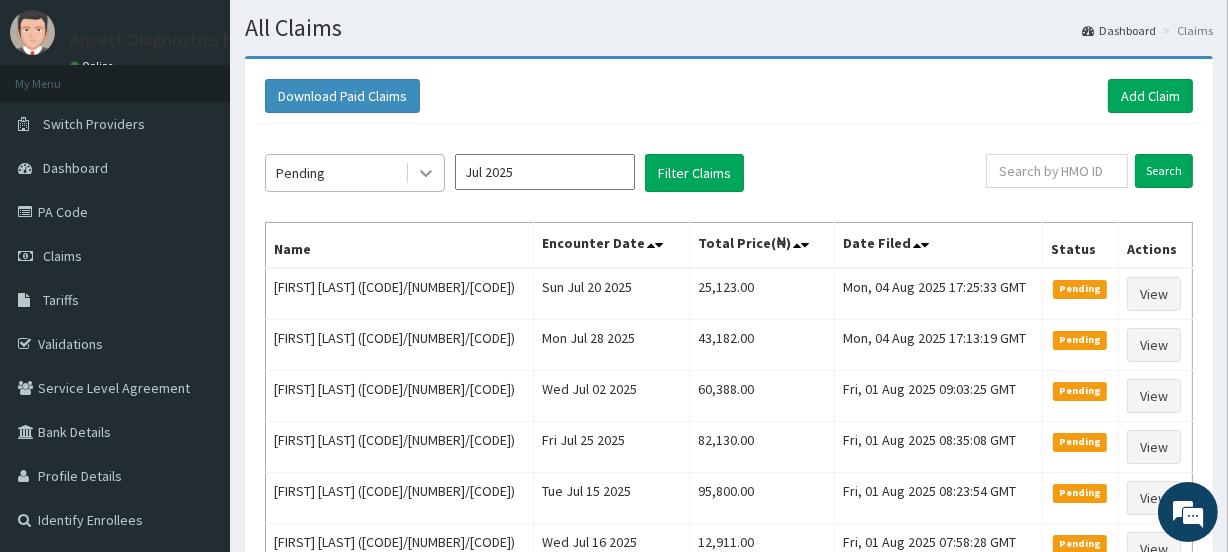 click 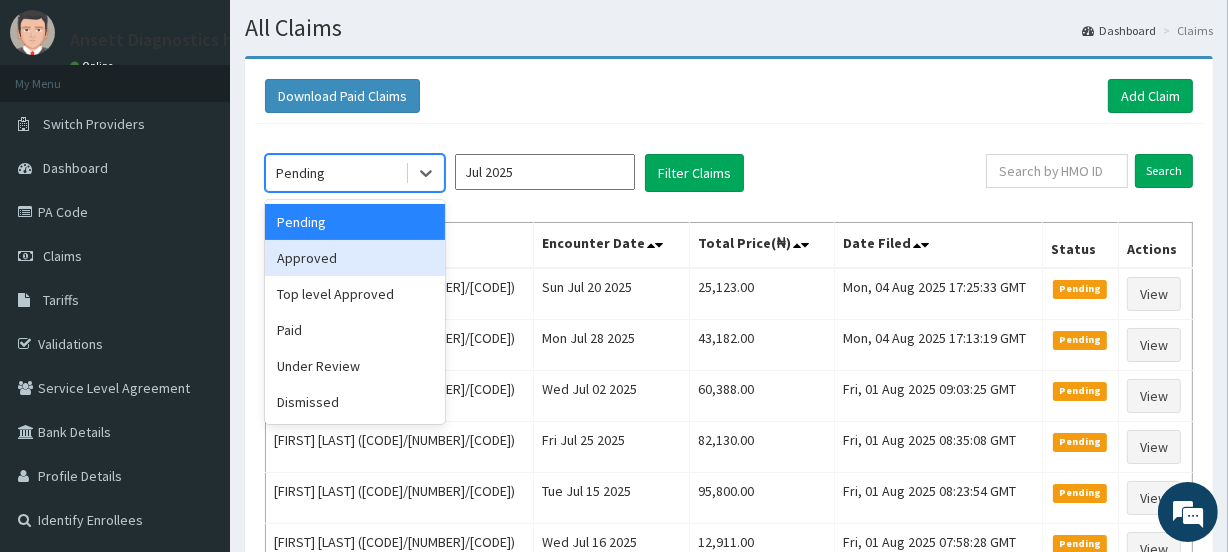 click on "Approved" at bounding box center [355, 258] 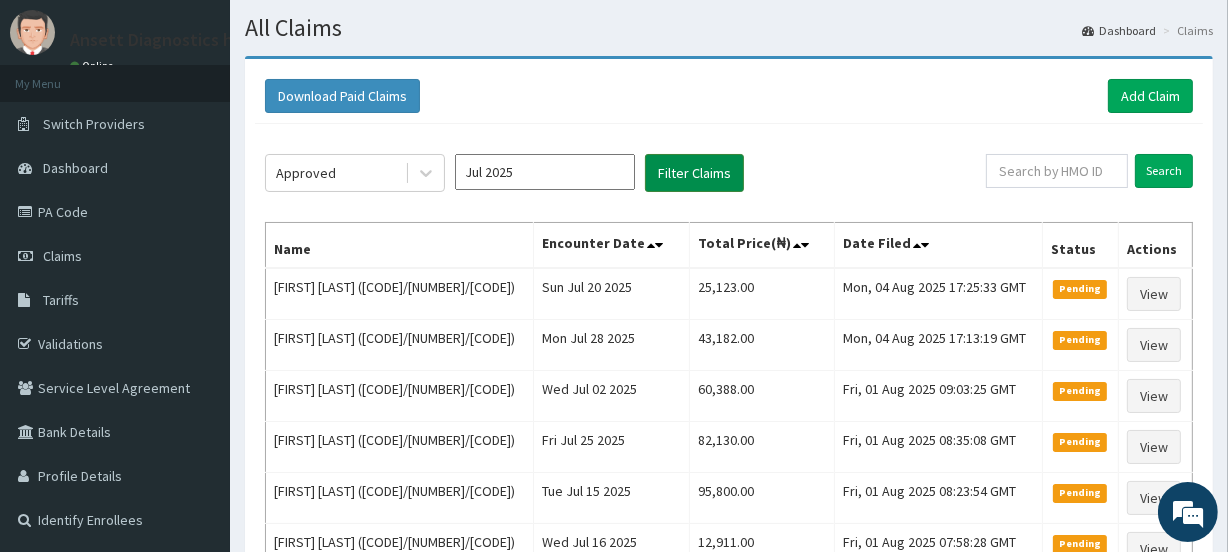 click on "Filter Claims" at bounding box center [694, 173] 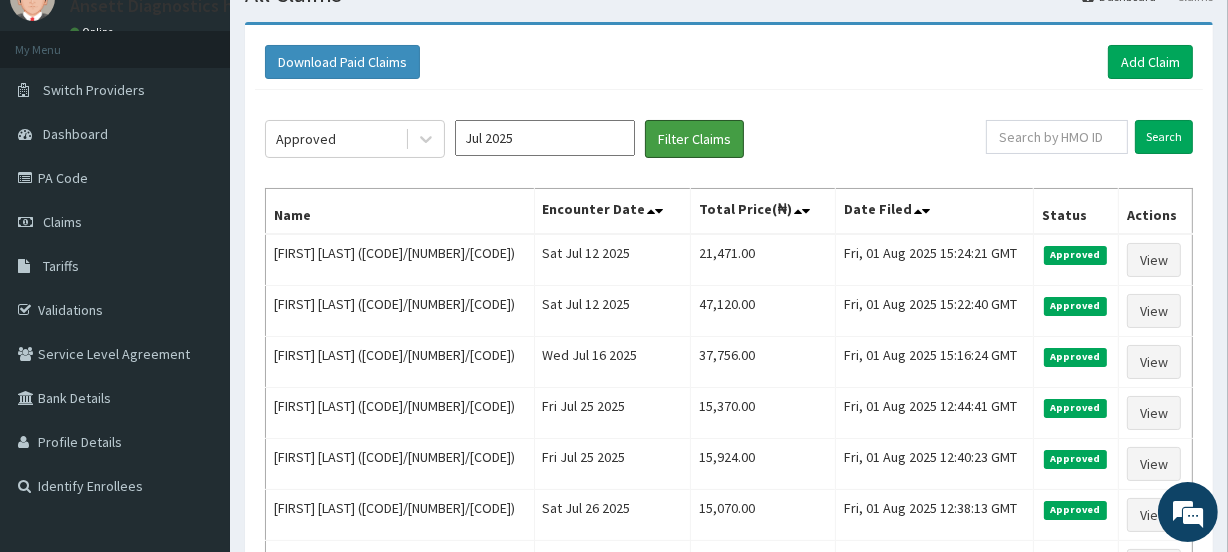 scroll, scrollTop: 50, scrollLeft: 0, axis: vertical 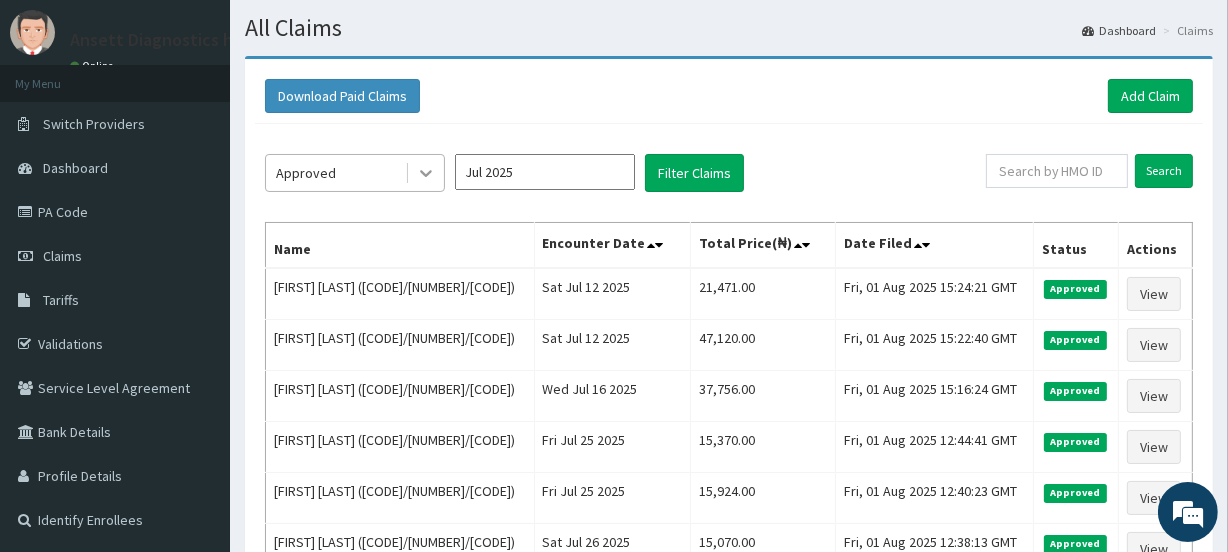 click 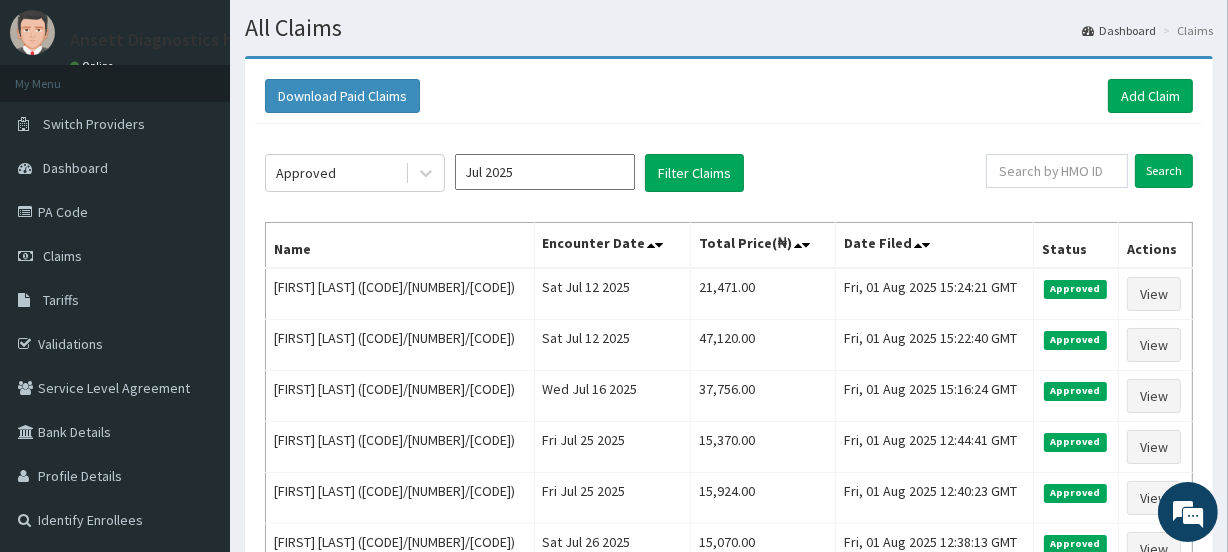drag, startPoint x: 350, startPoint y: 292, endPoint x: 697, endPoint y: 211, distance: 356.3285 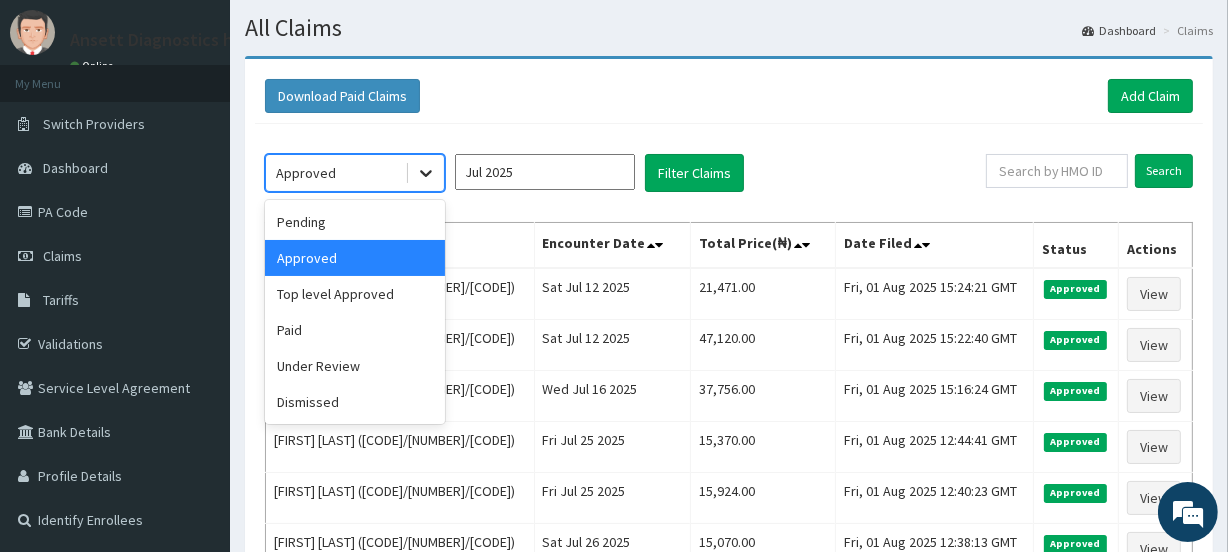 click 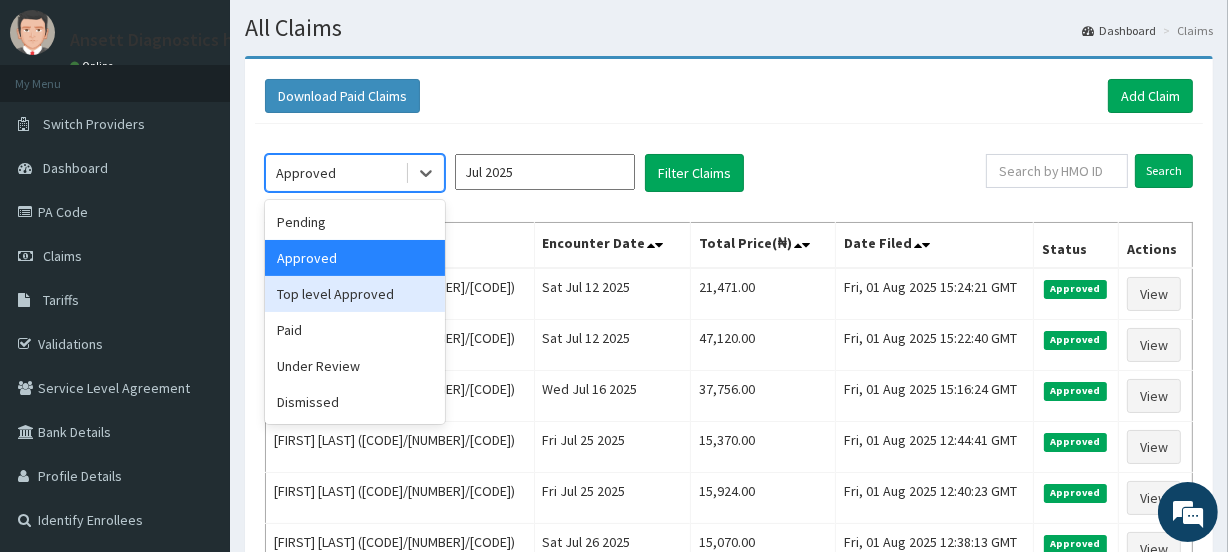 click on "Top level Approved" at bounding box center [355, 294] 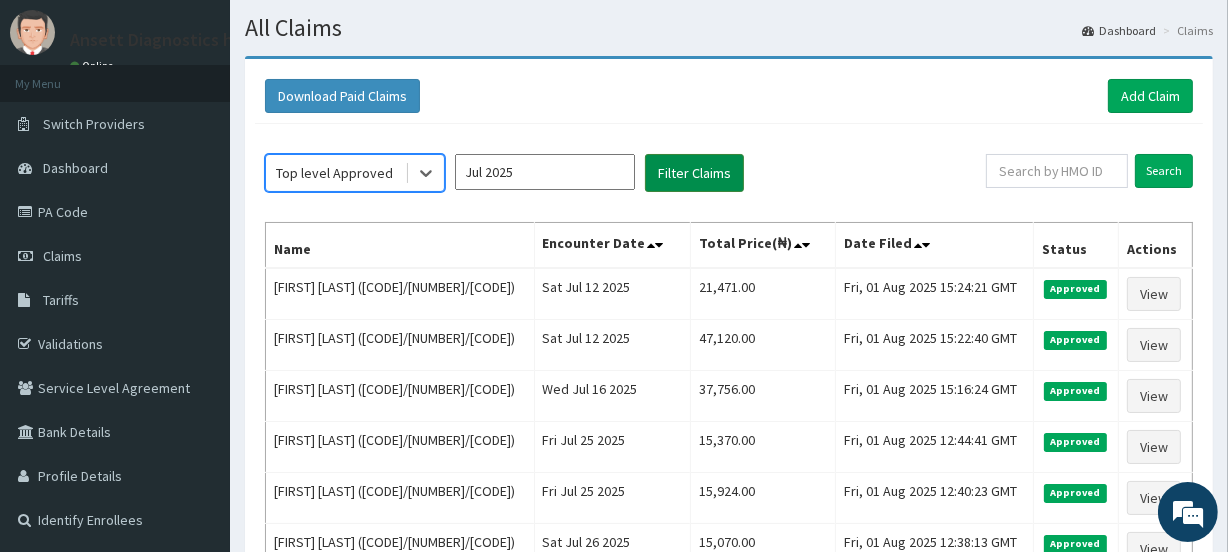 click on "Filter Claims" at bounding box center (694, 173) 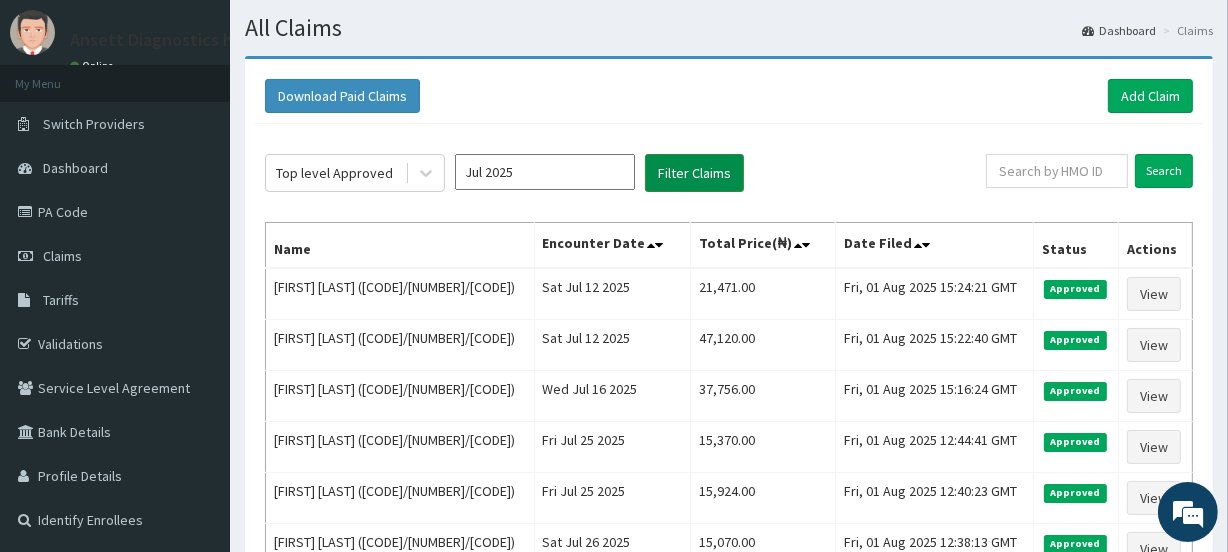 scroll, scrollTop: 4, scrollLeft: 0, axis: vertical 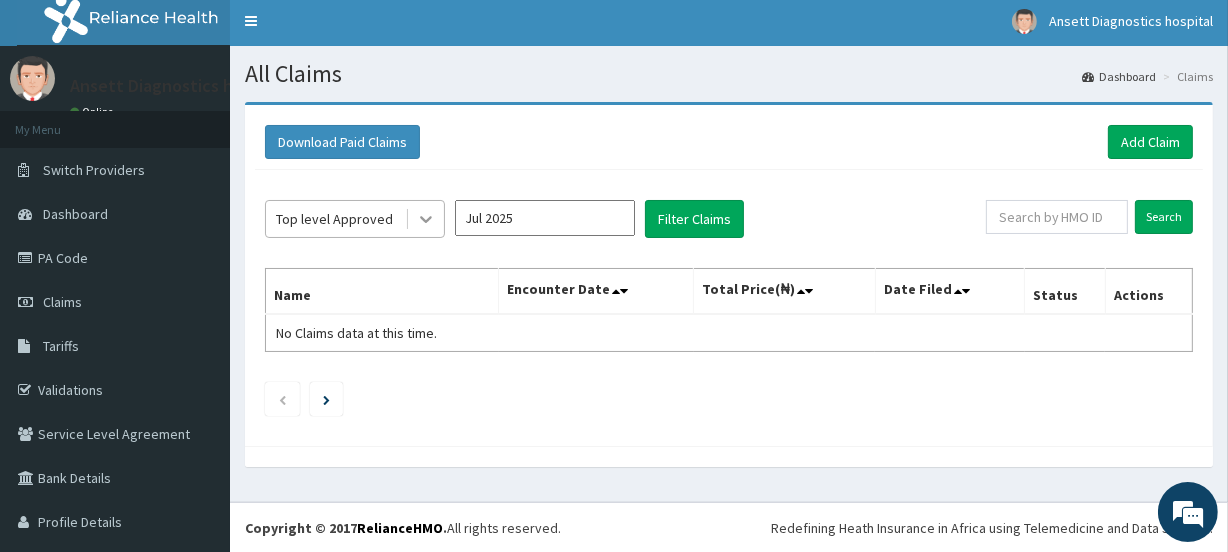 click 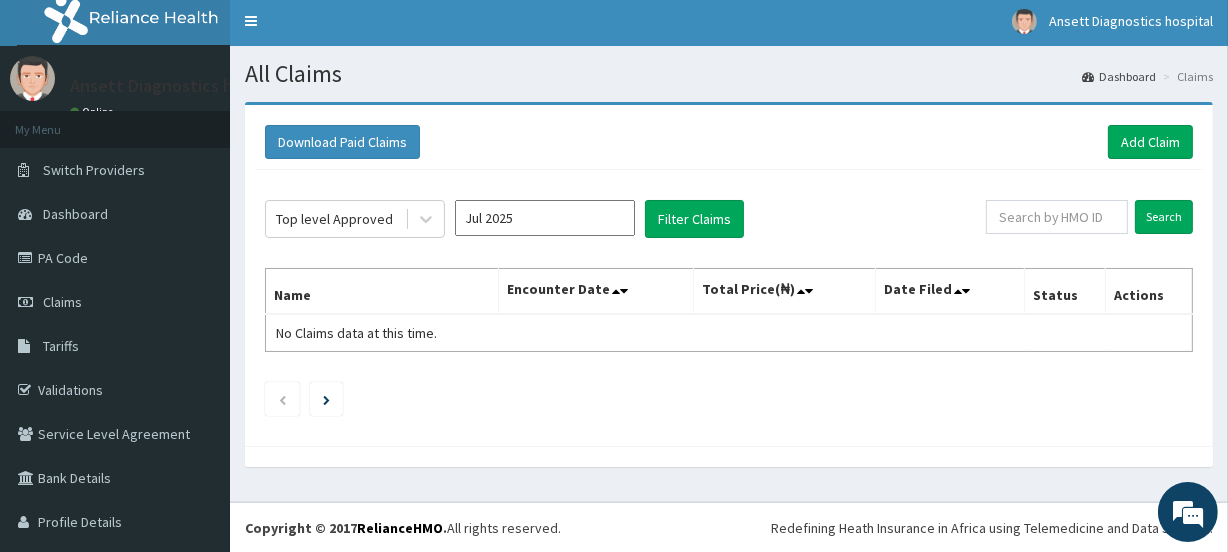 drag, startPoint x: 432, startPoint y: 220, endPoint x: 400, endPoint y: 298, distance: 84.30895 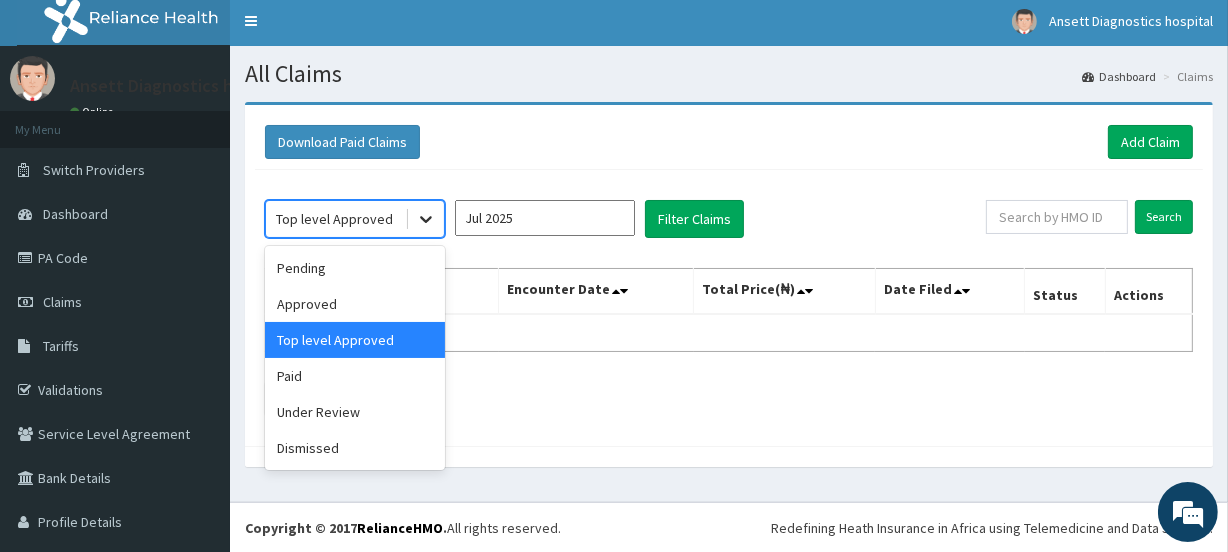 click 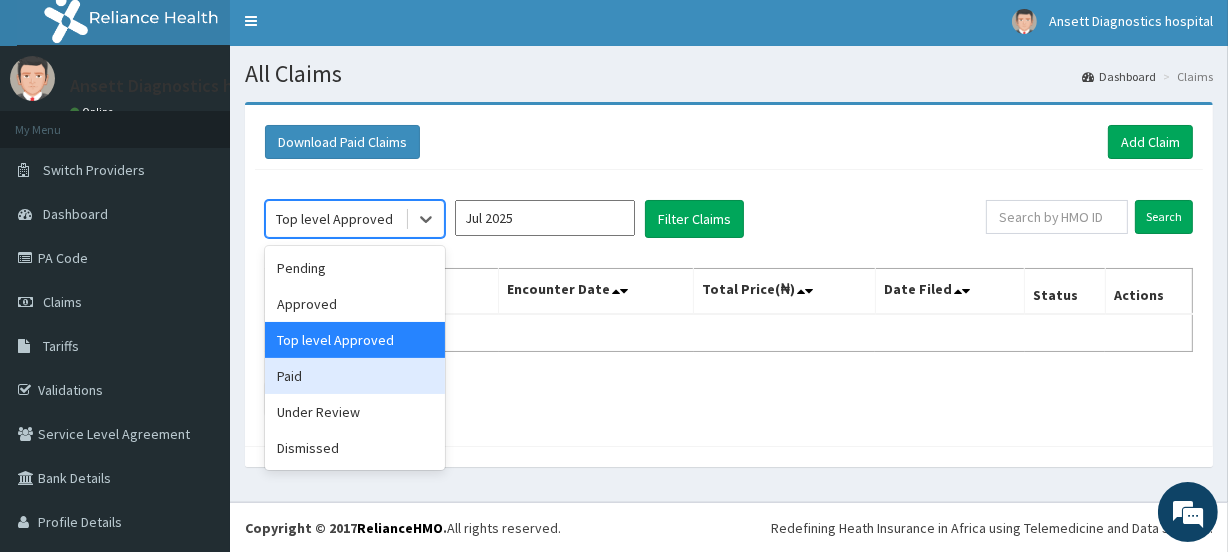 click on "Paid" at bounding box center (355, 376) 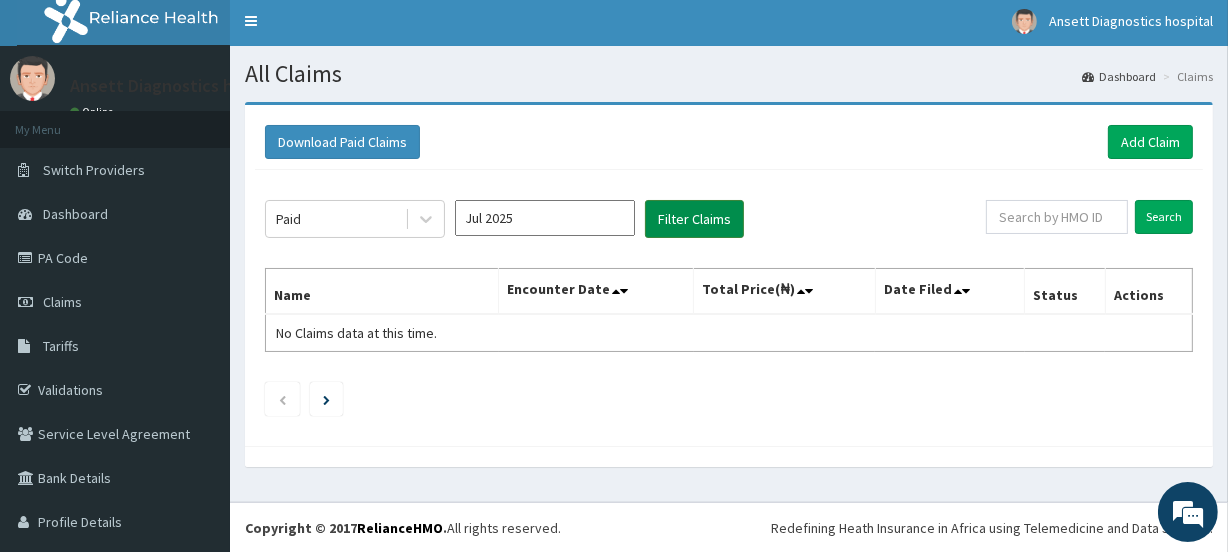 click on "Filter Claims" at bounding box center [694, 219] 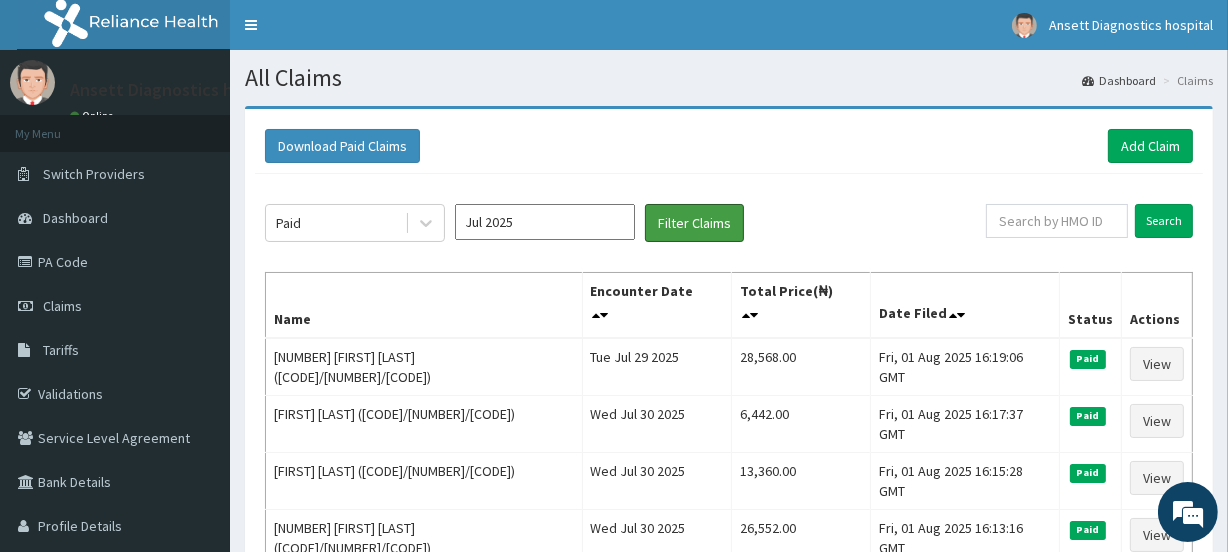 scroll, scrollTop: 0, scrollLeft: 0, axis: both 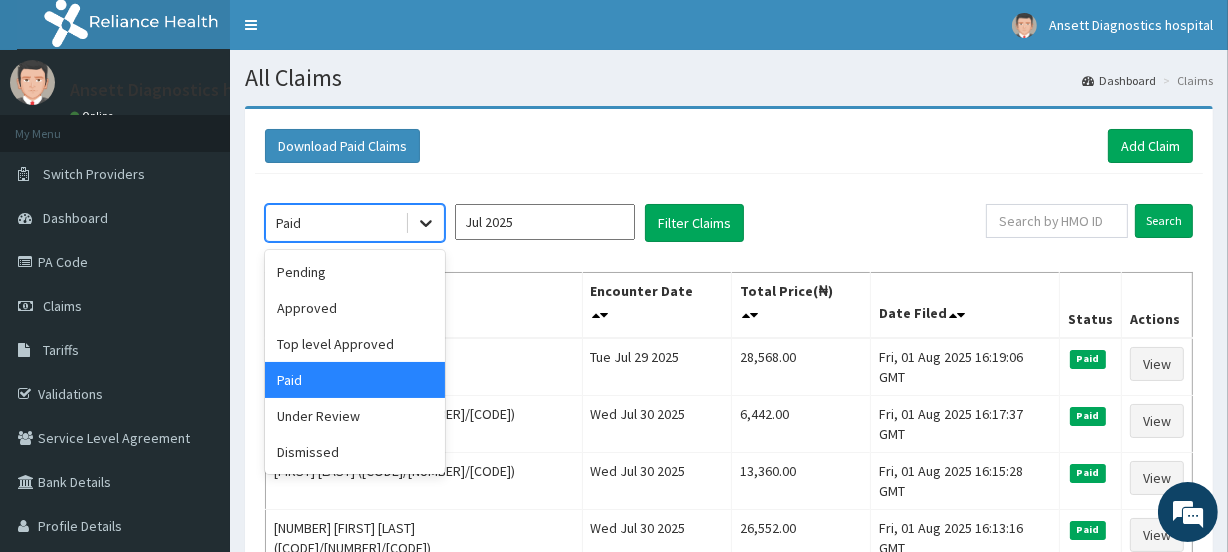 click 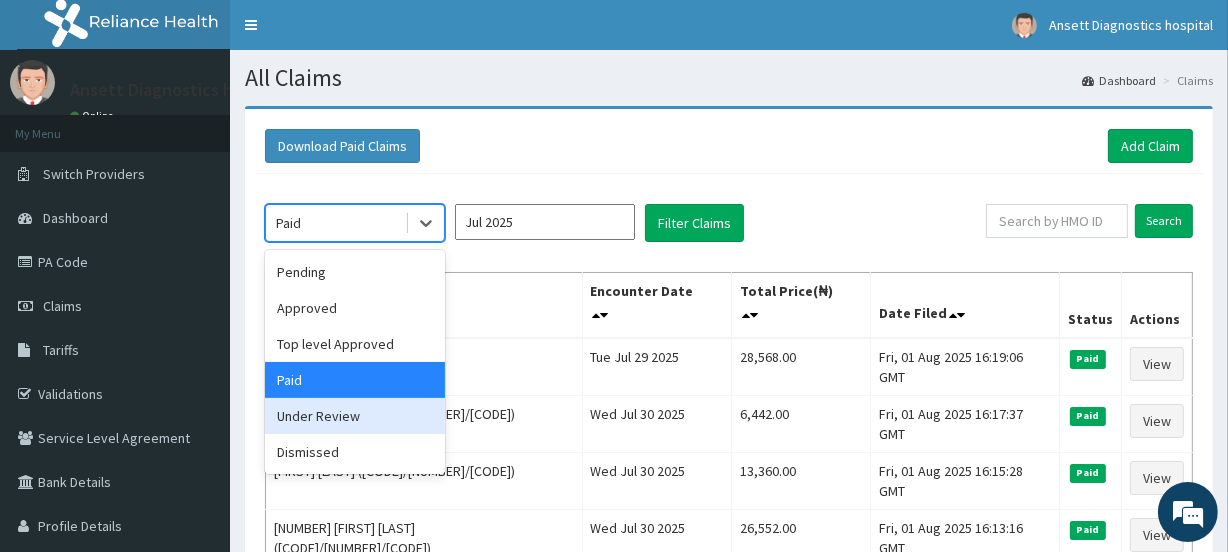 click on "Under Review" at bounding box center (355, 416) 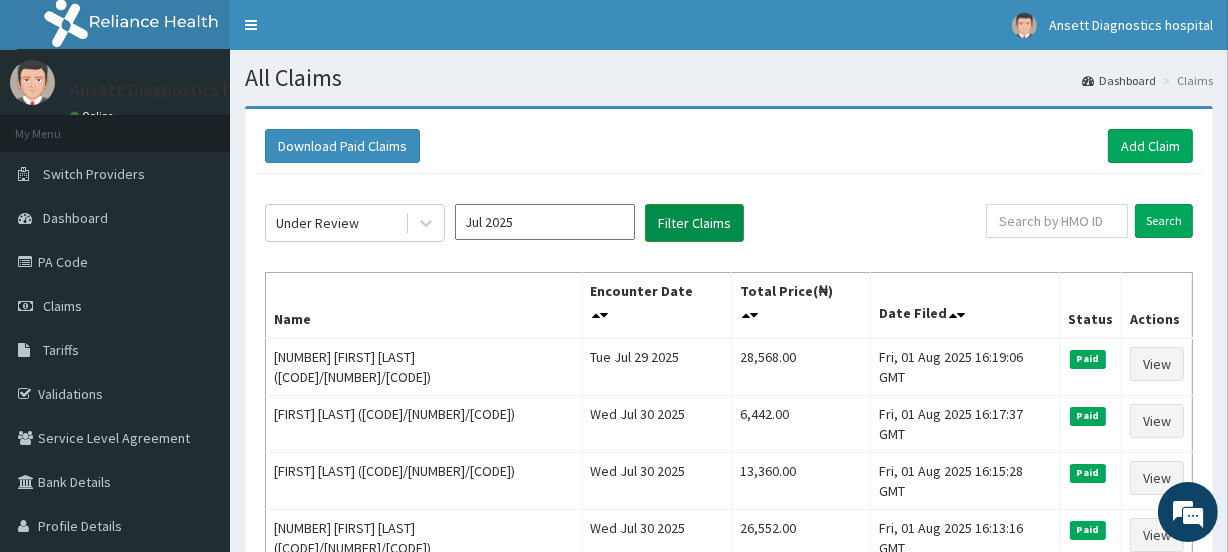 click on "Filter Claims" at bounding box center [694, 223] 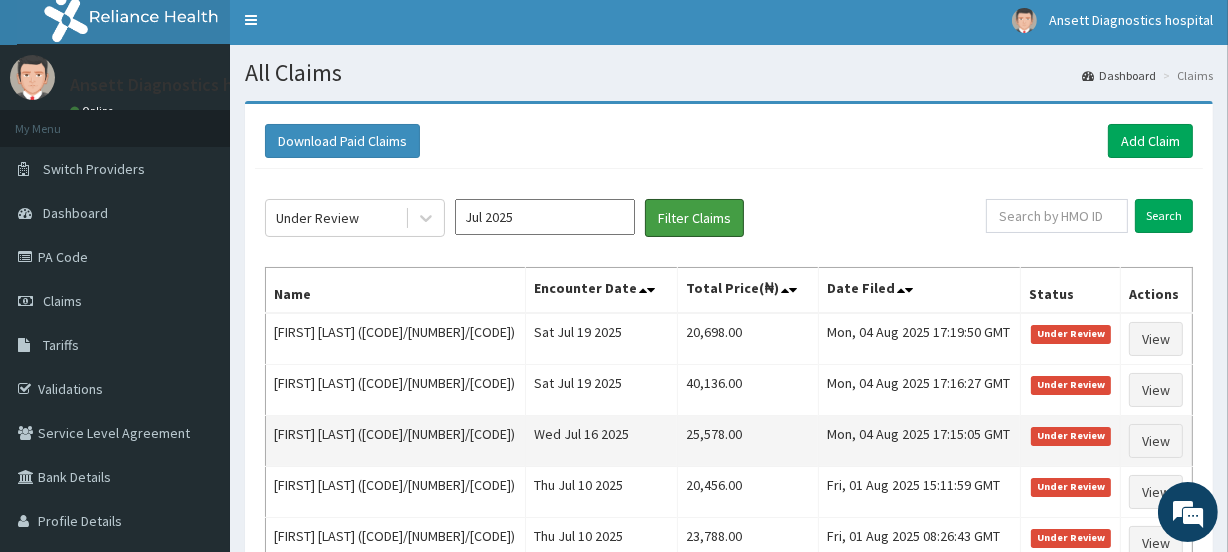 scroll, scrollTop: 0, scrollLeft: 0, axis: both 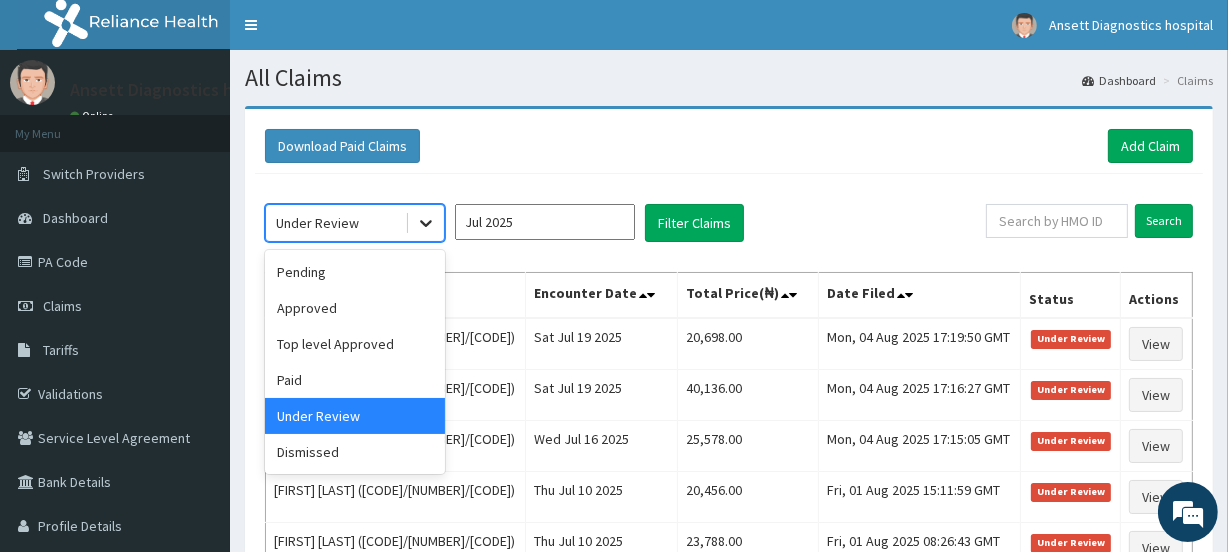 click 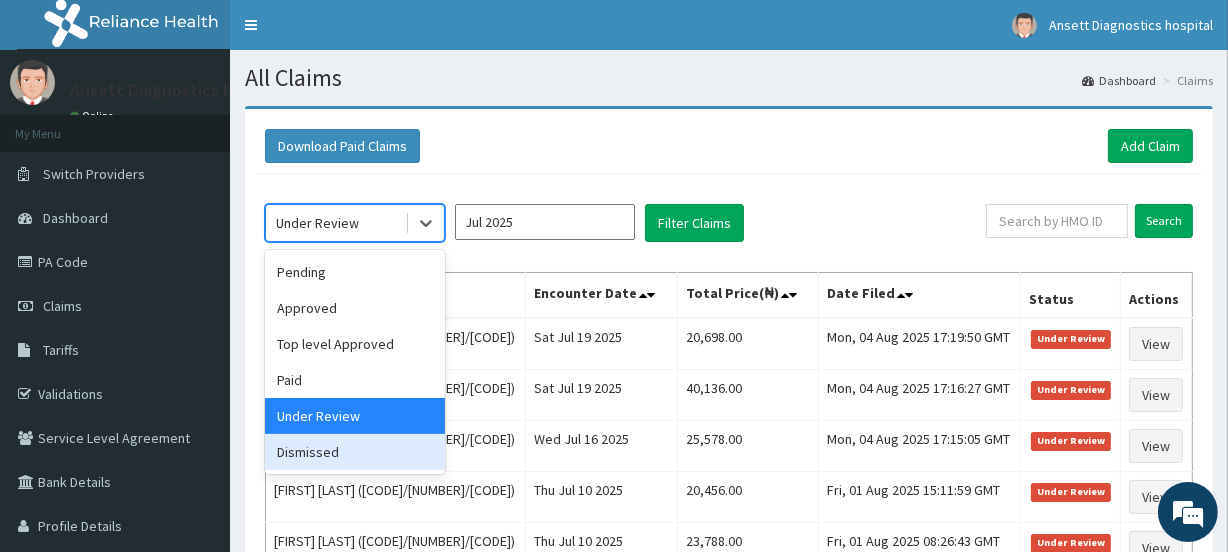 click on "Dismissed" at bounding box center (355, 452) 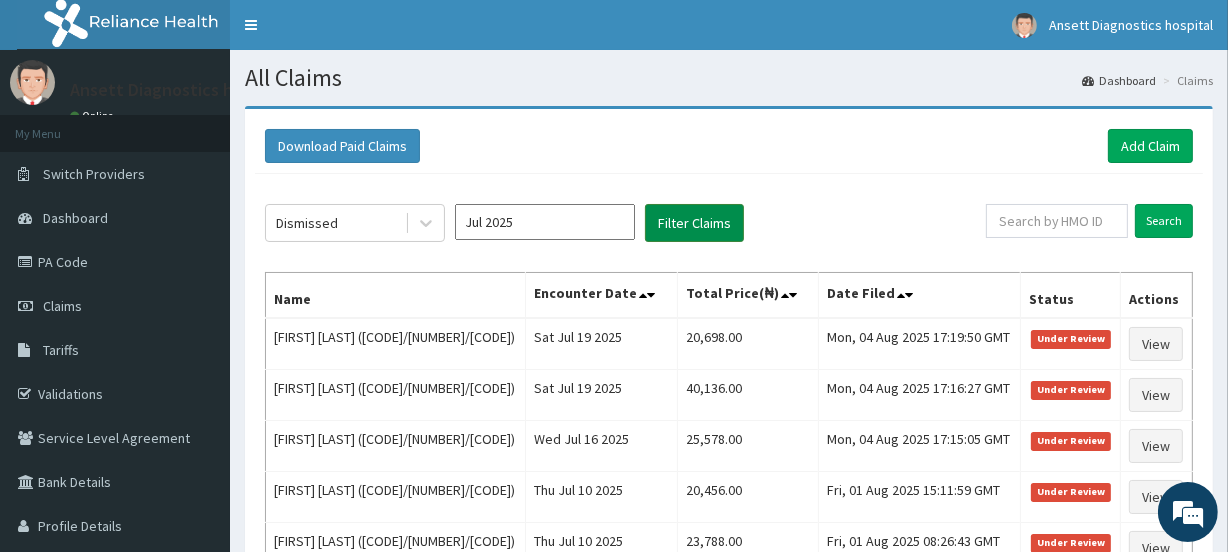 click on "Filter Claims" at bounding box center (694, 223) 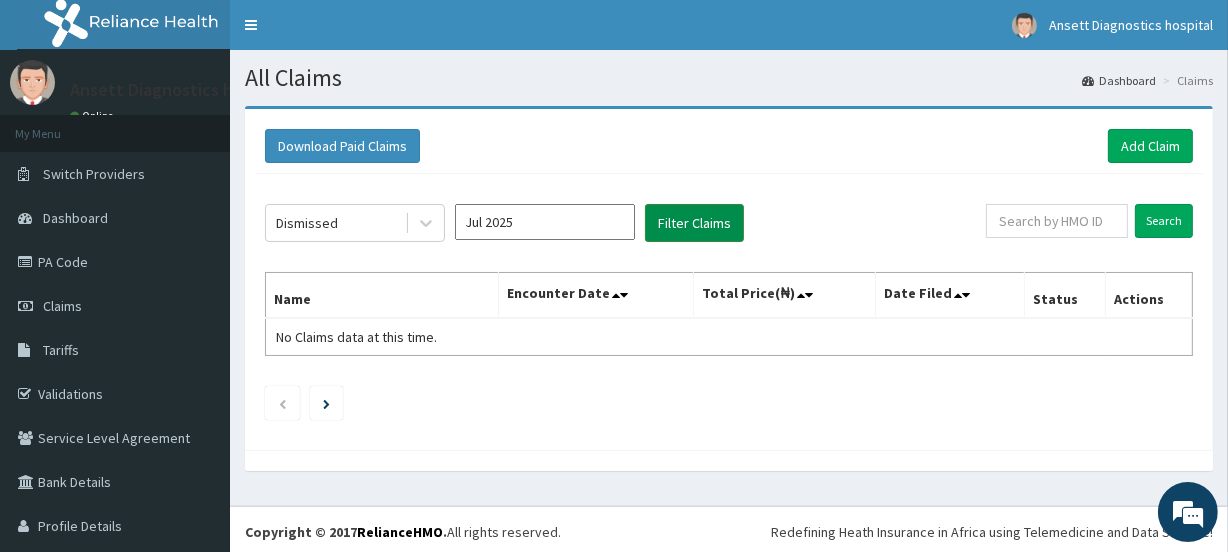 scroll, scrollTop: 45, scrollLeft: 0, axis: vertical 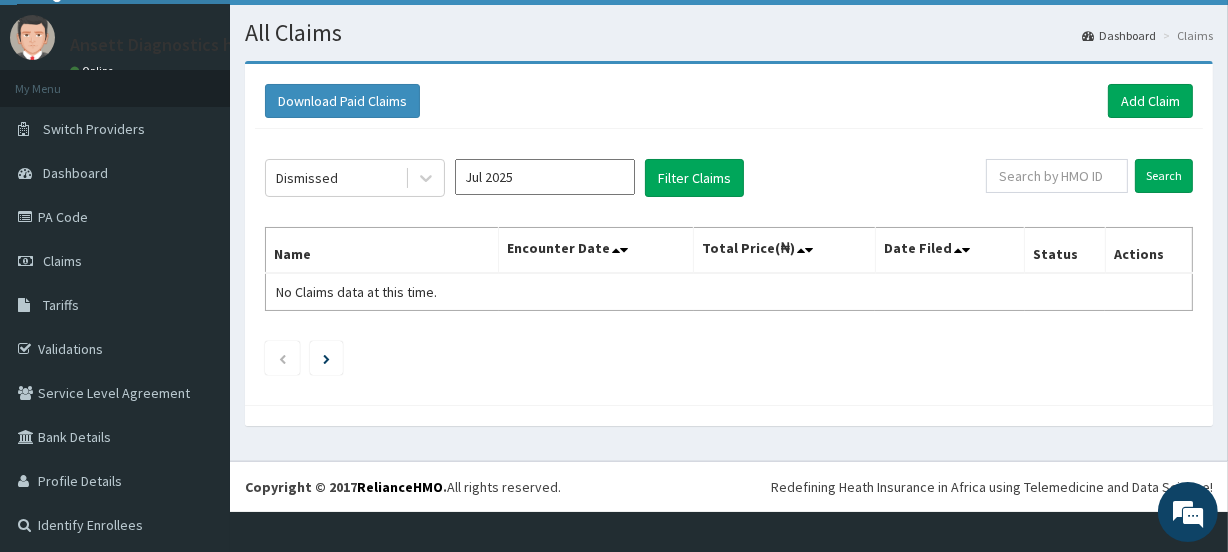 click on "Download Paid Claims Add Claim" at bounding box center [729, 101] 